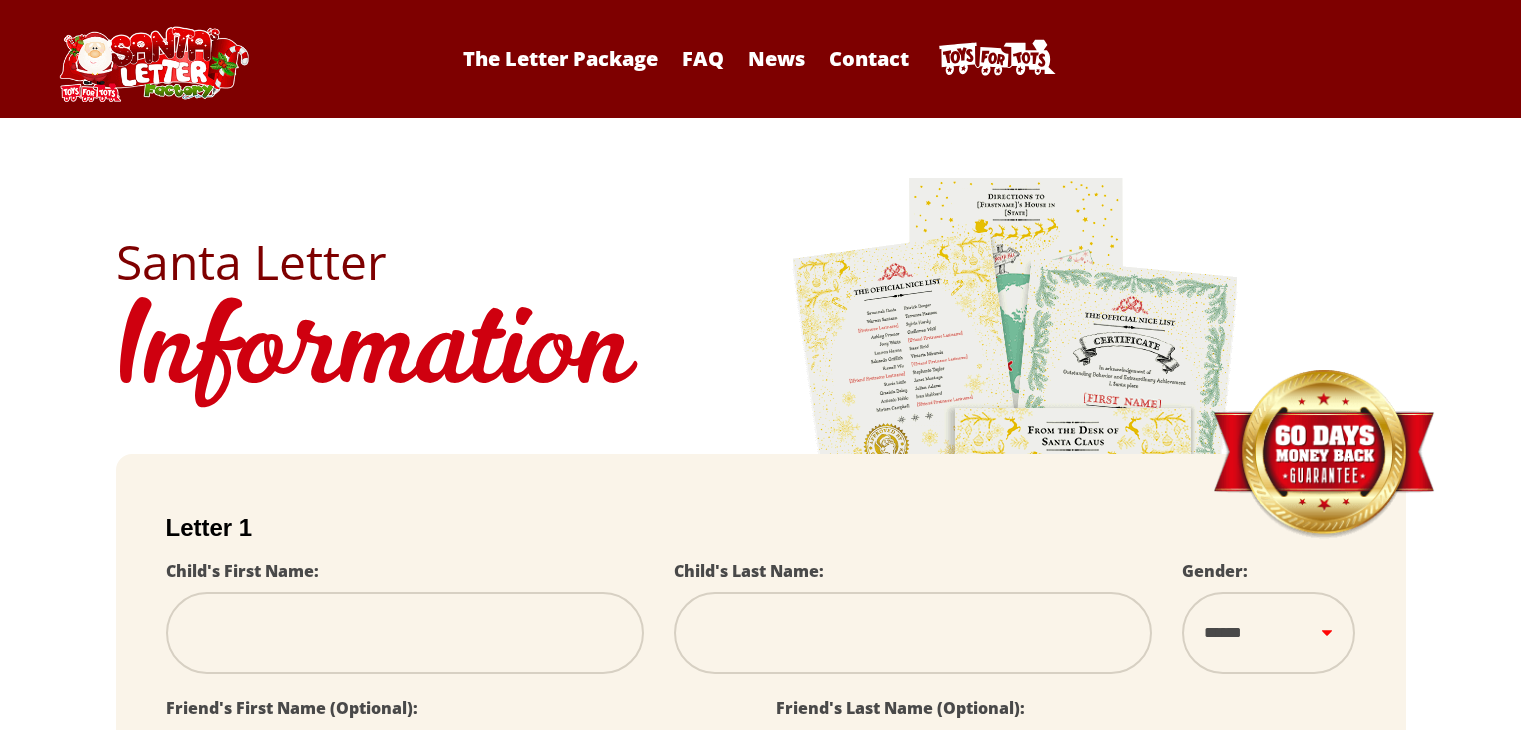 scroll, scrollTop: 0, scrollLeft: 0, axis: both 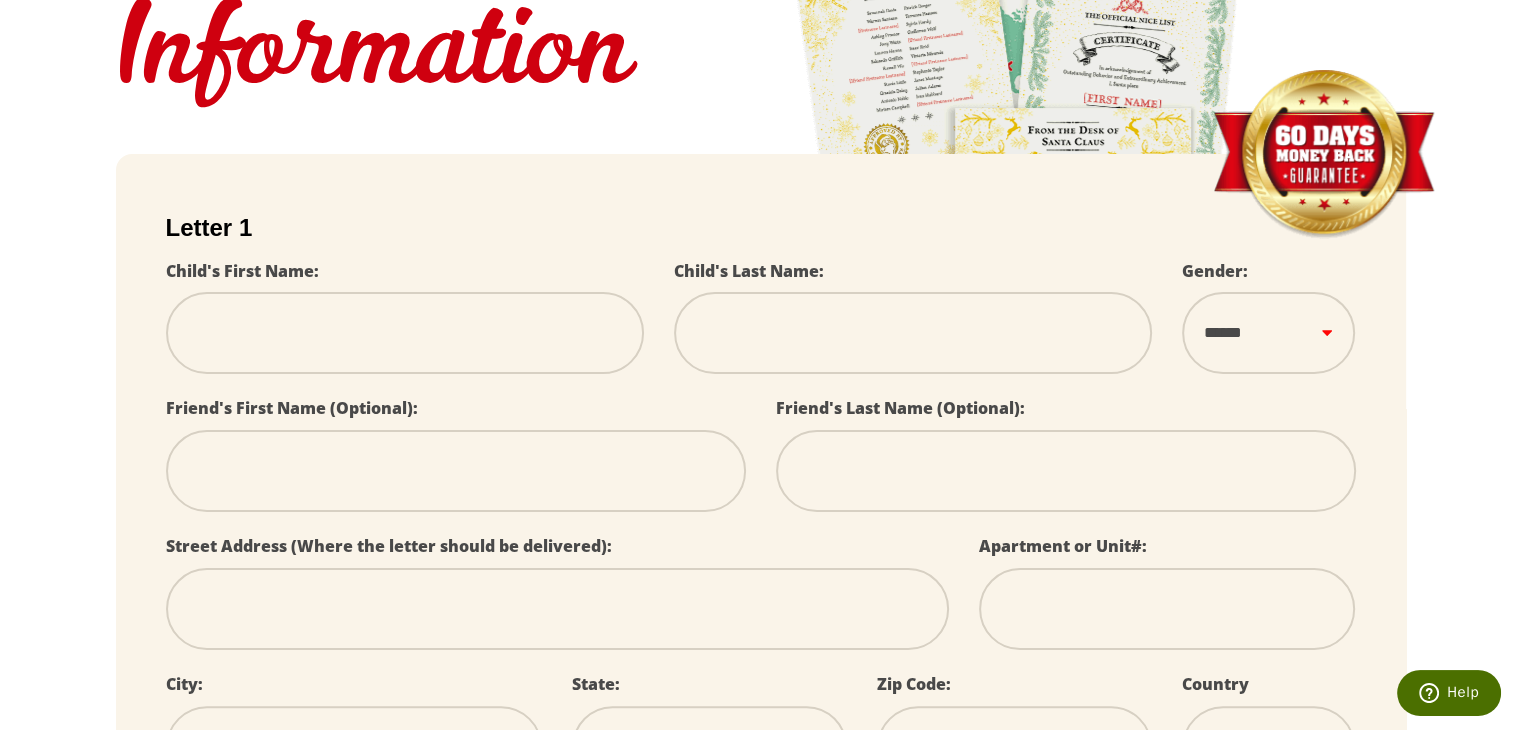 click at bounding box center (405, 333) 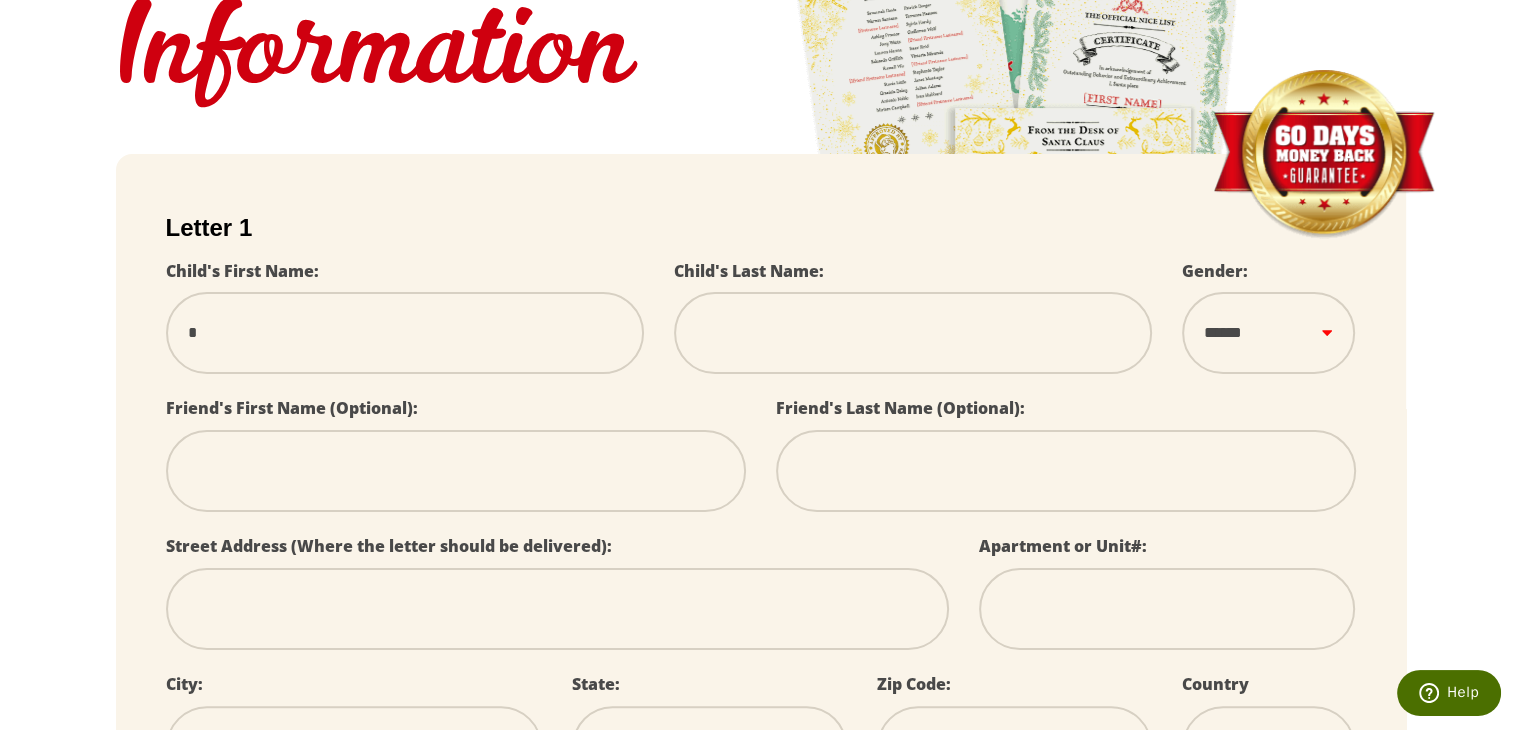 type on "**" 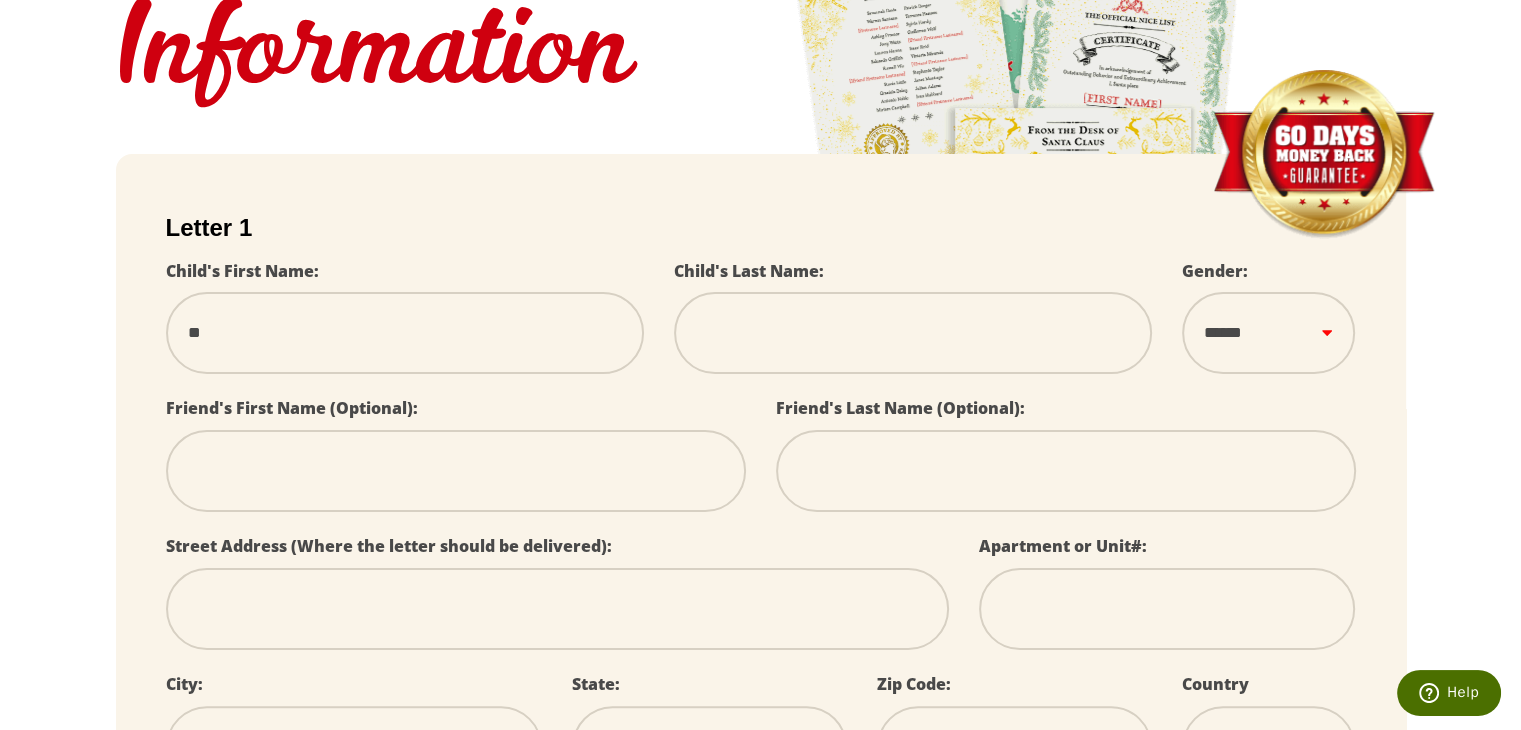 select 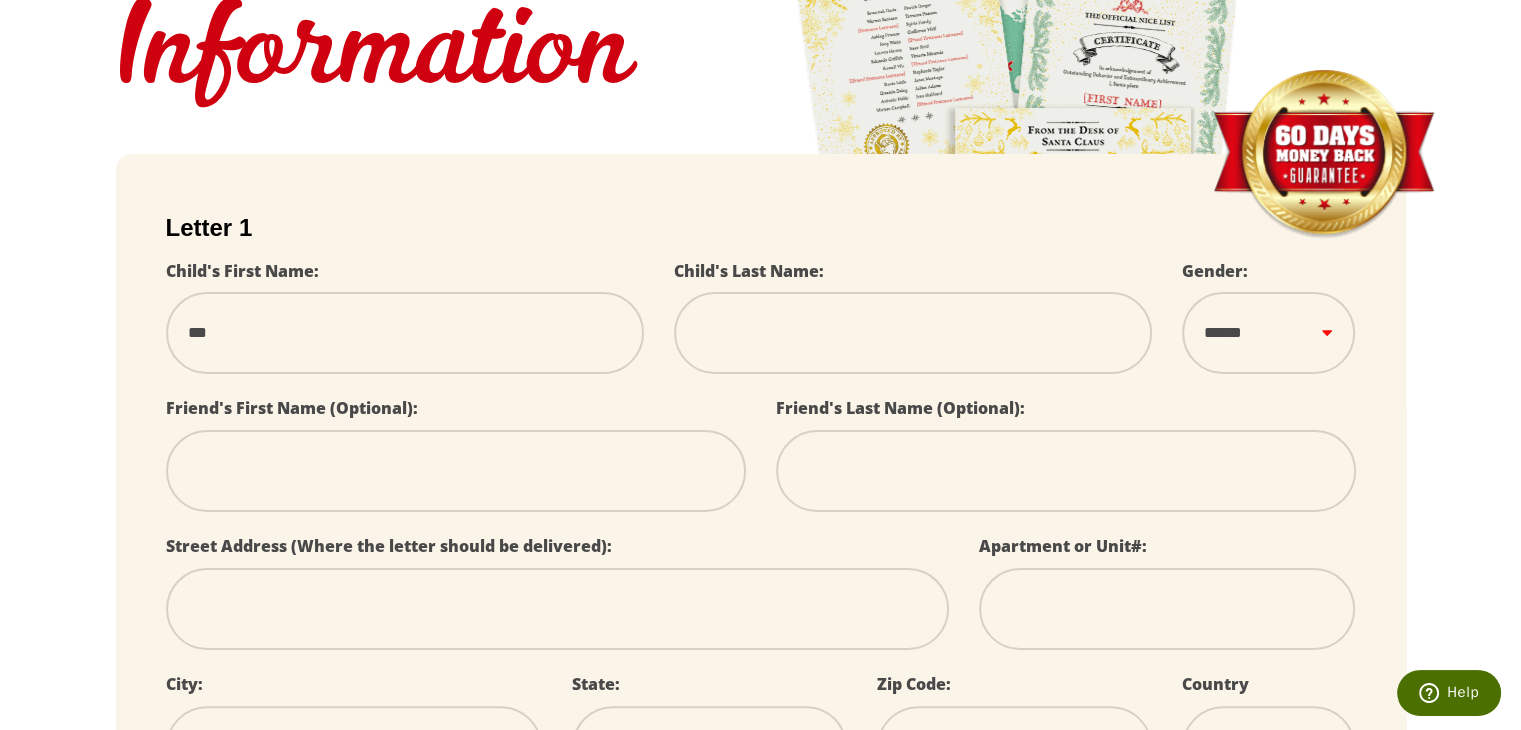 select 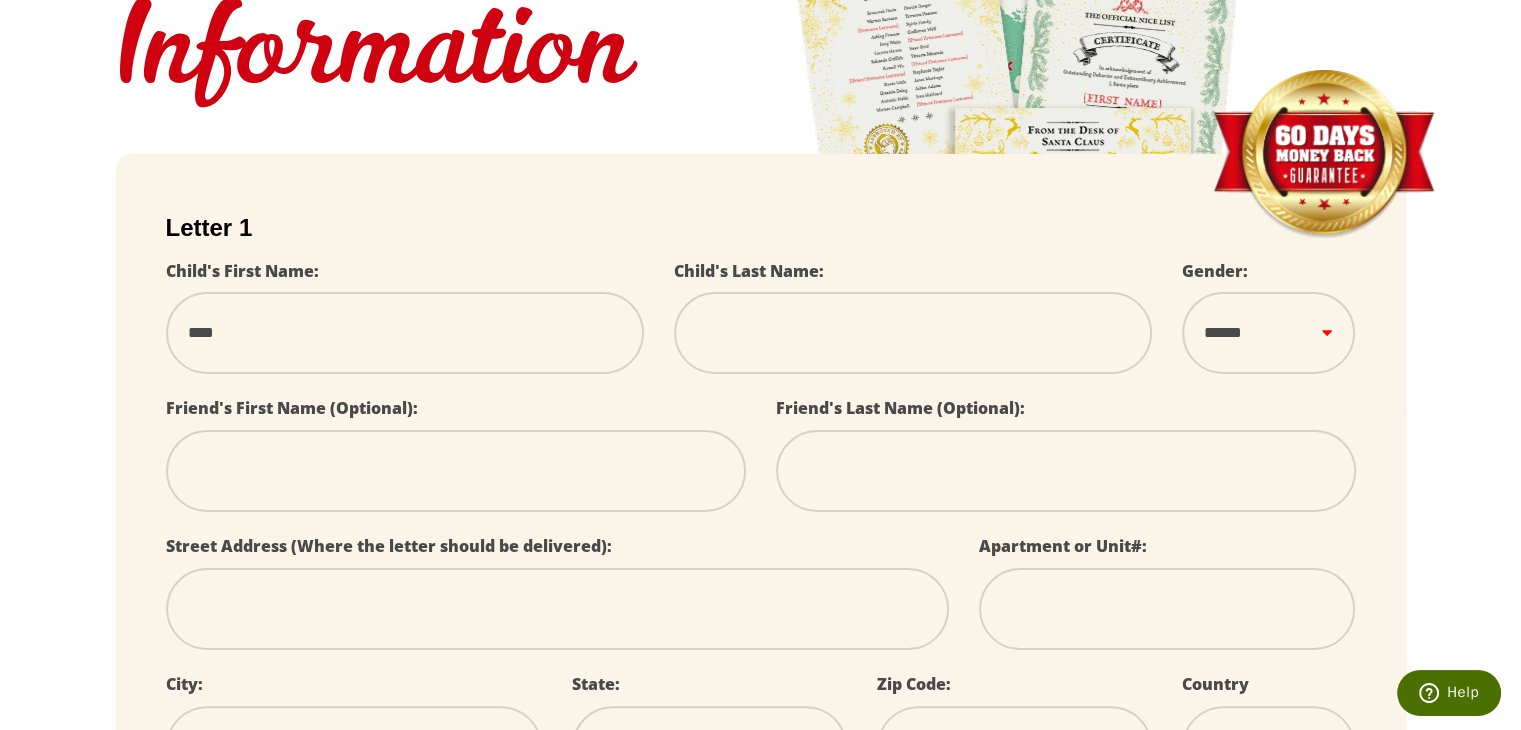 select 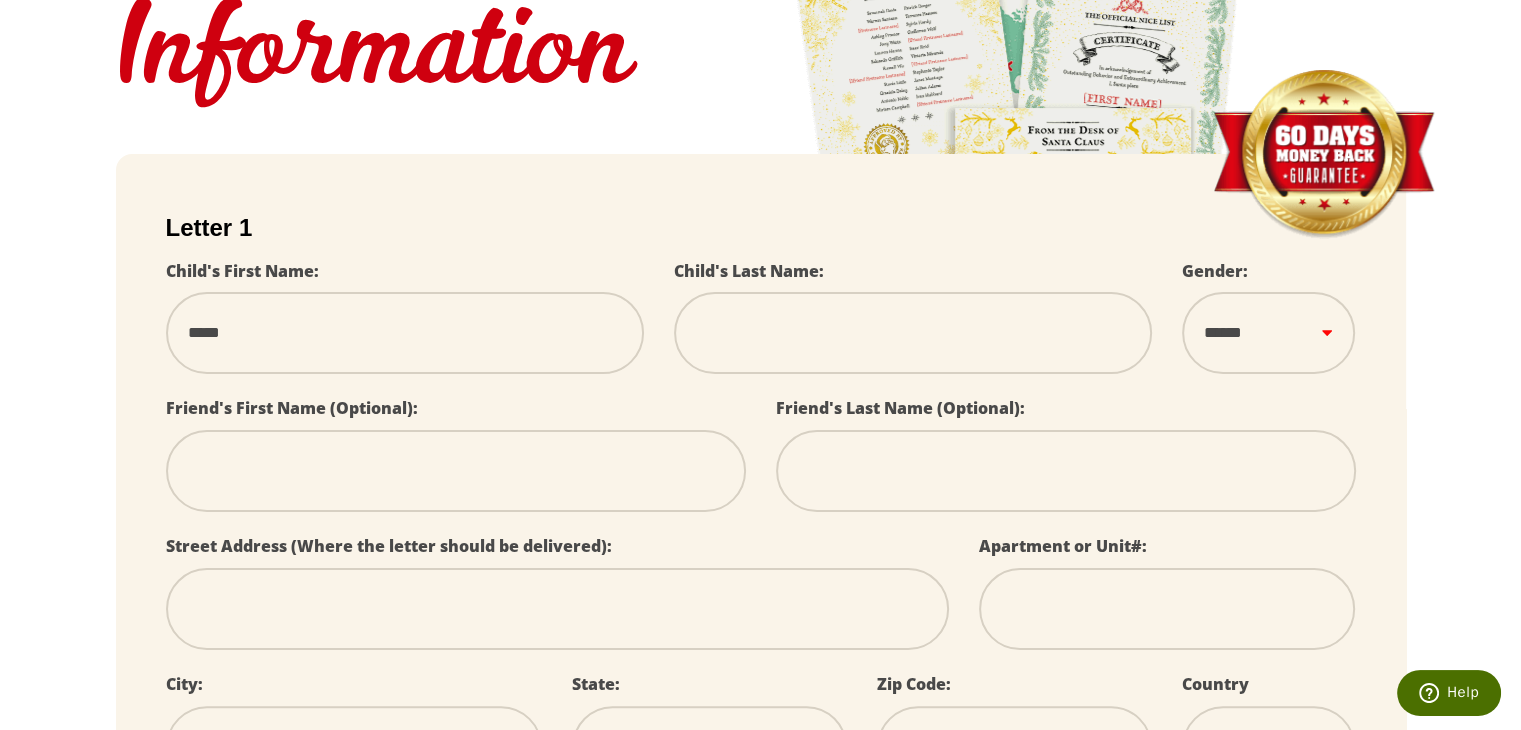 type on "******" 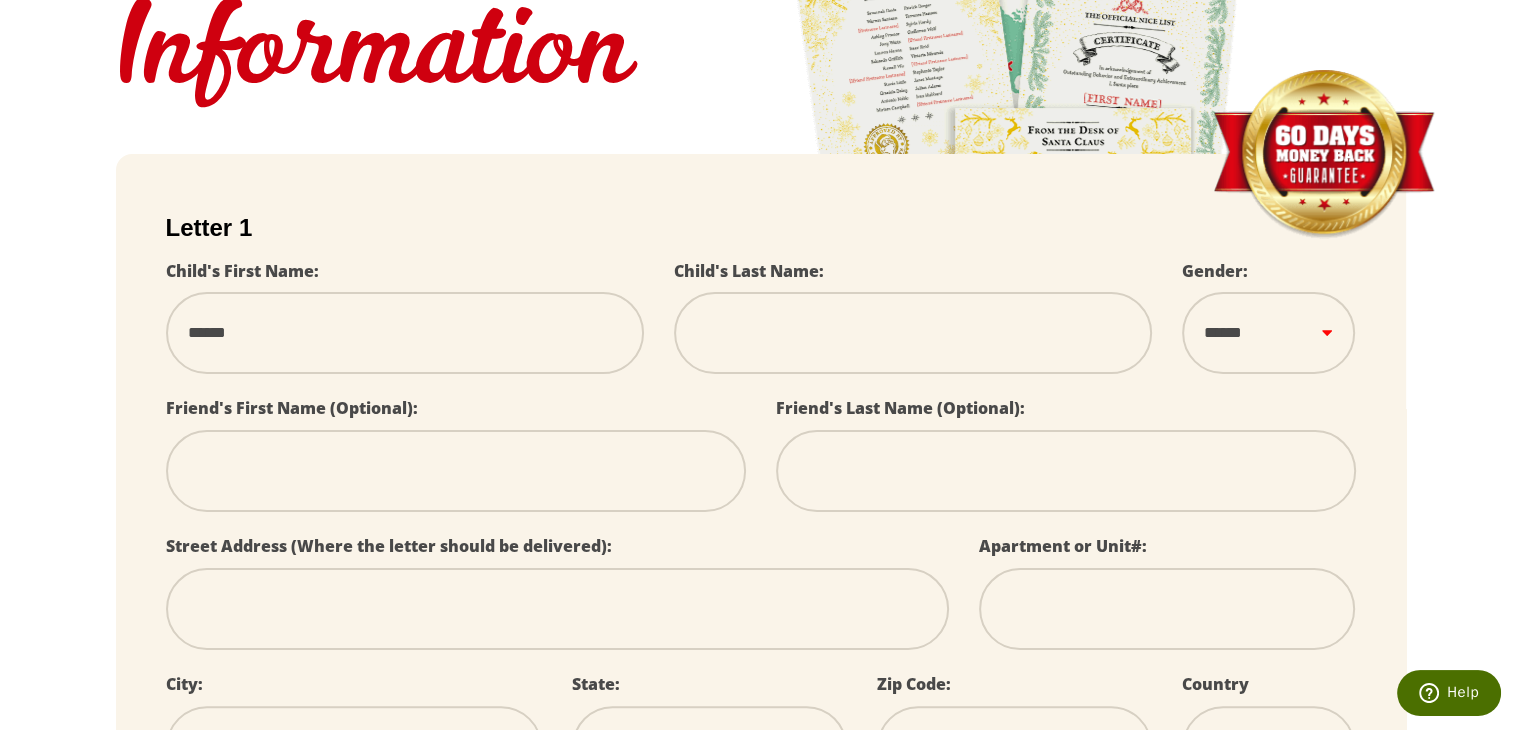 type on "*******" 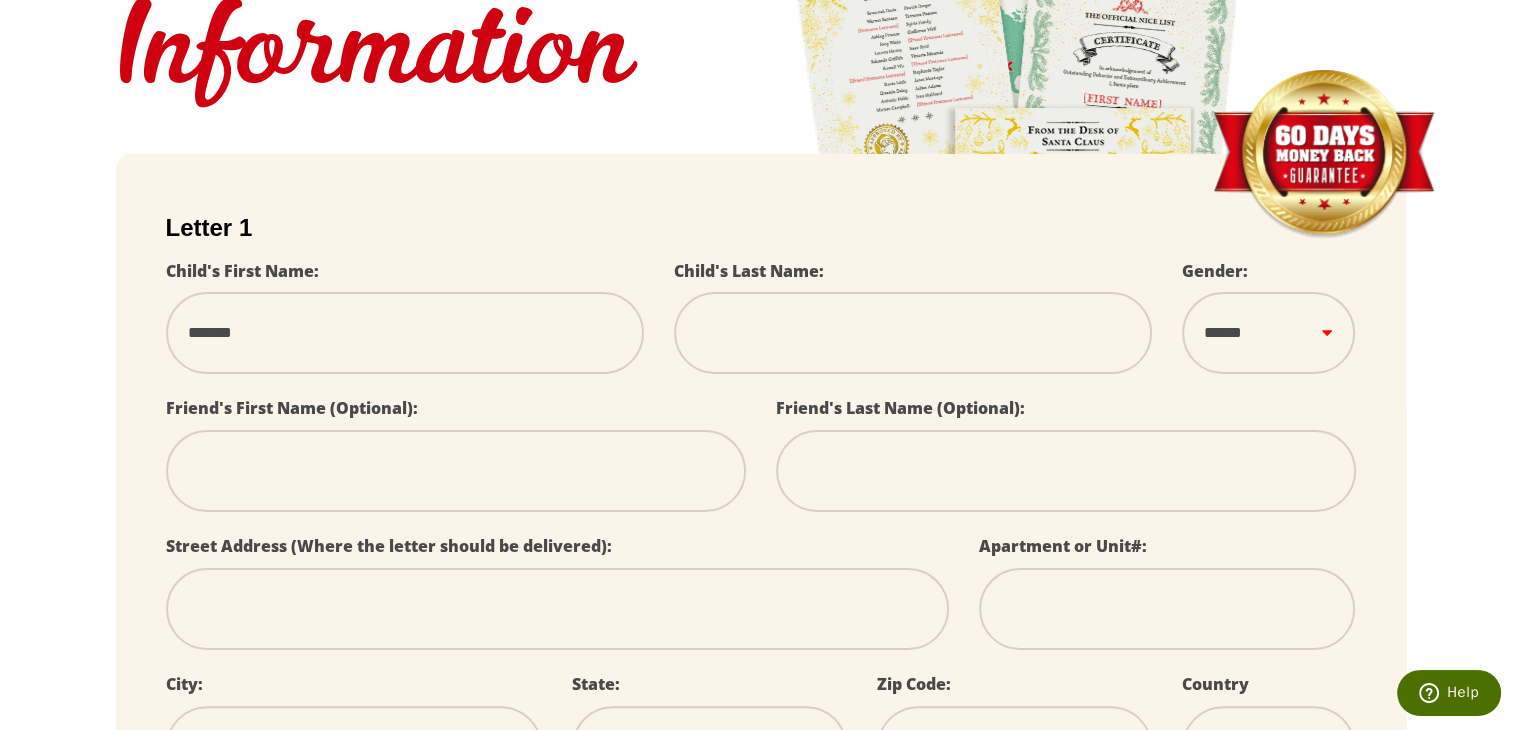 type on "*******" 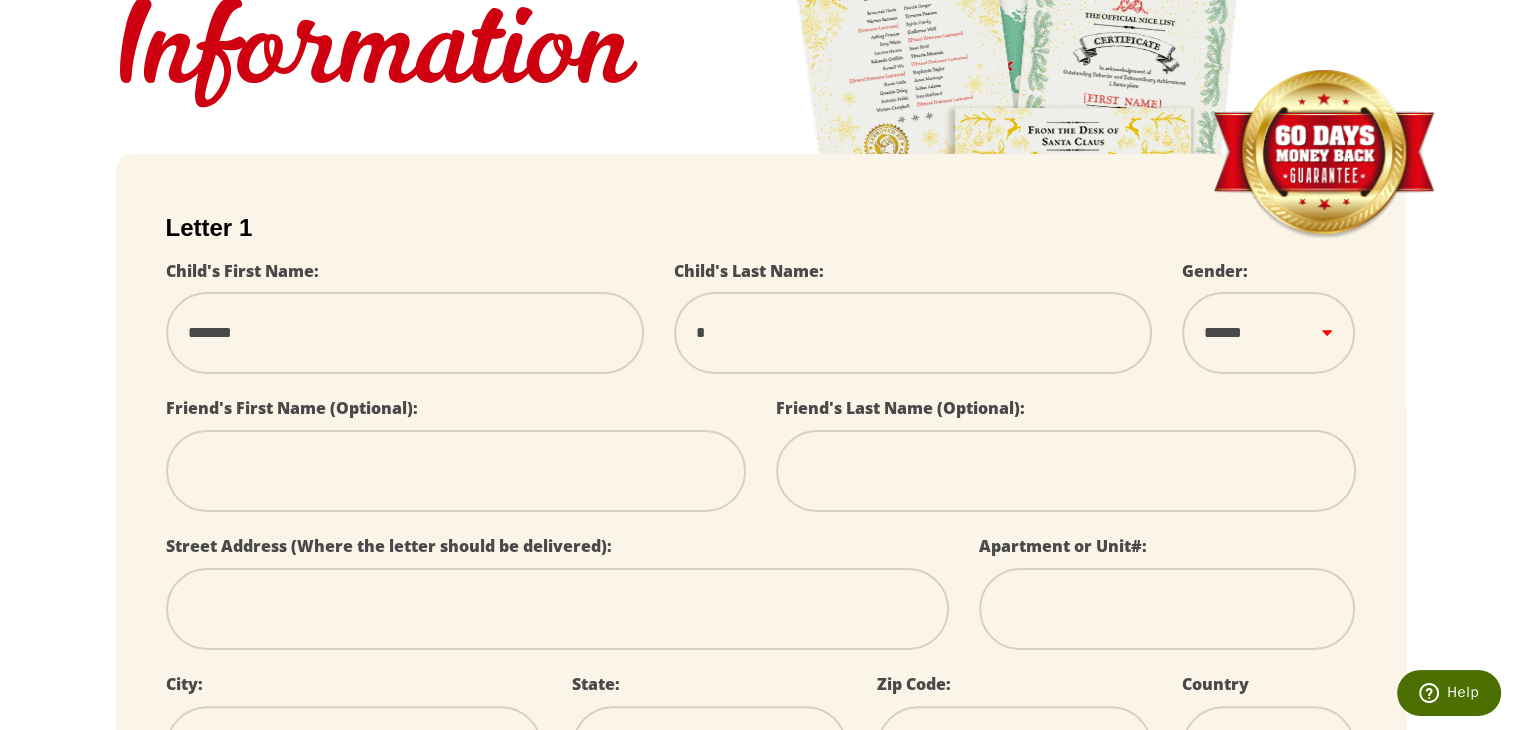 type on "**" 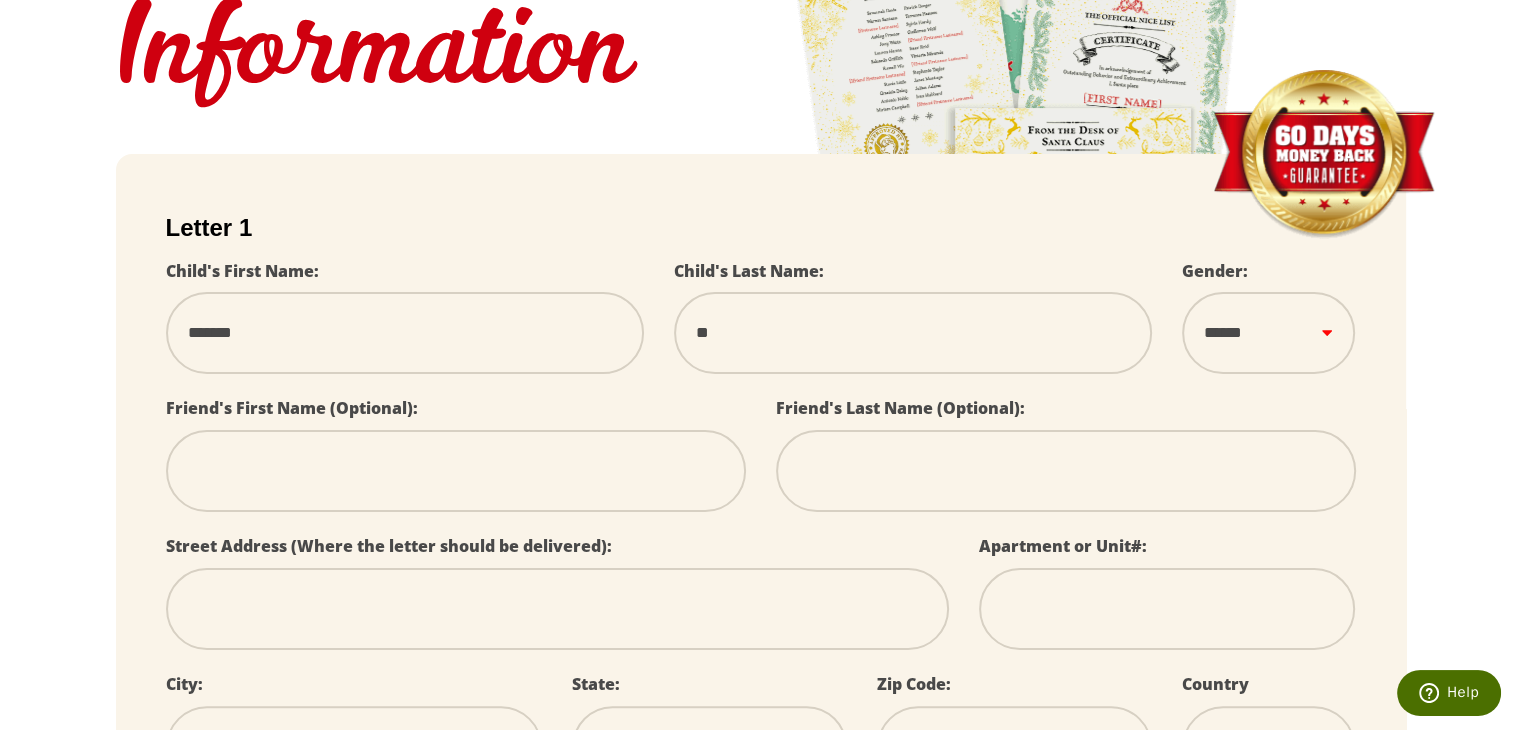 type on "***" 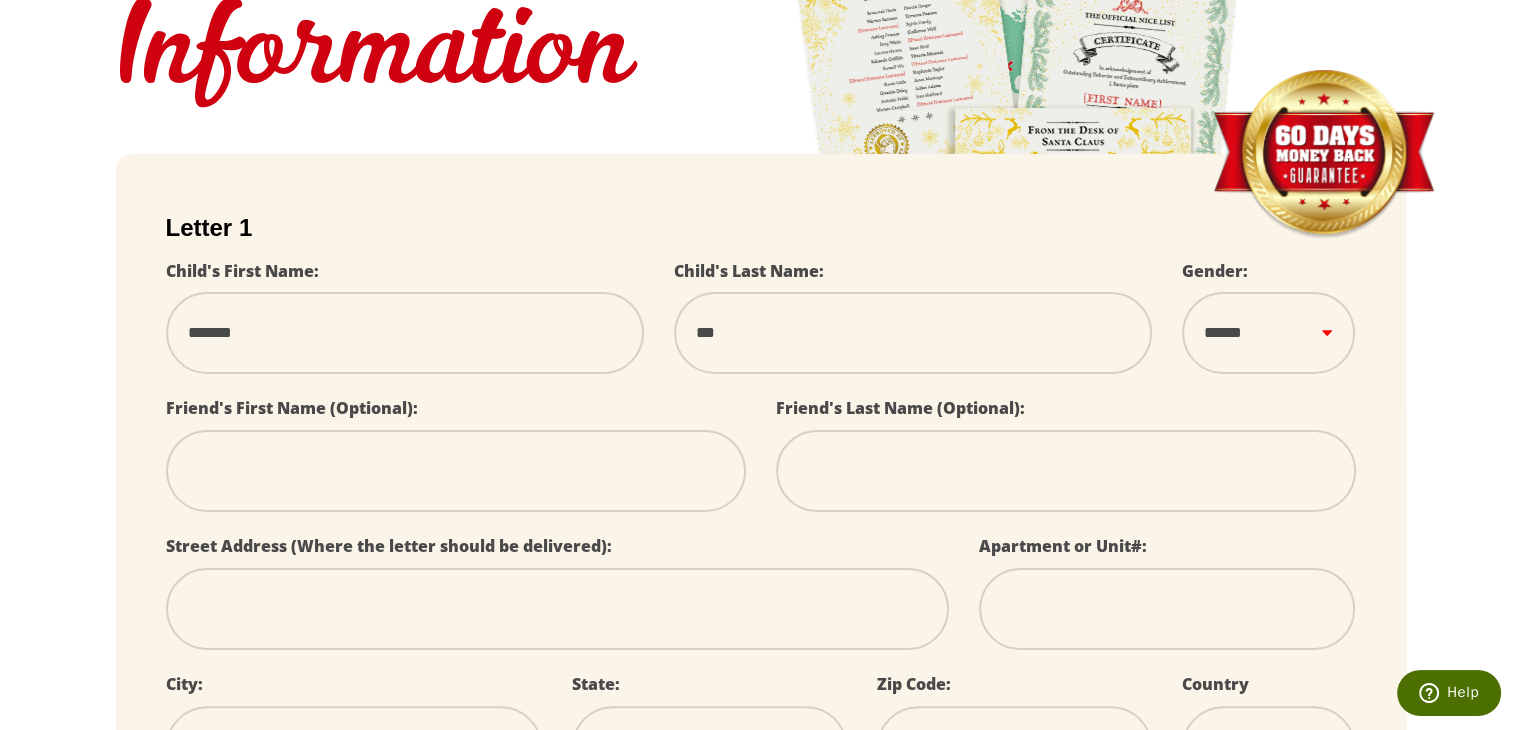 type on "****" 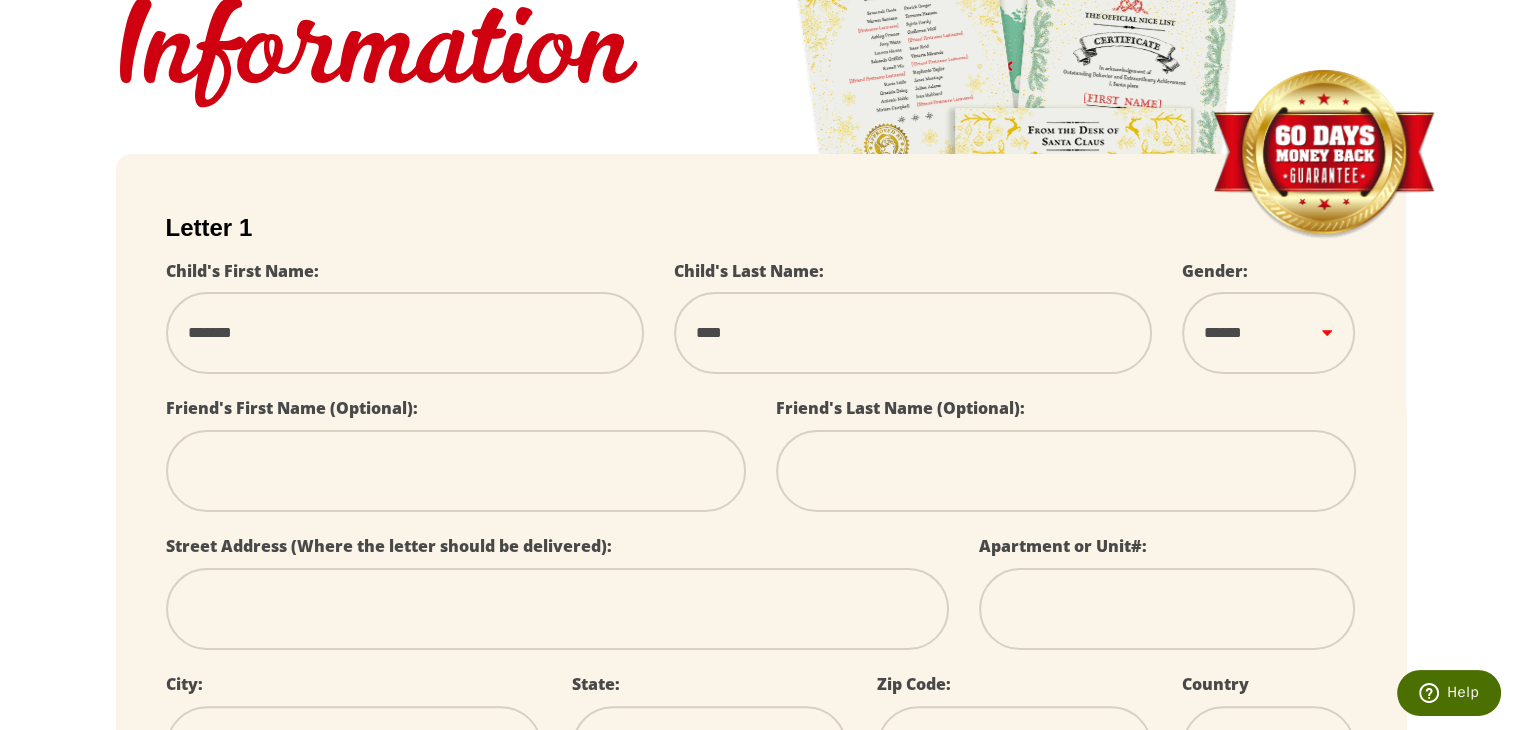 type on "*****" 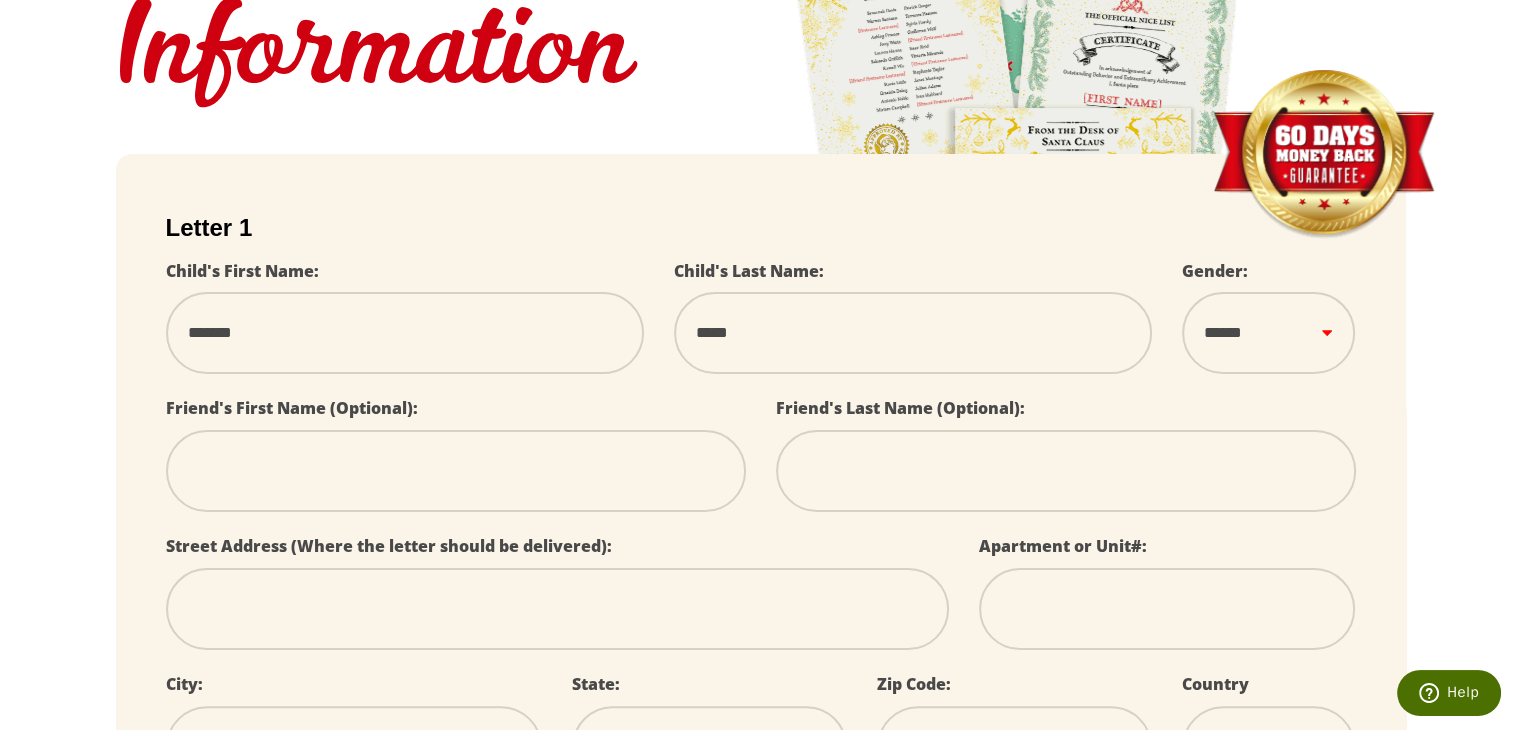 type on "******" 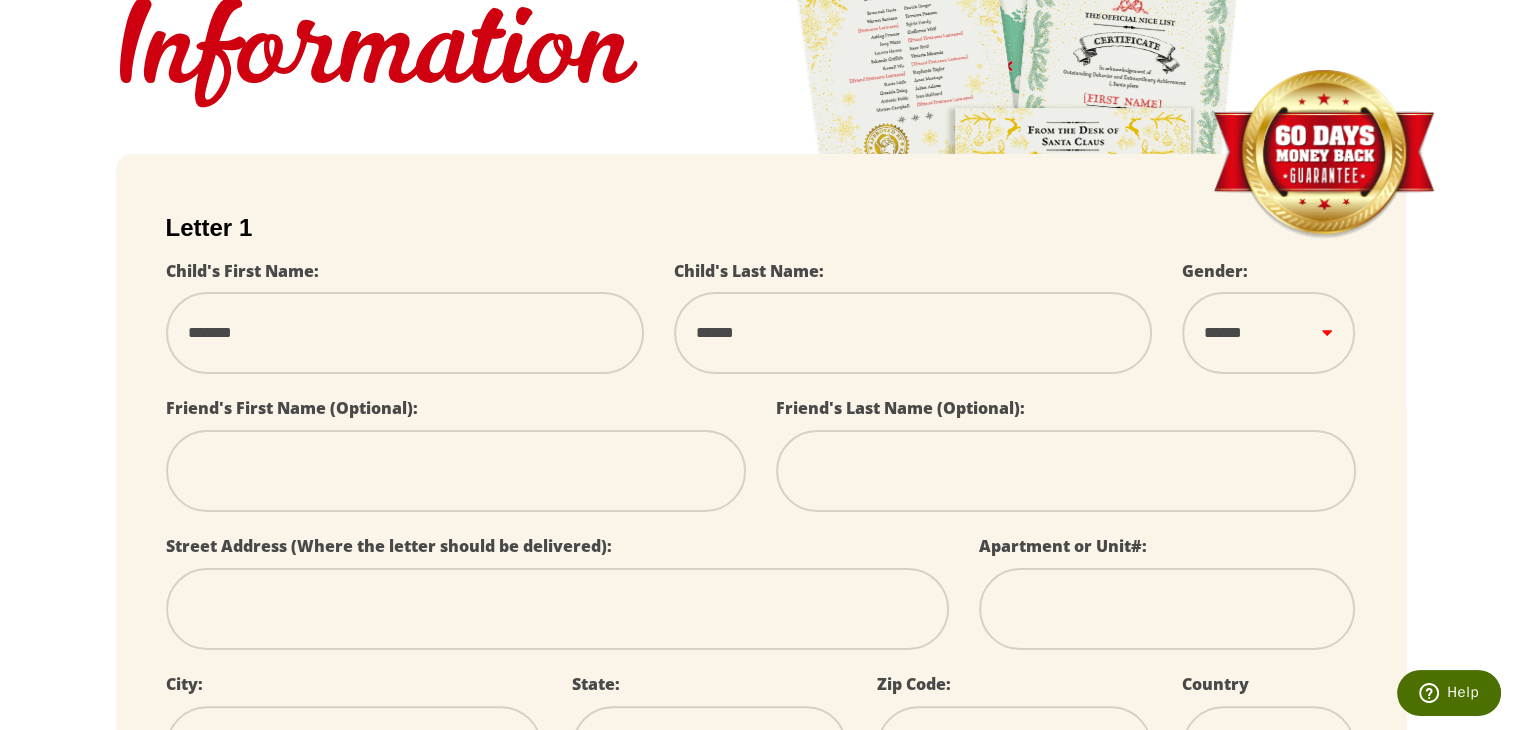 type on "*******" 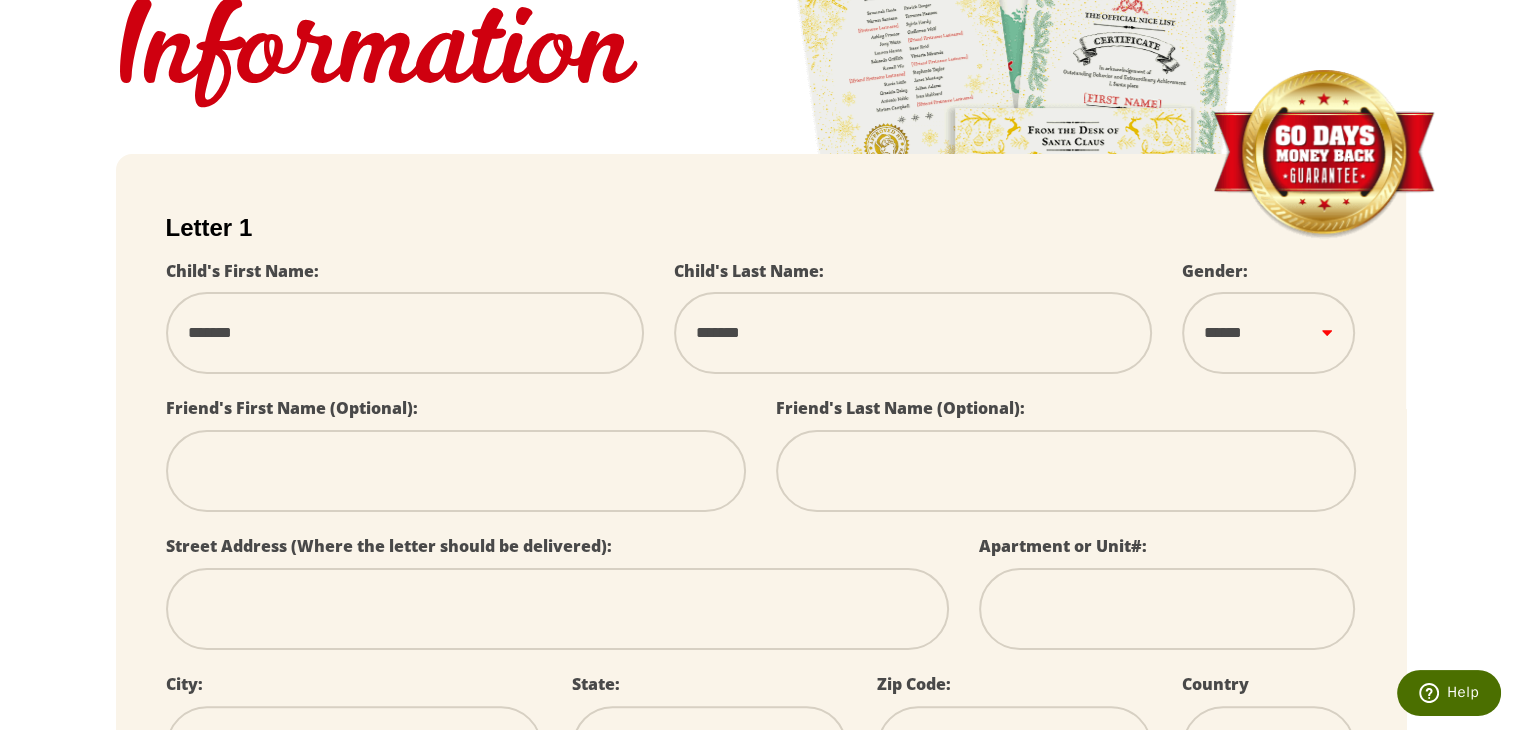 type on "********" 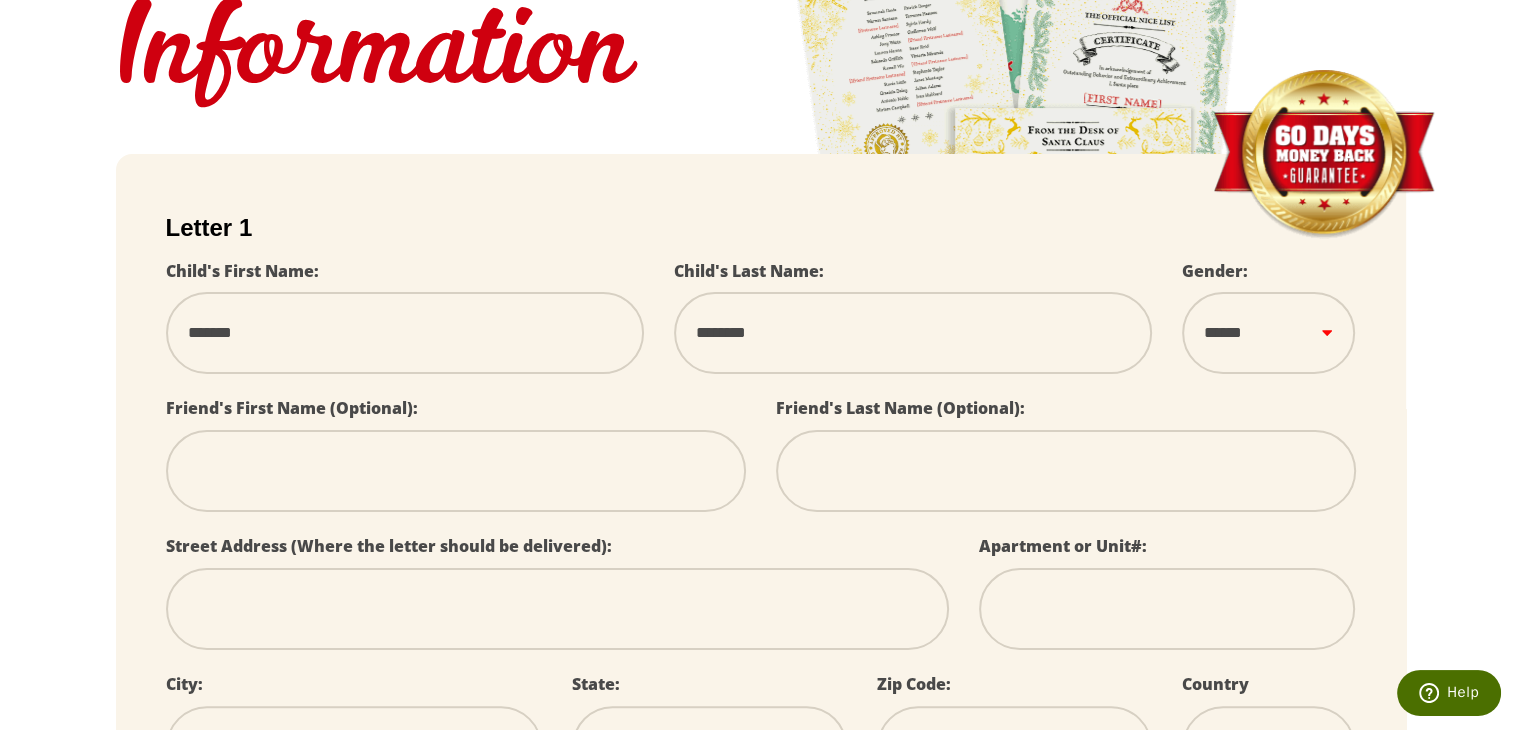 type on "********" 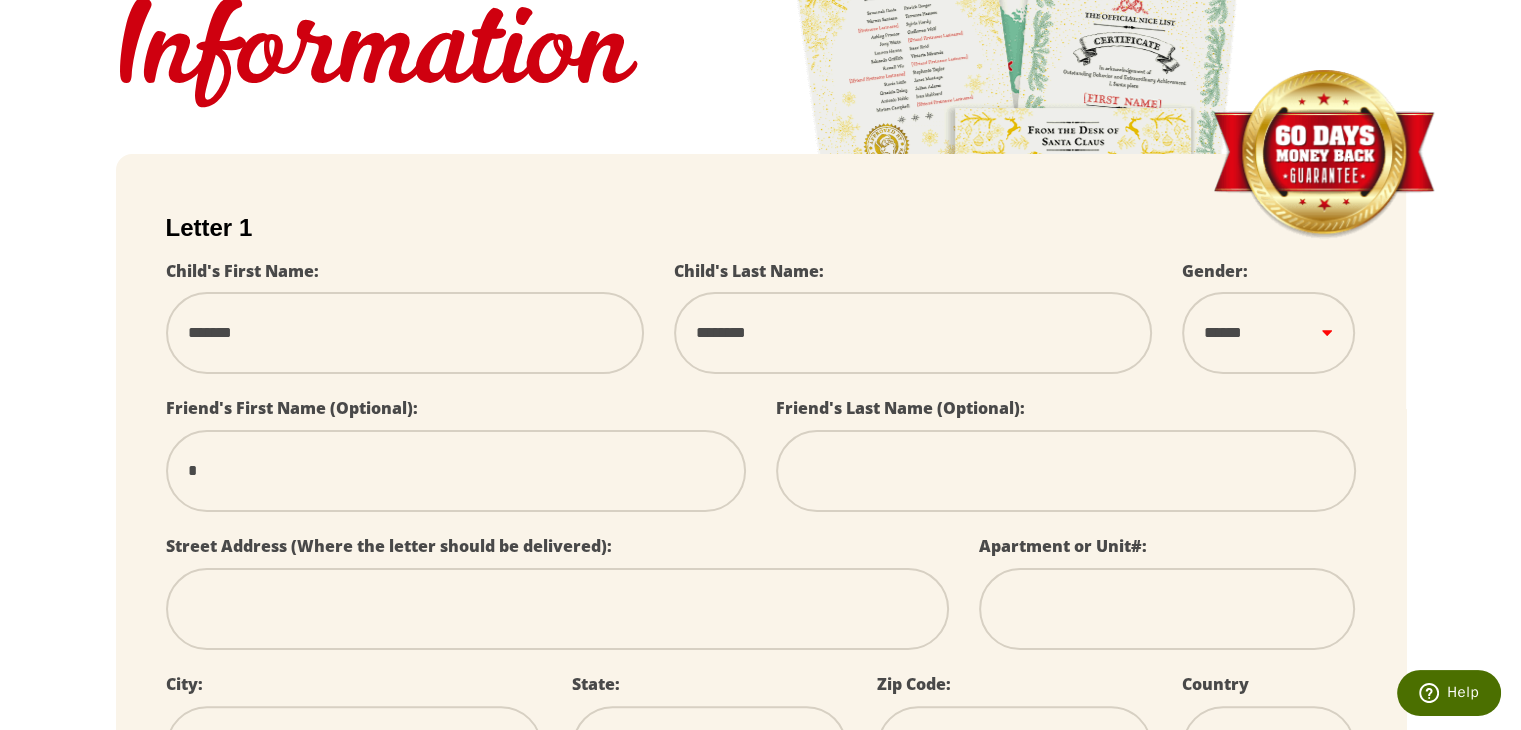 select 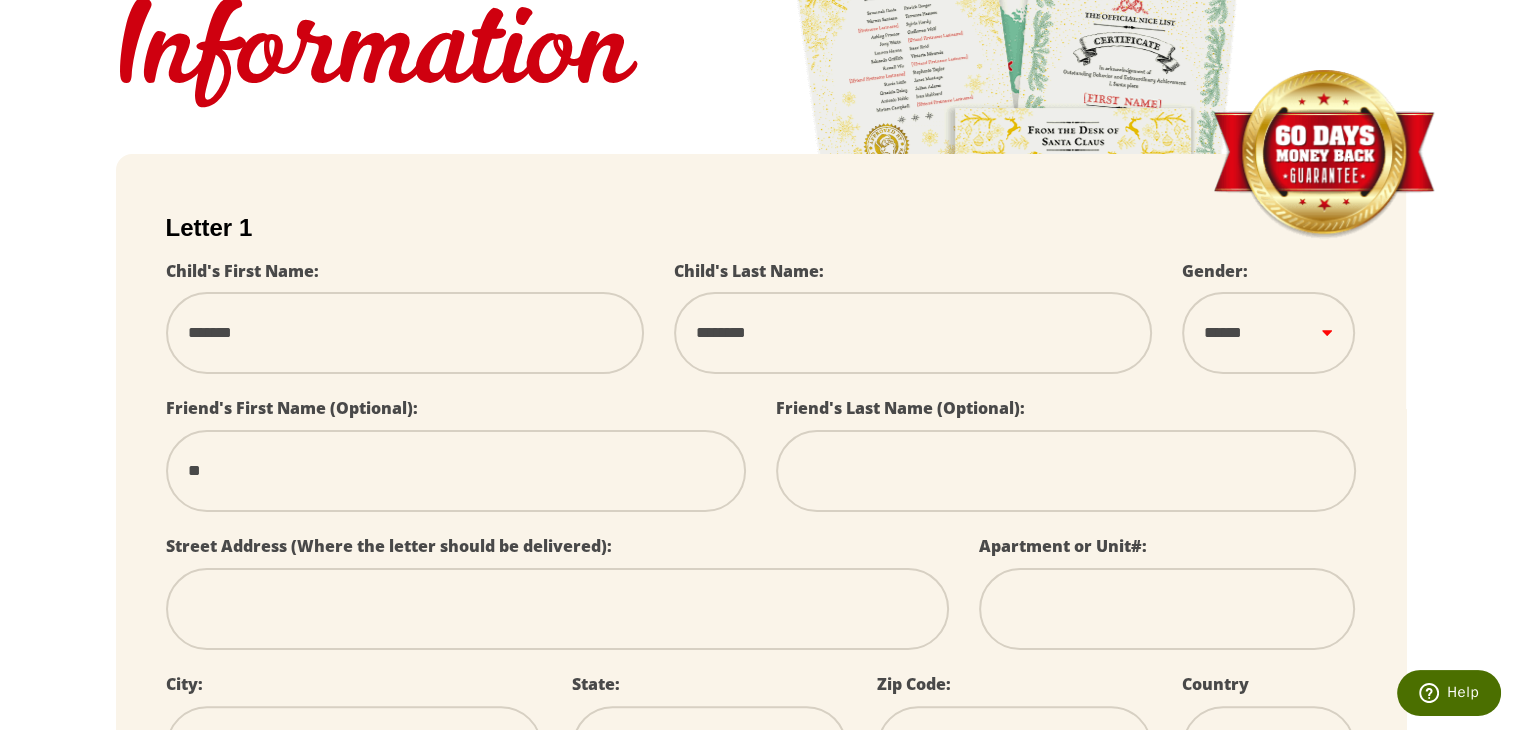 select 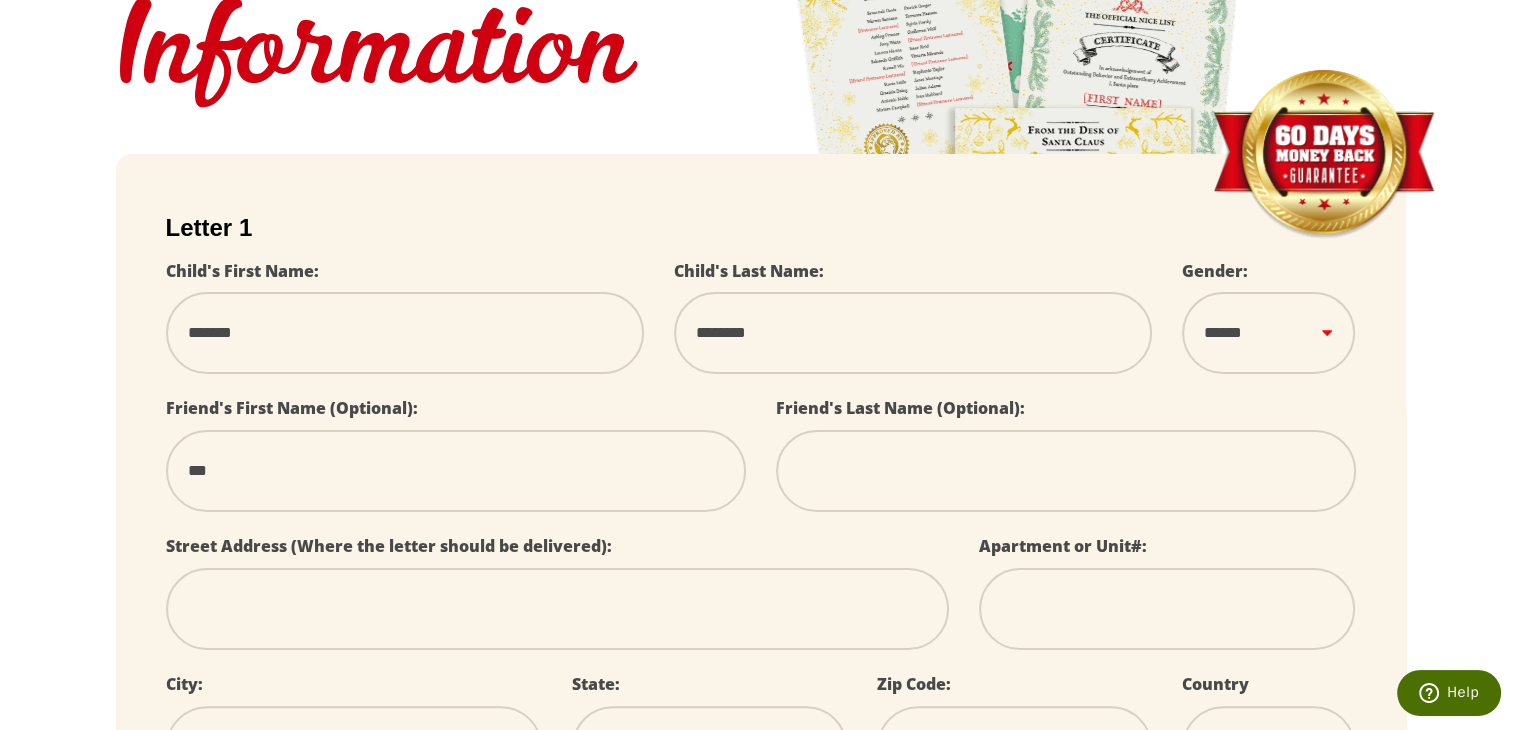 select 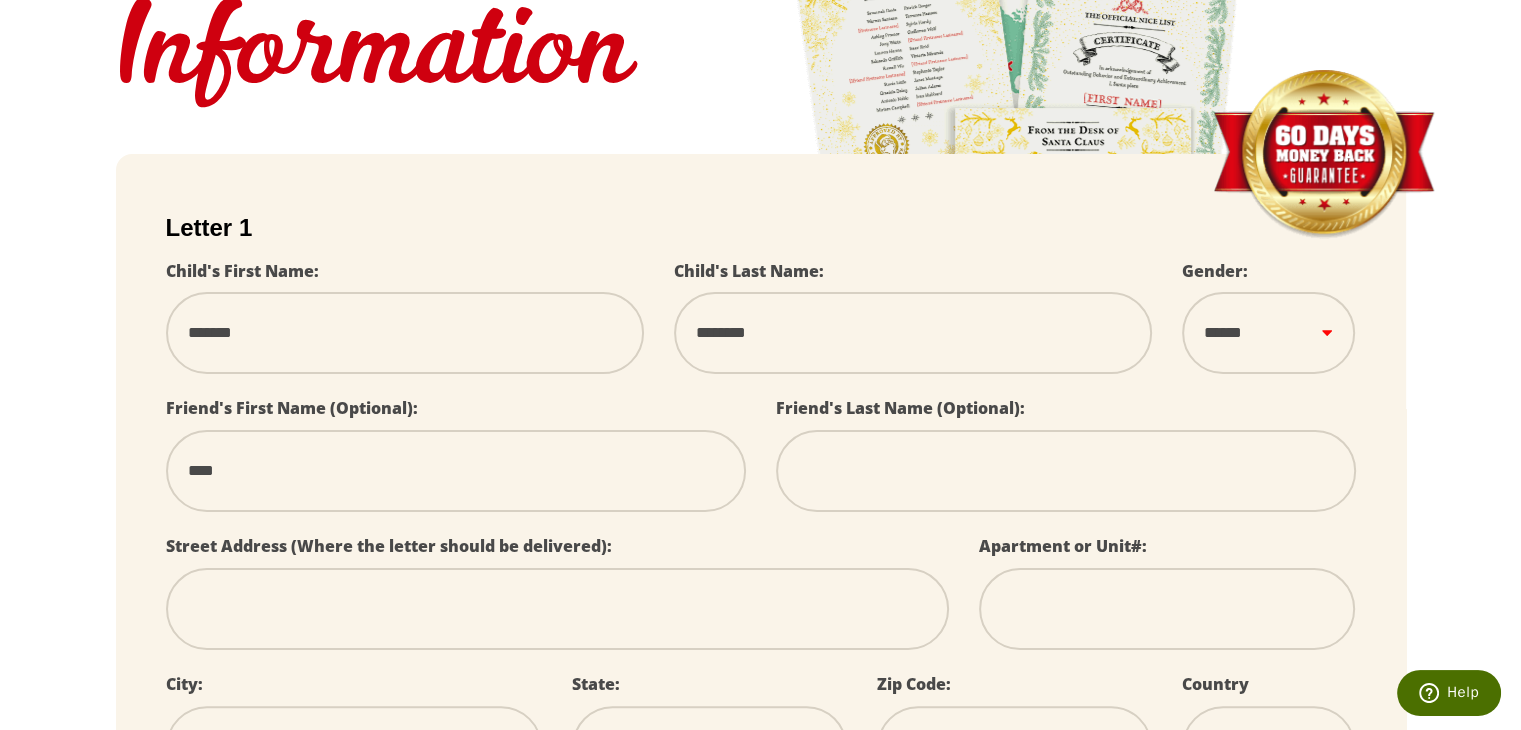 select 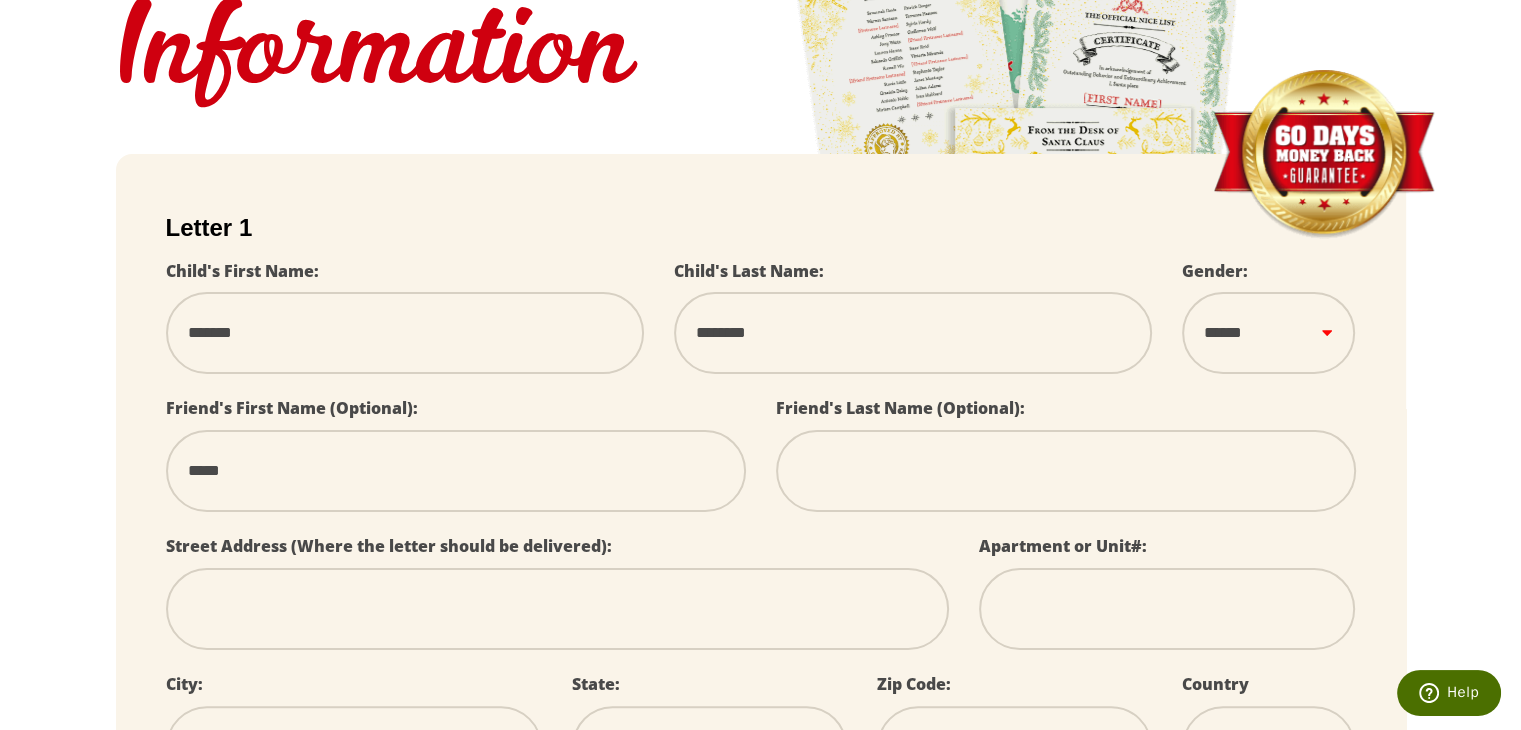 type on "*****" 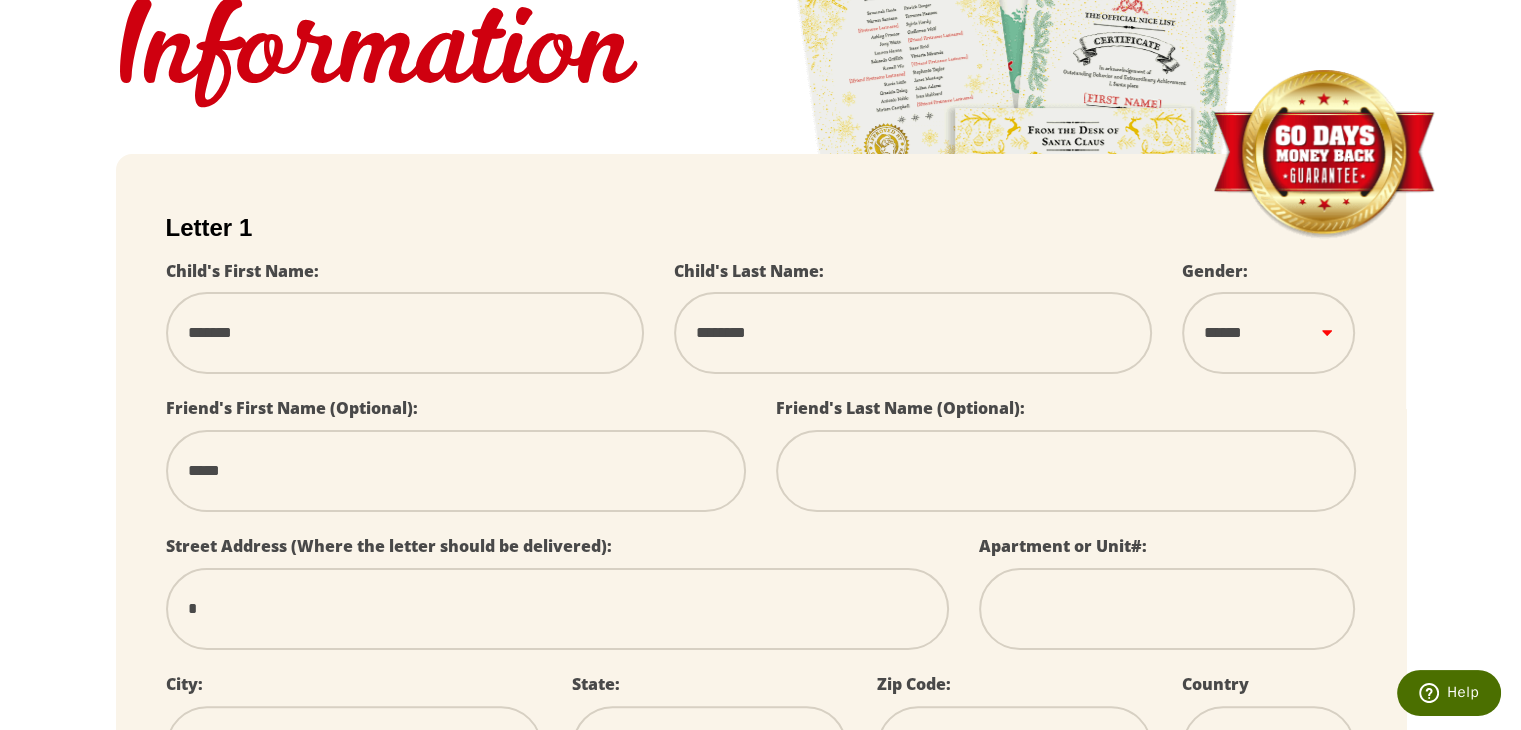 select 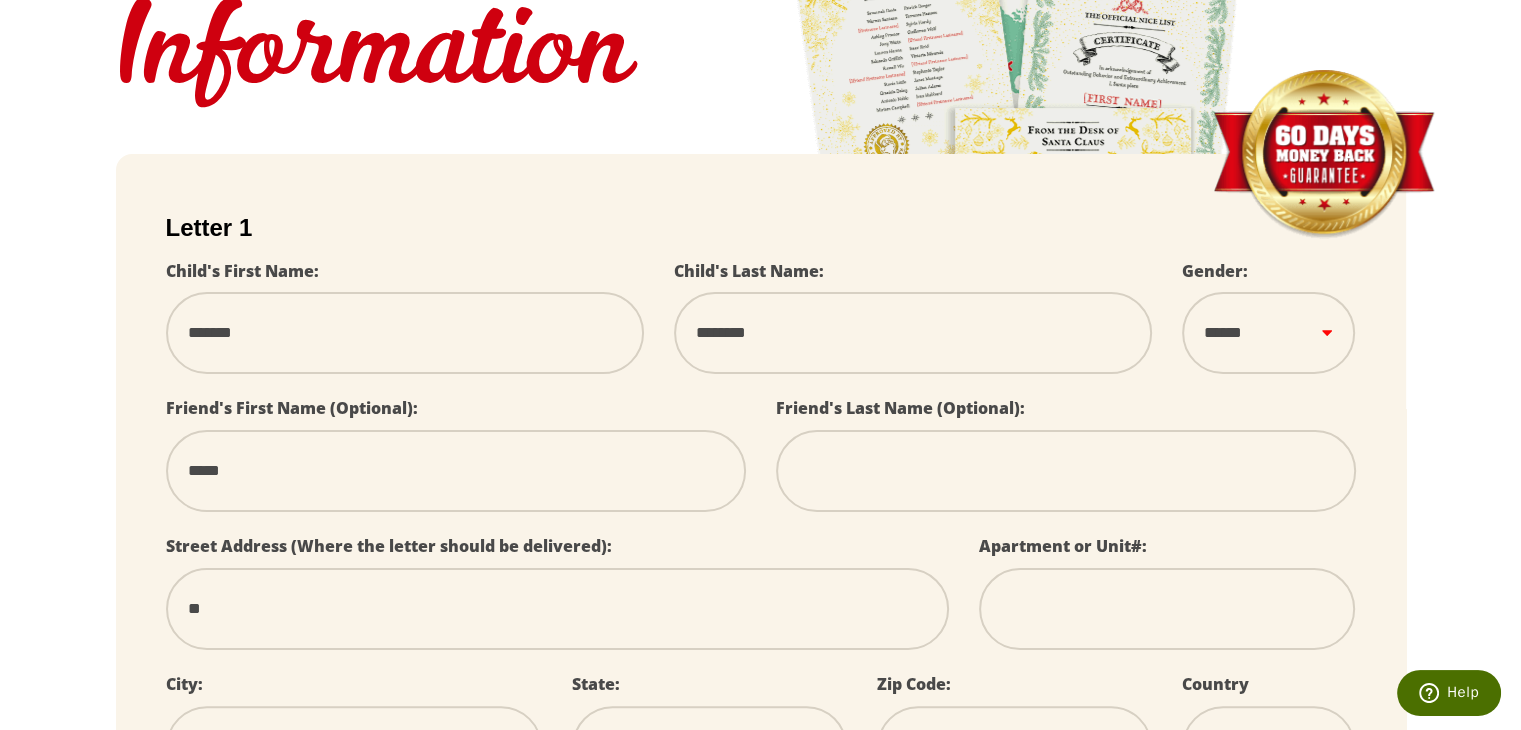 select 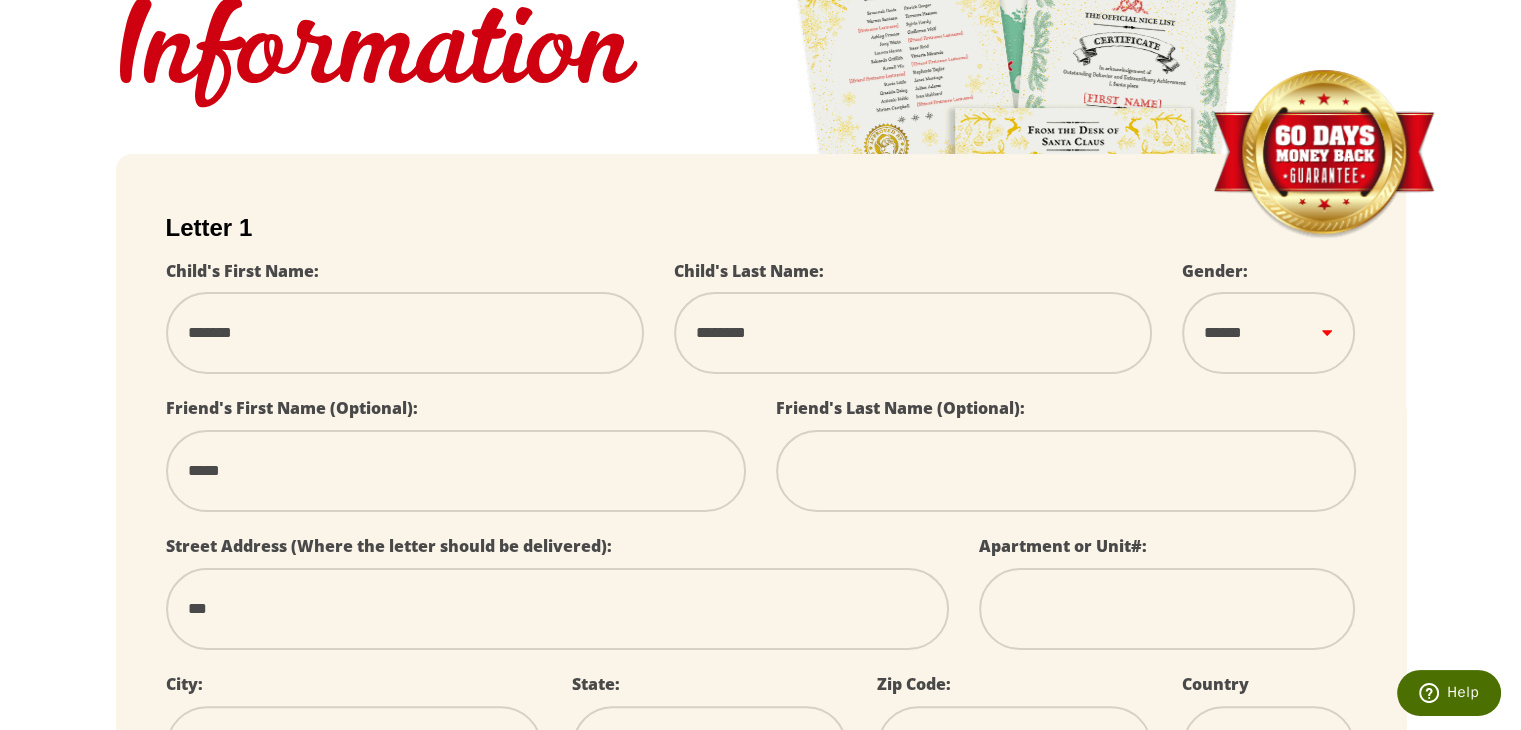 select 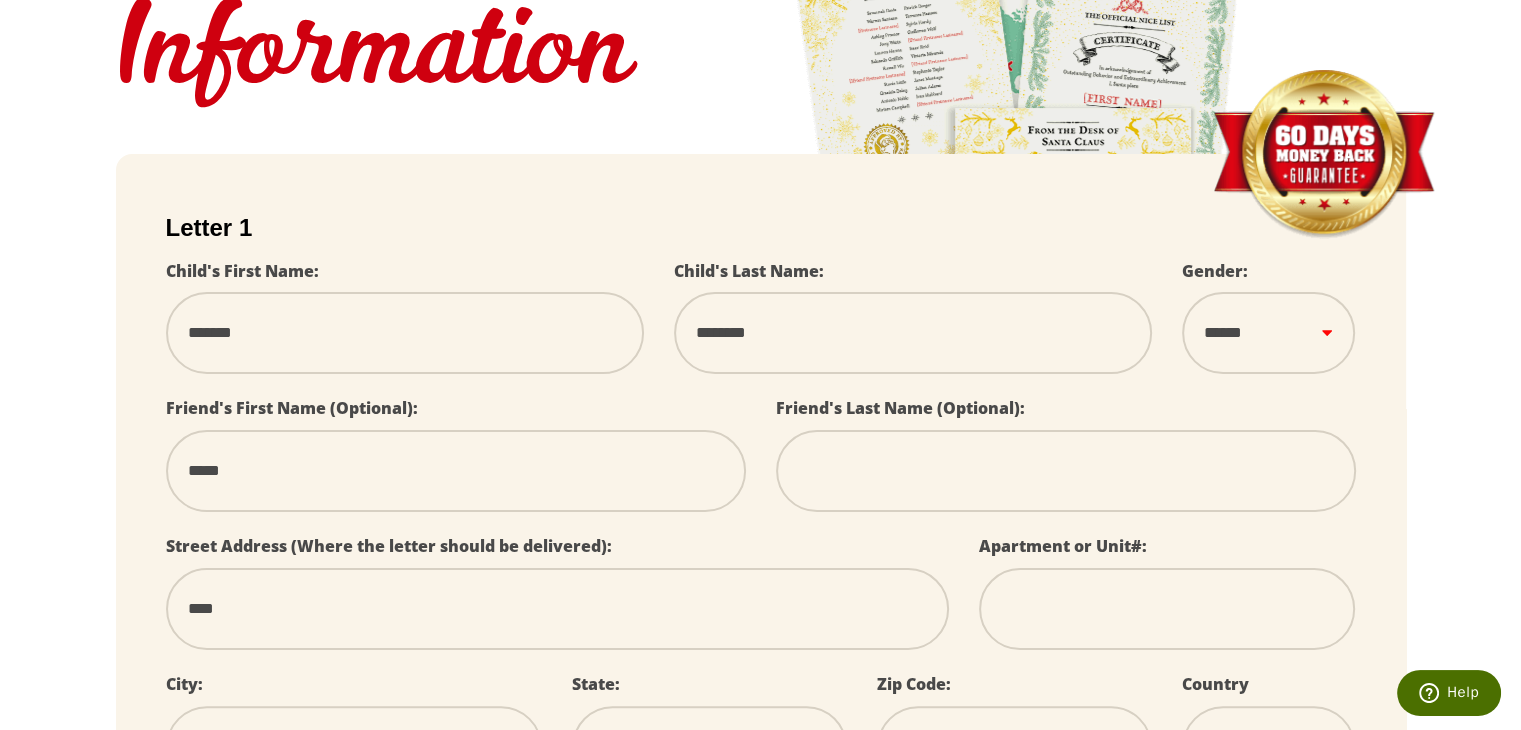 select 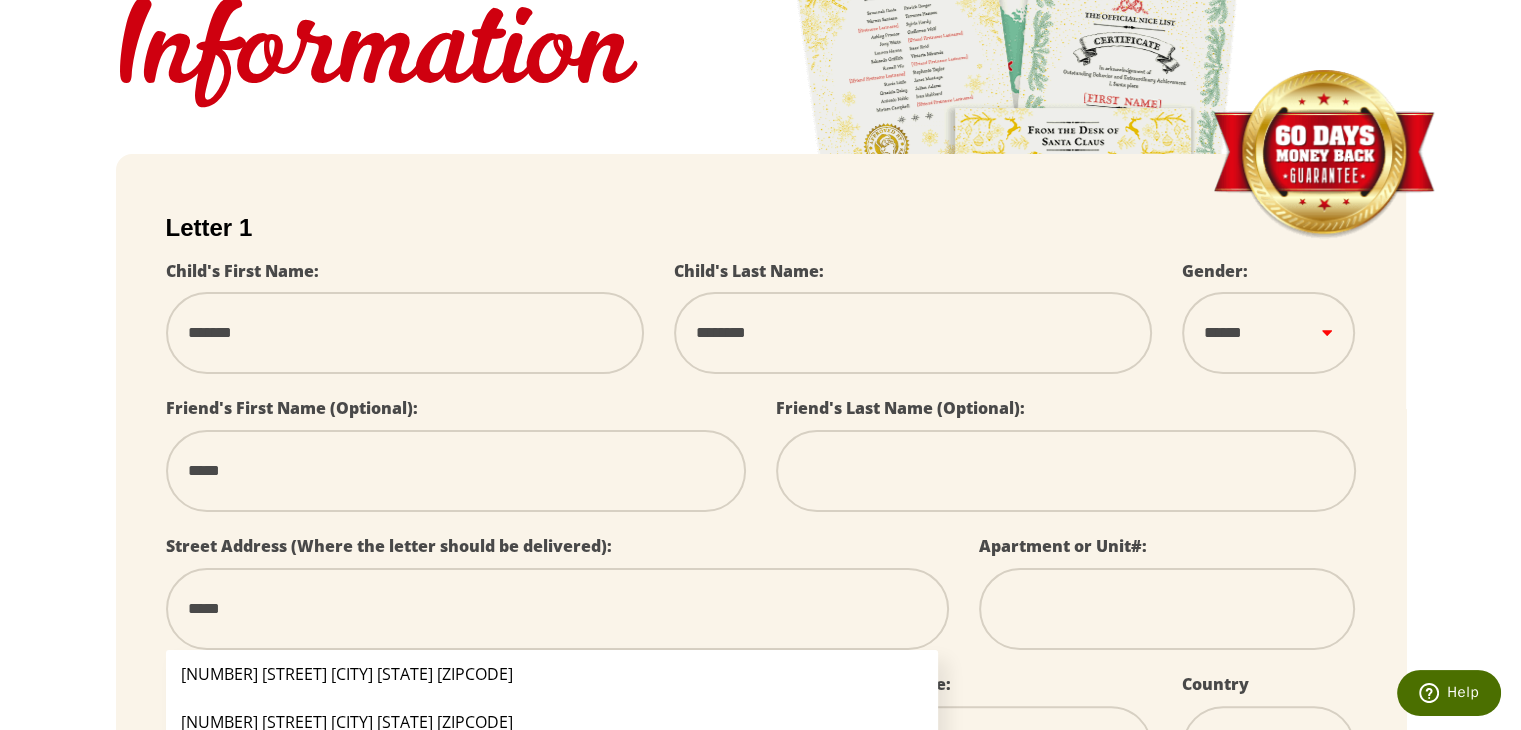 select 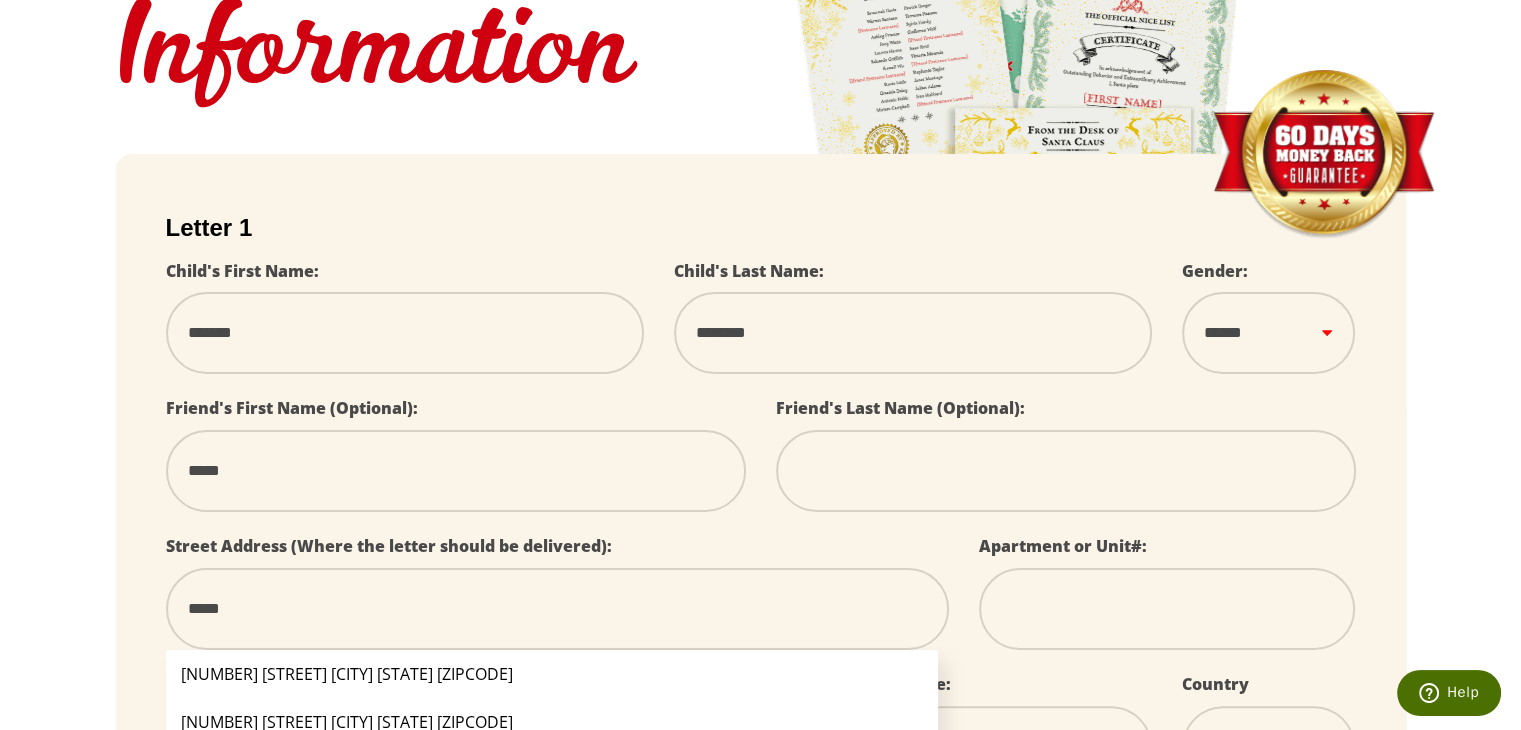 type on "******" 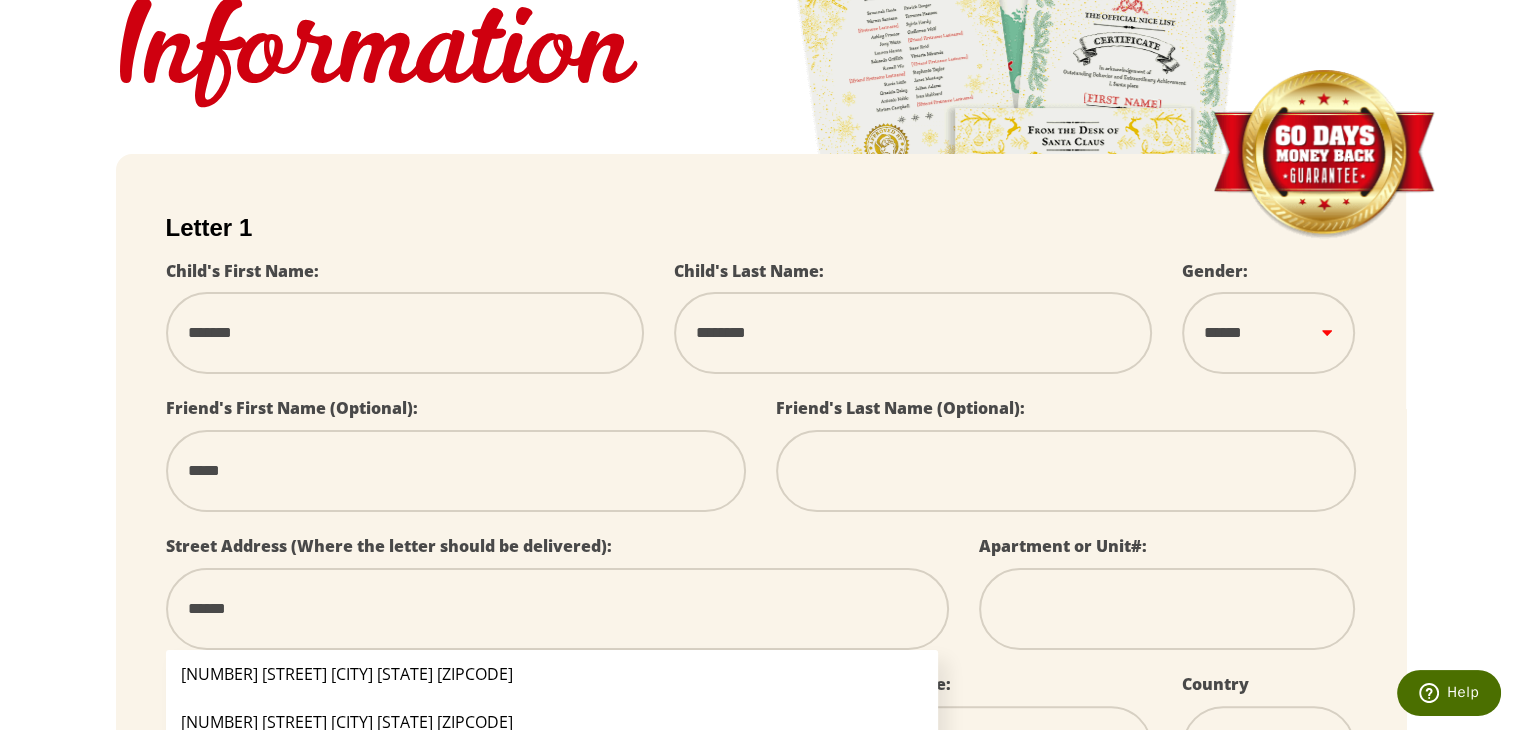 select 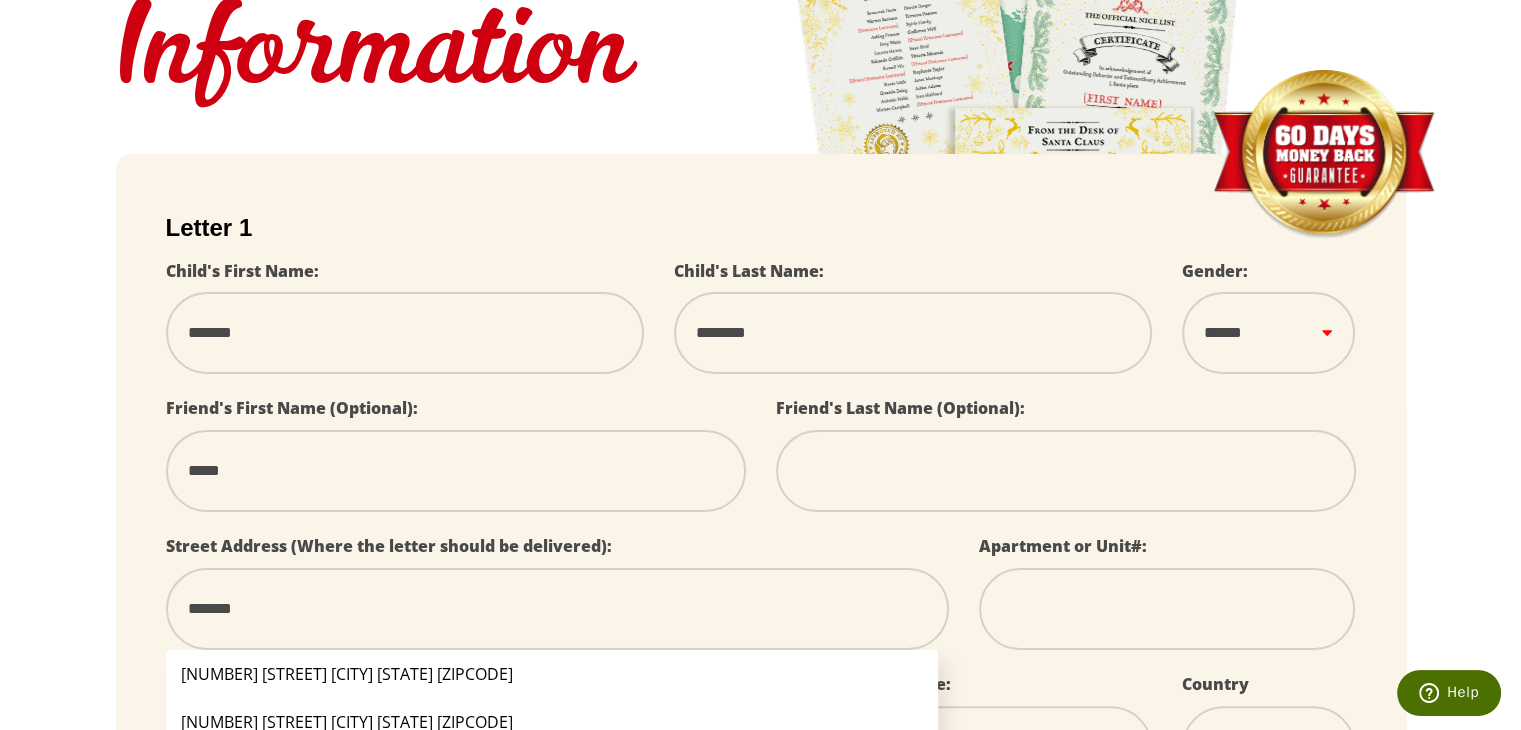 select 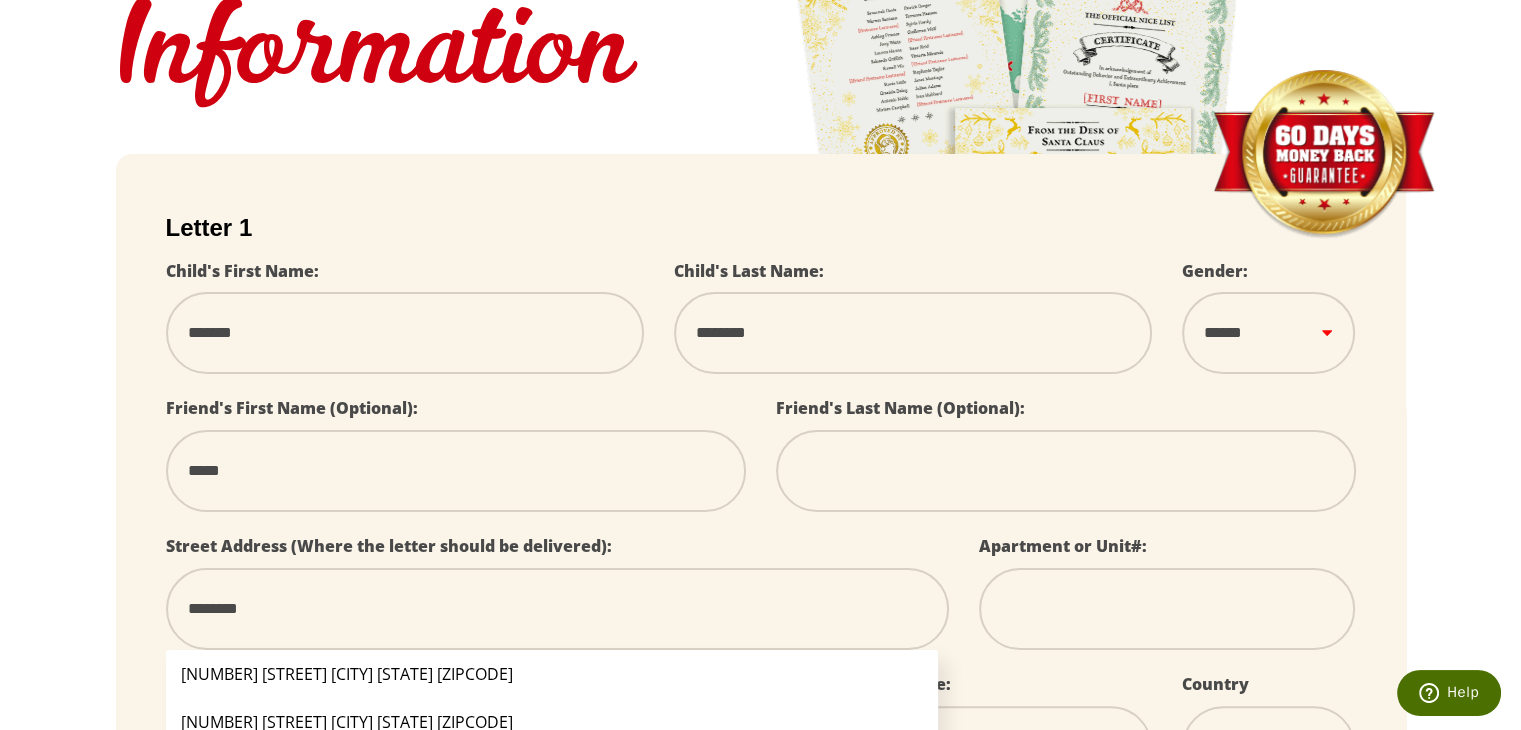 select 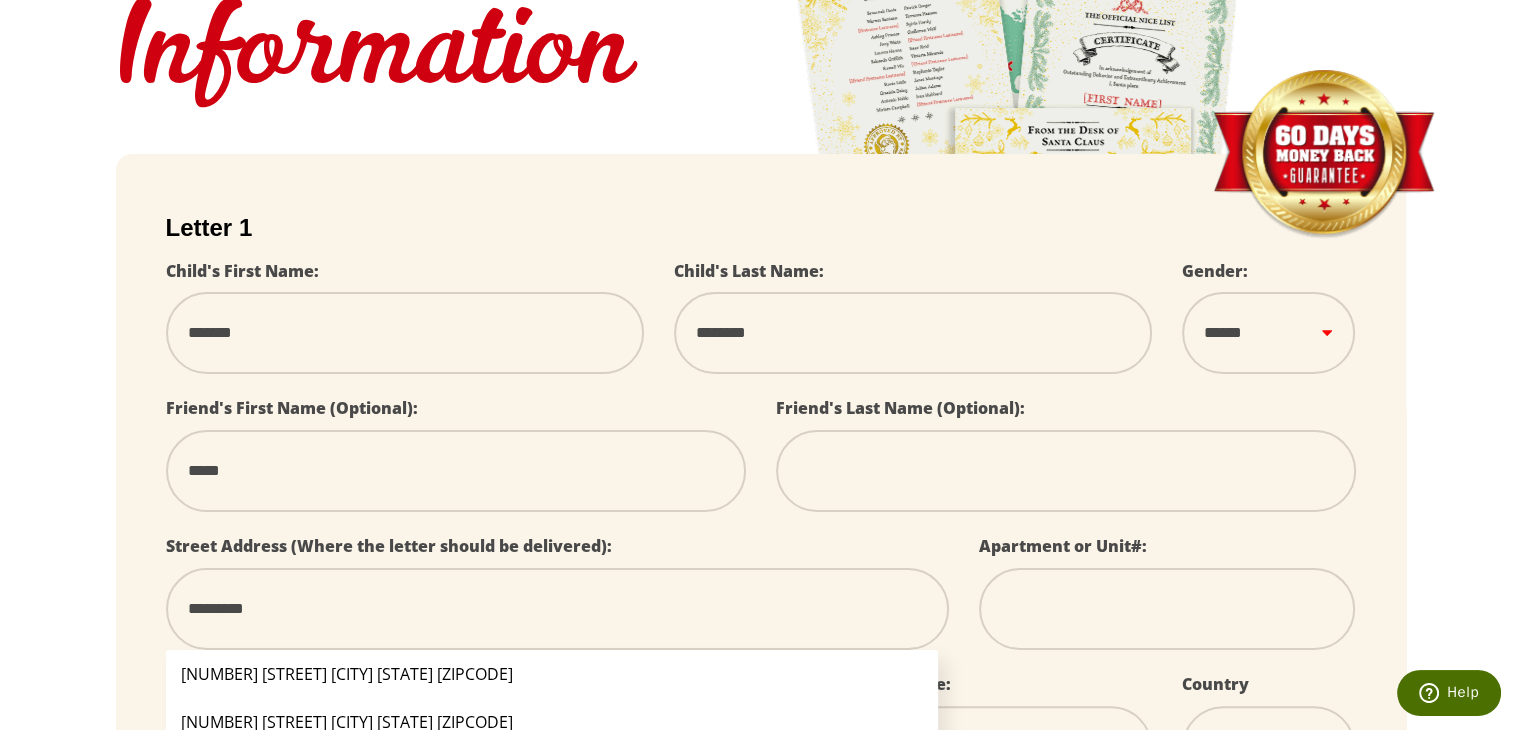 select 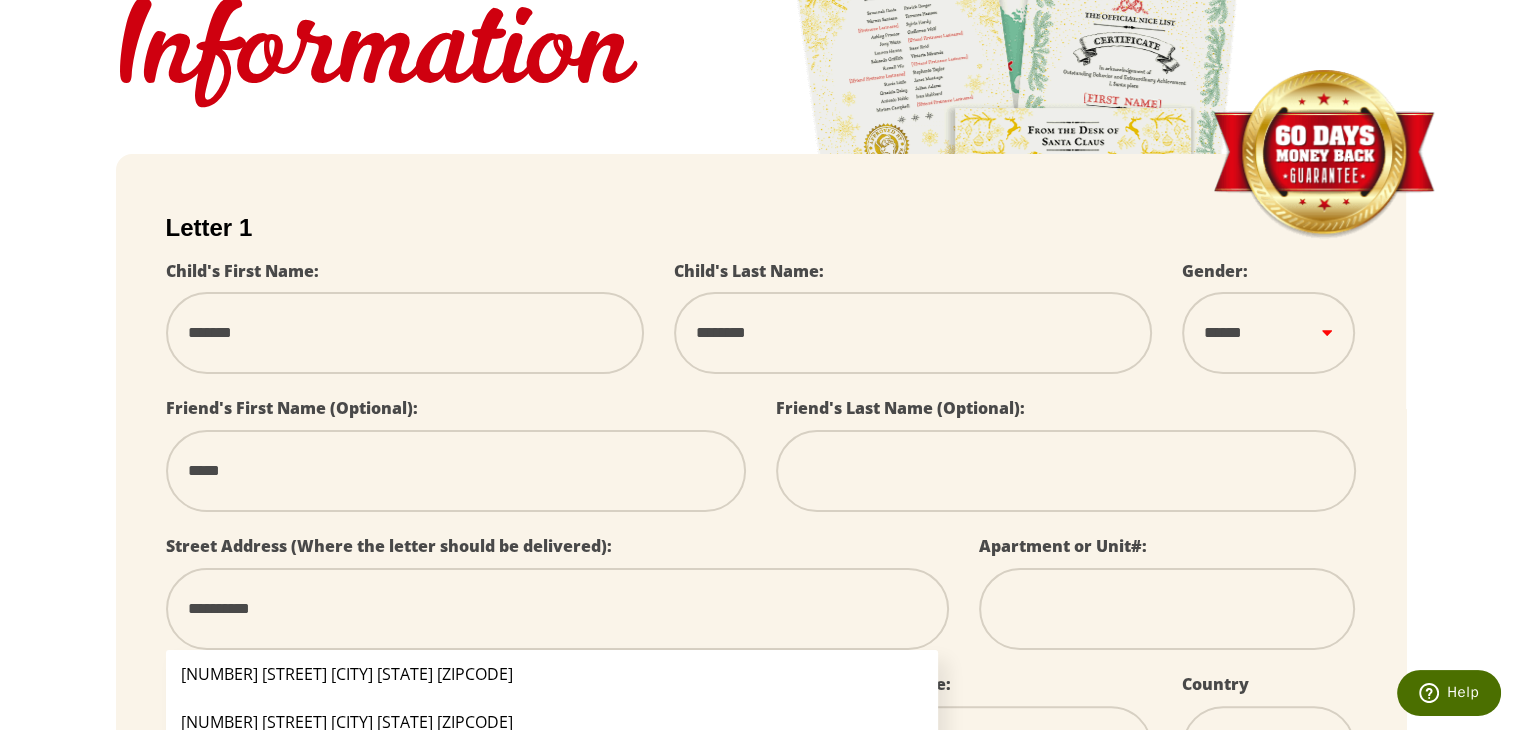 select 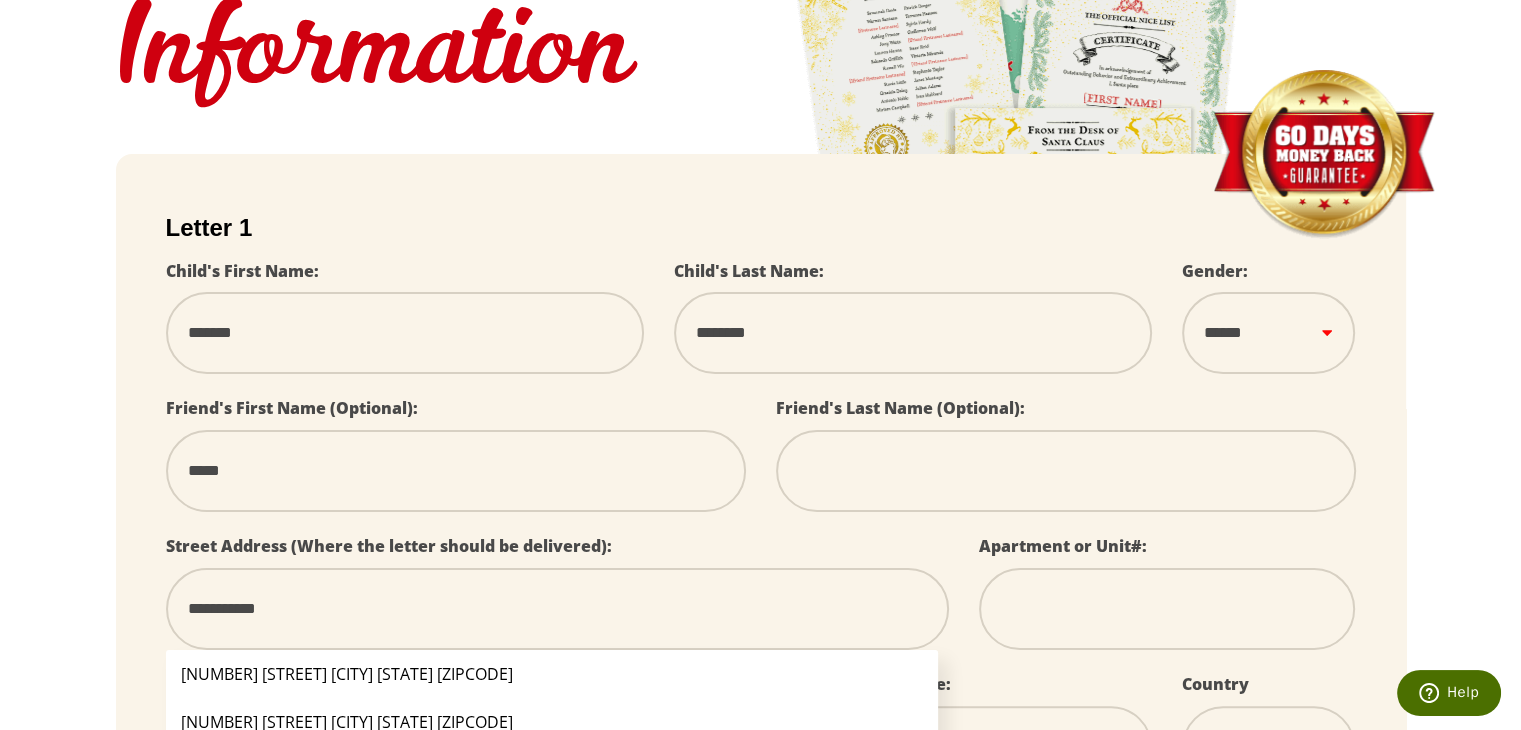 select 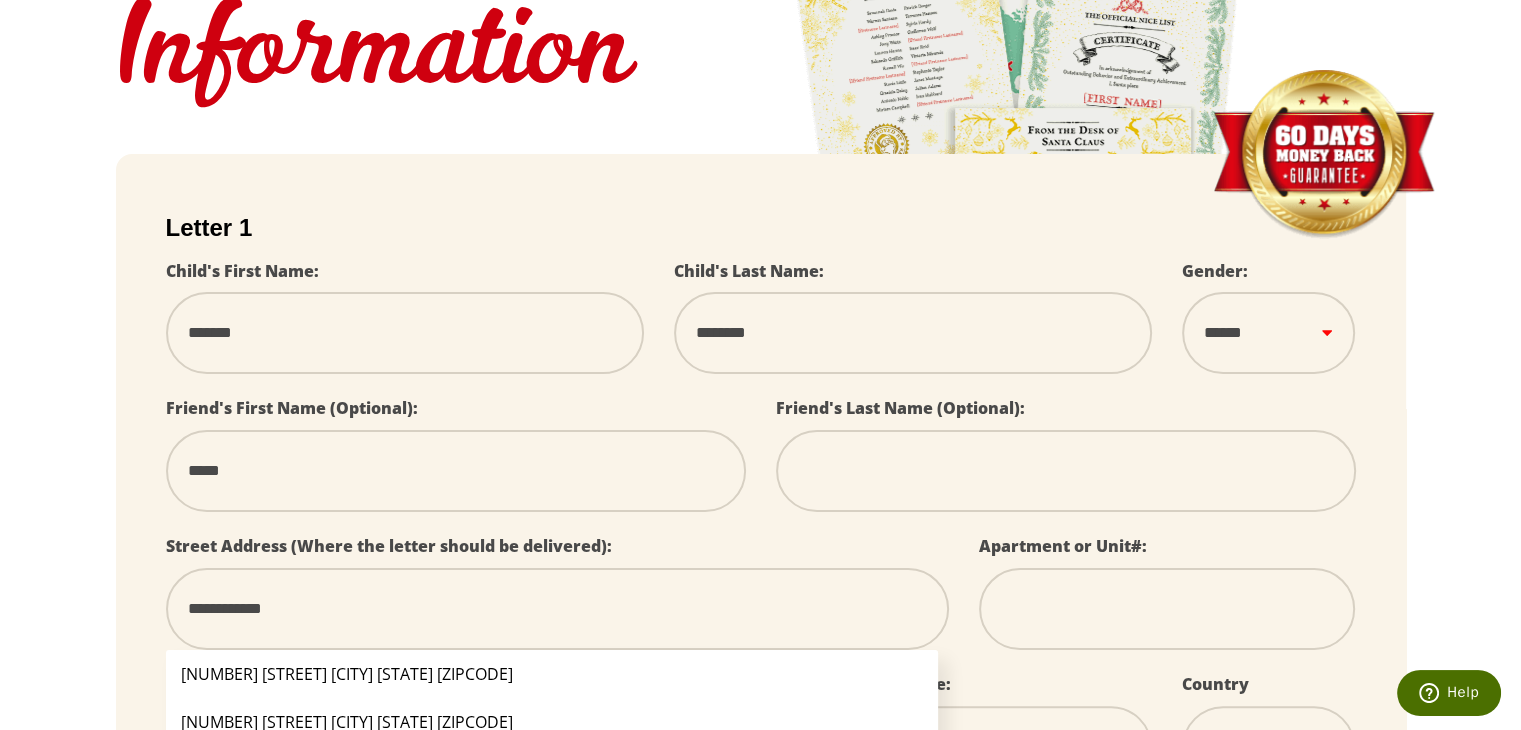 select 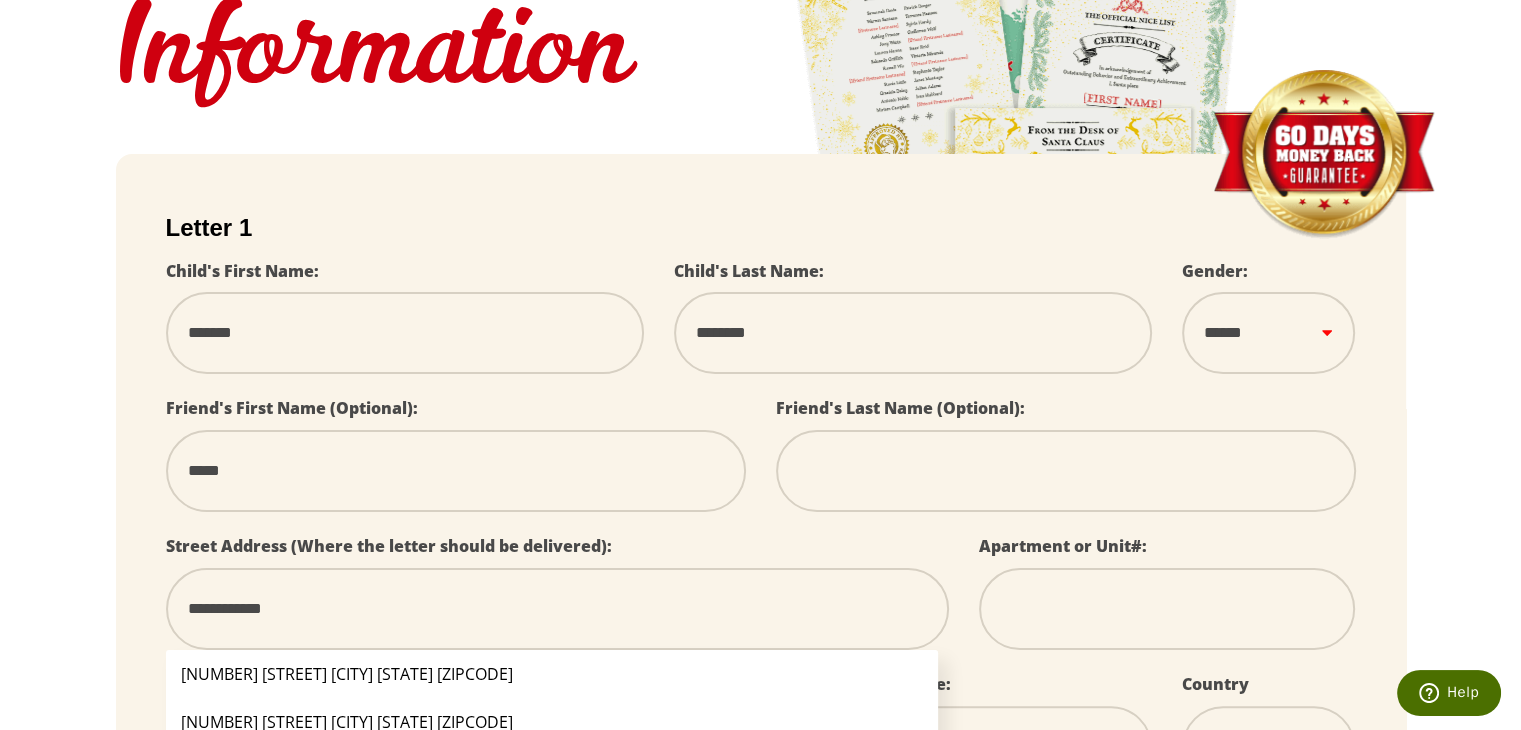 type on "**********" 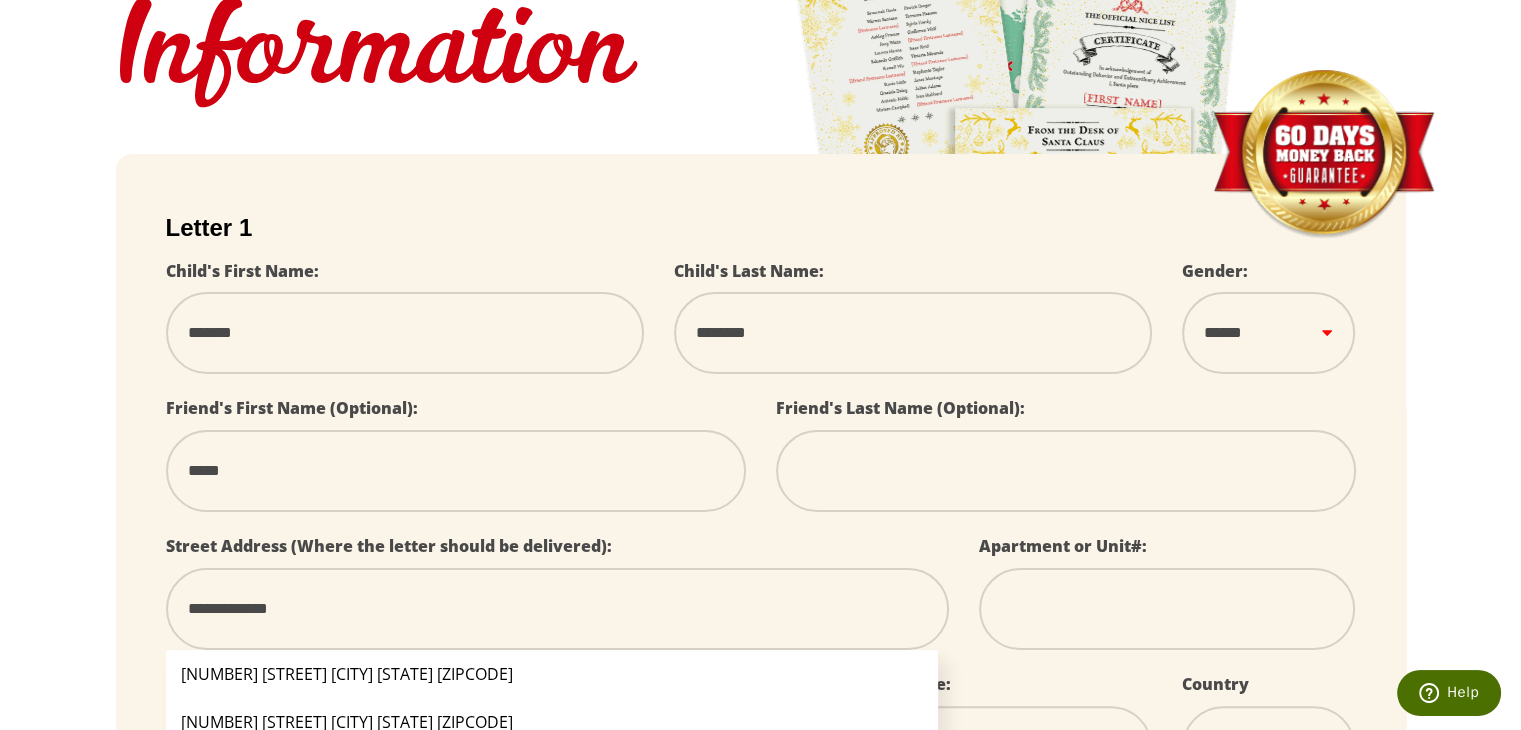 select 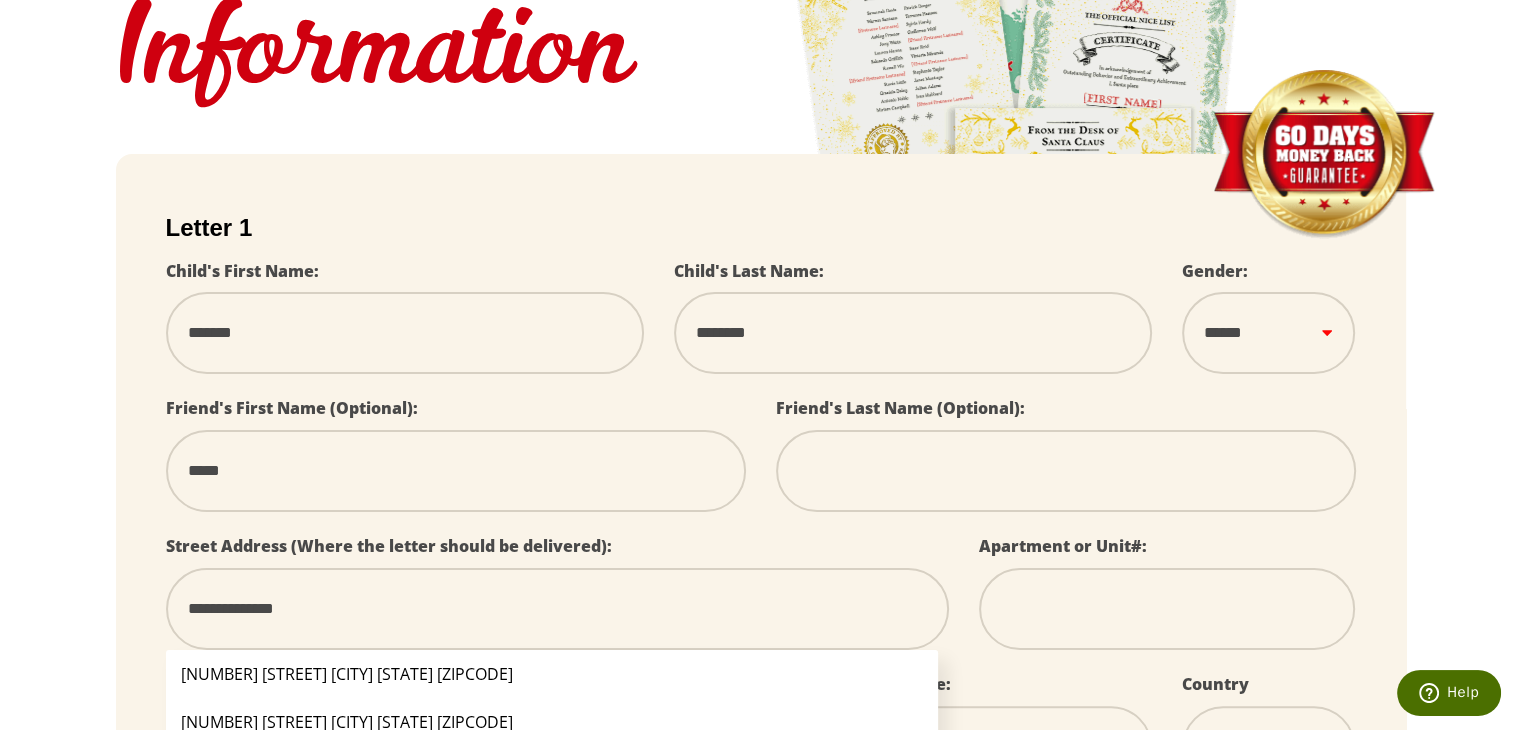 select 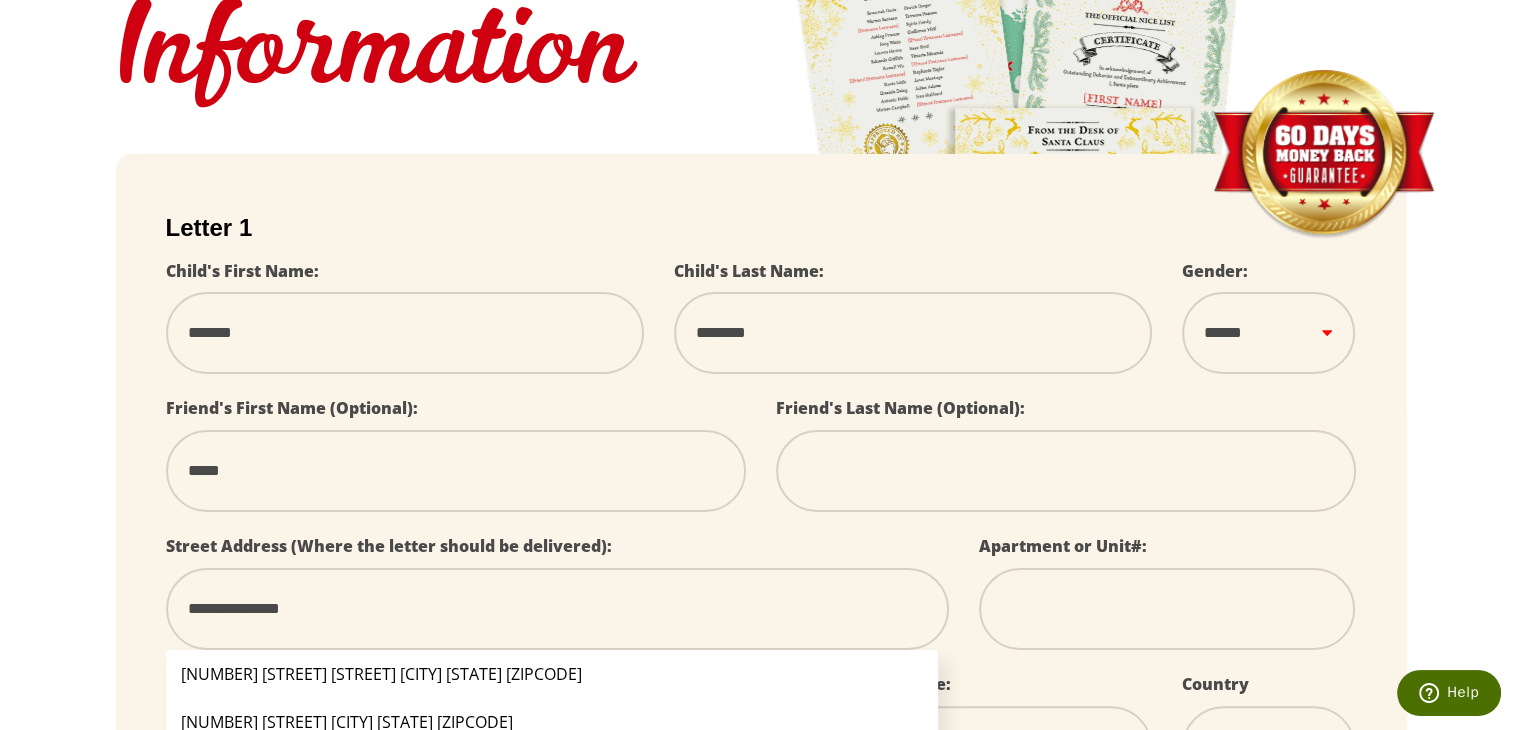 select 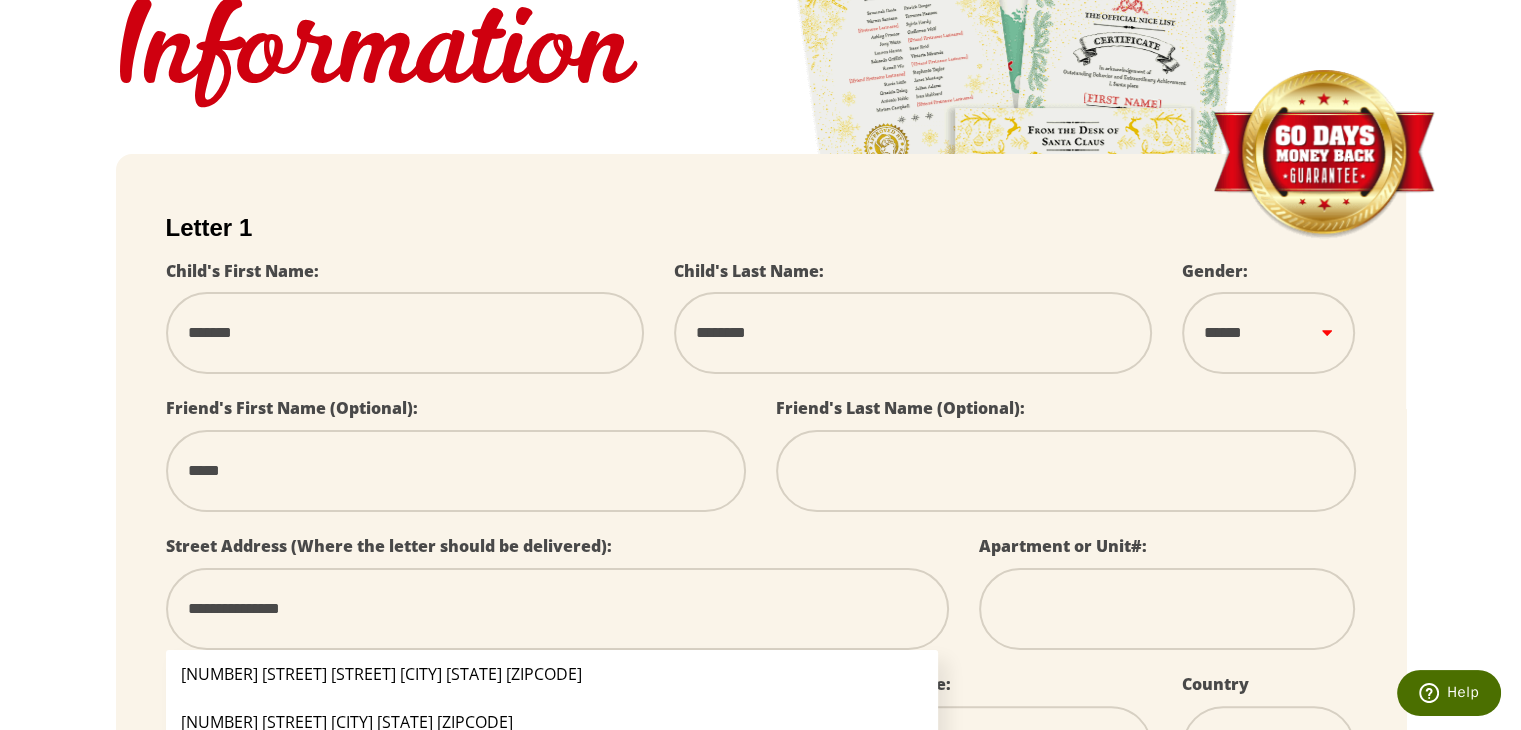 type on "**********" 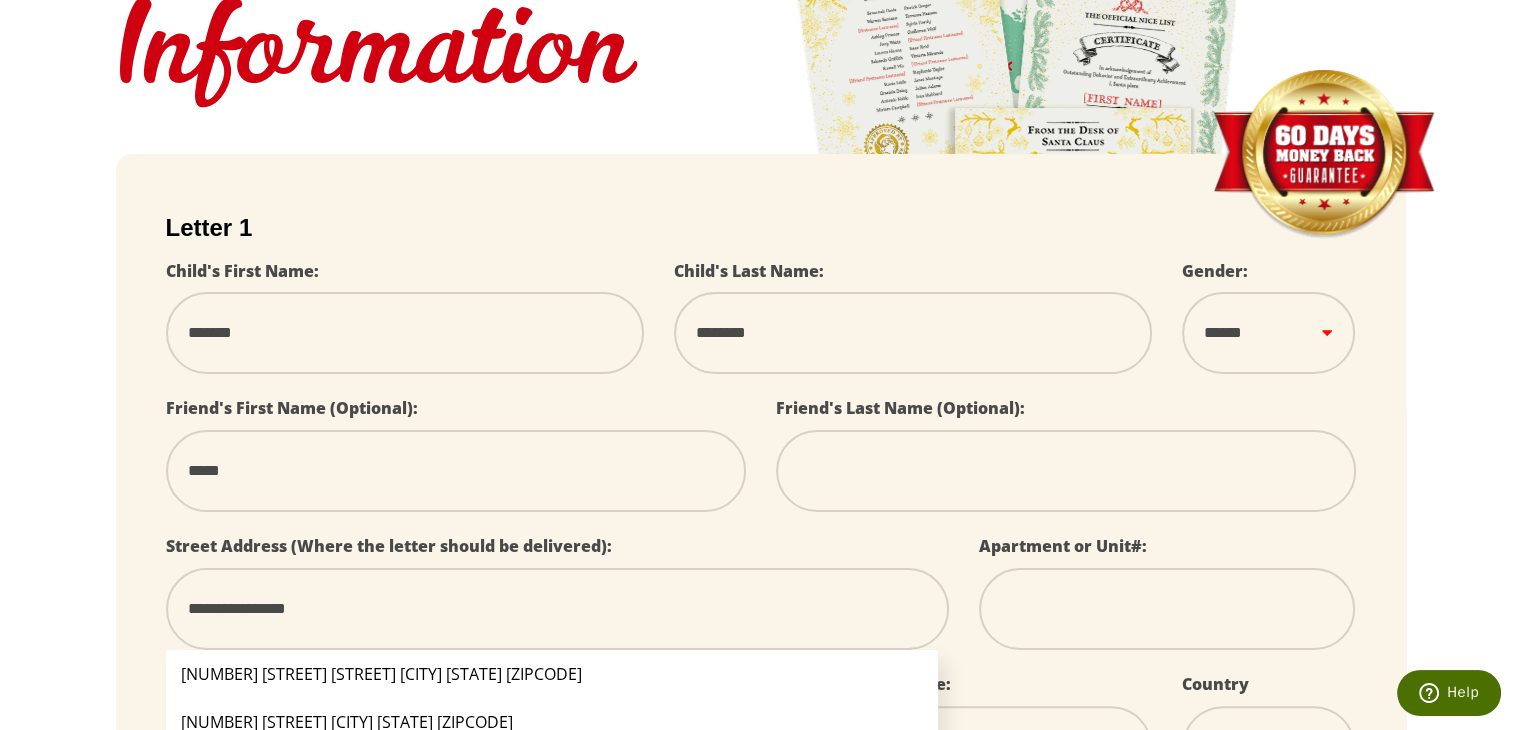 select 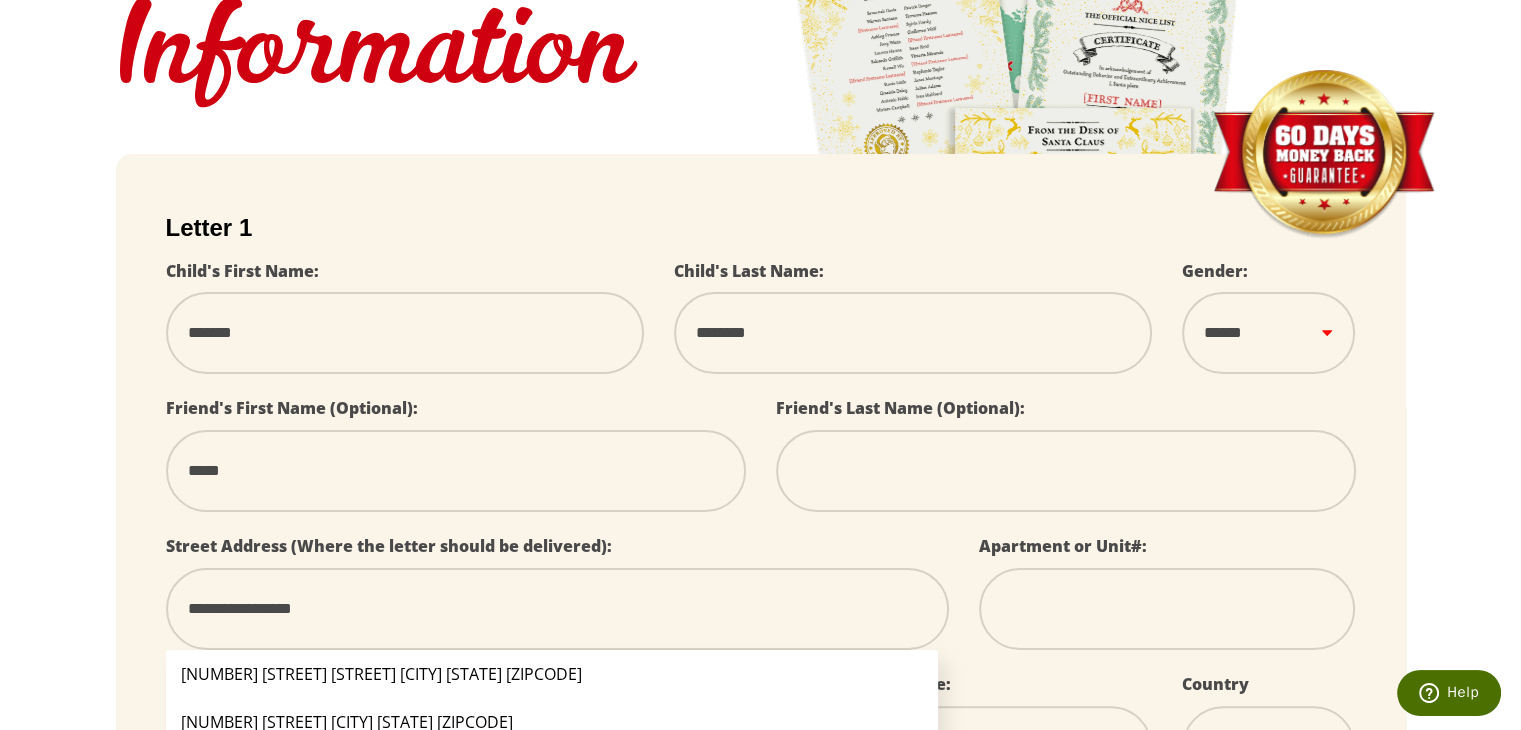select 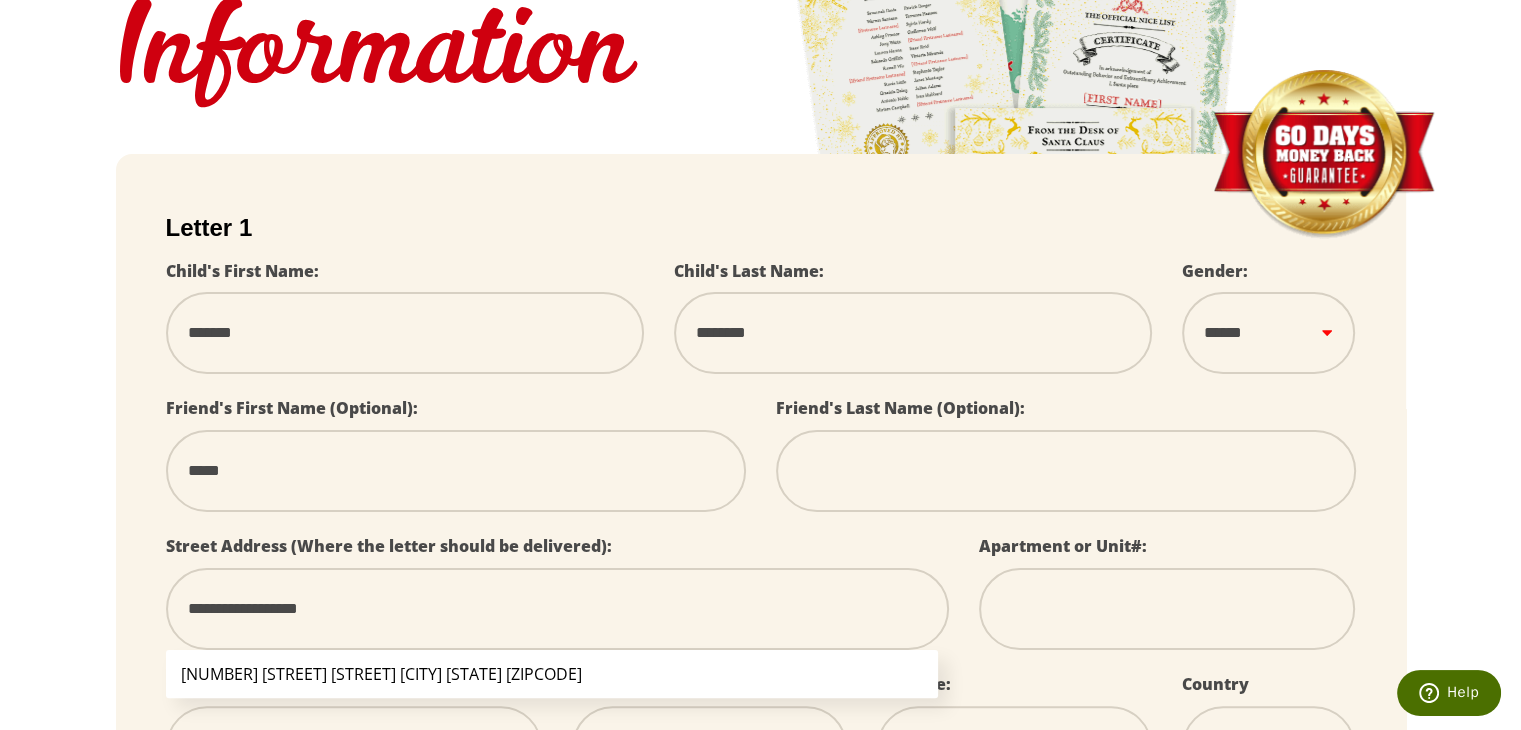 select 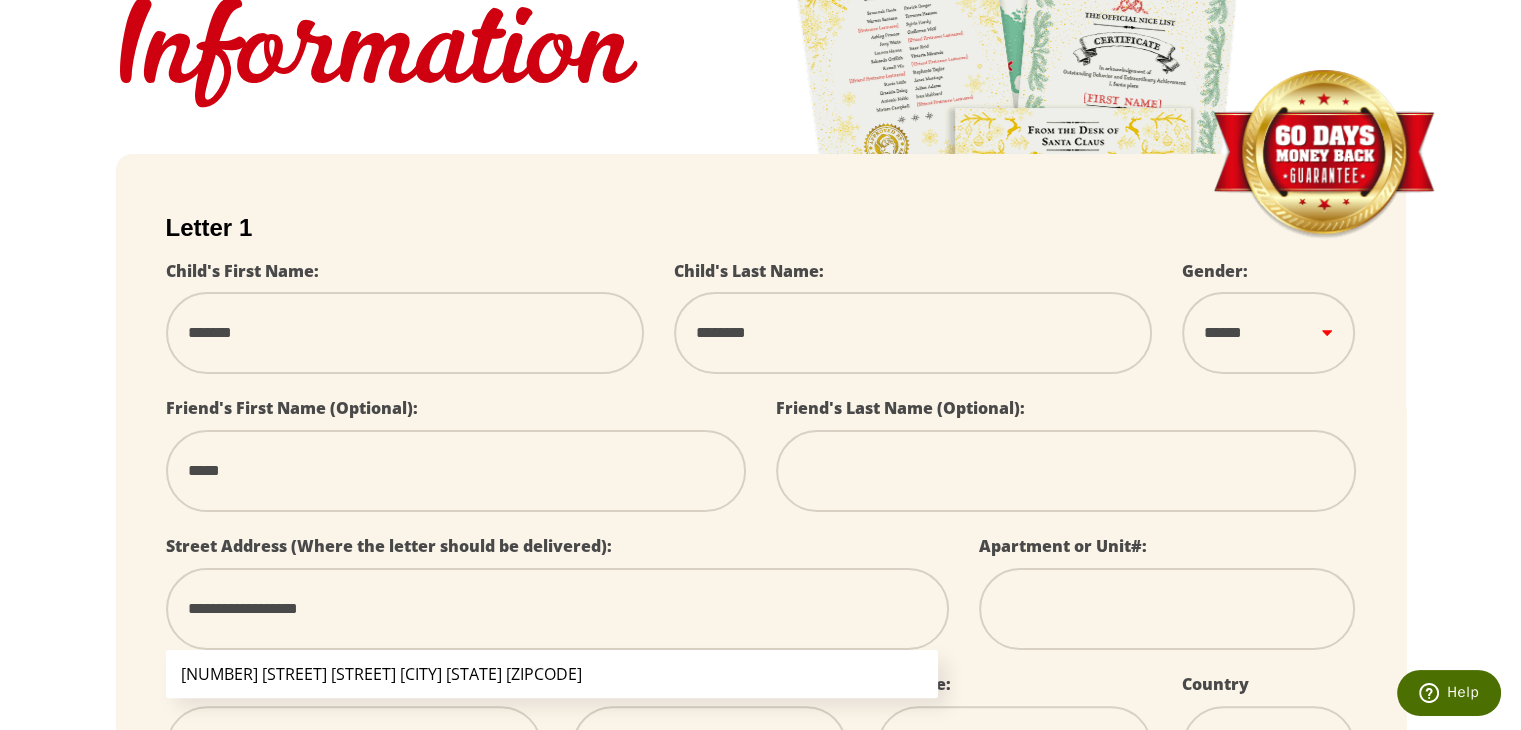 type on "**********" 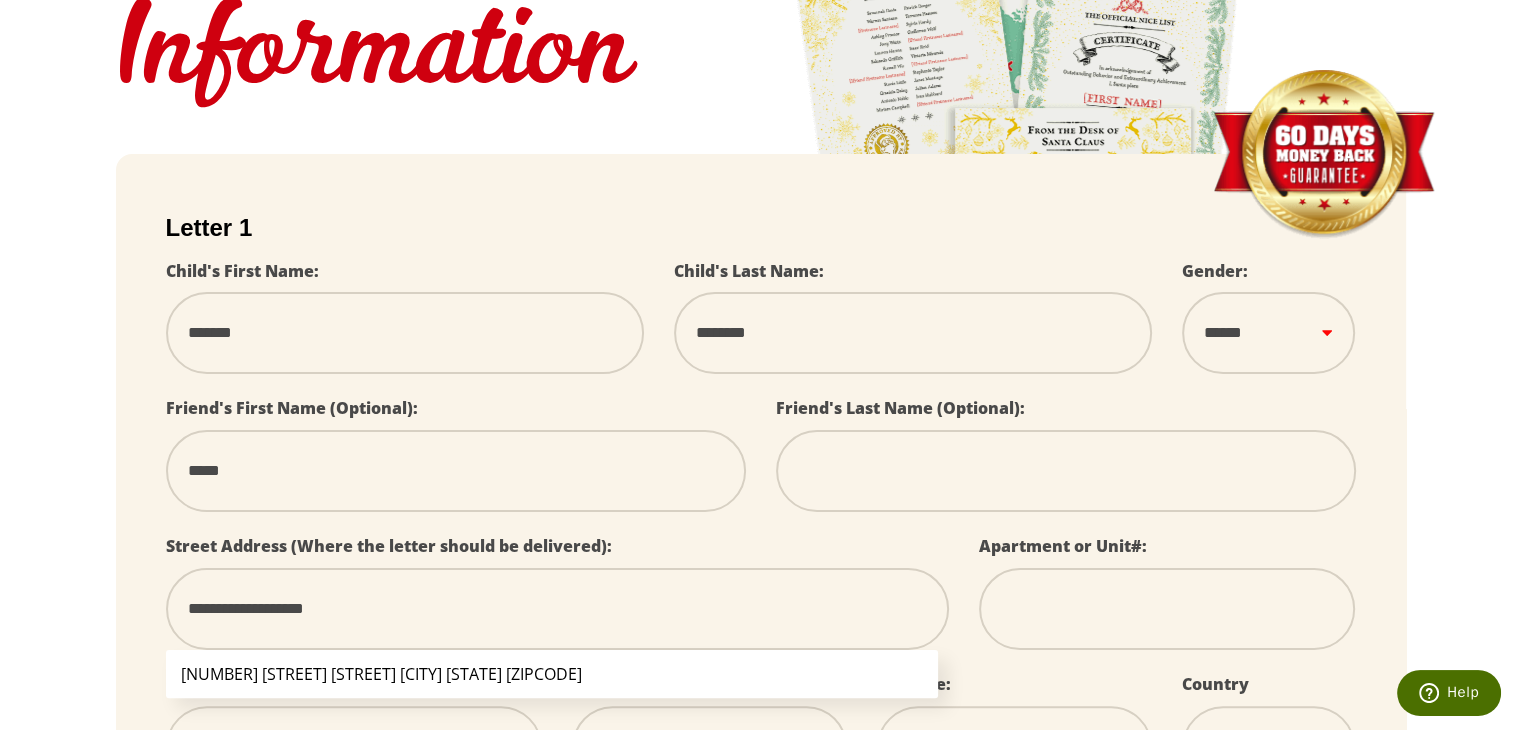 select 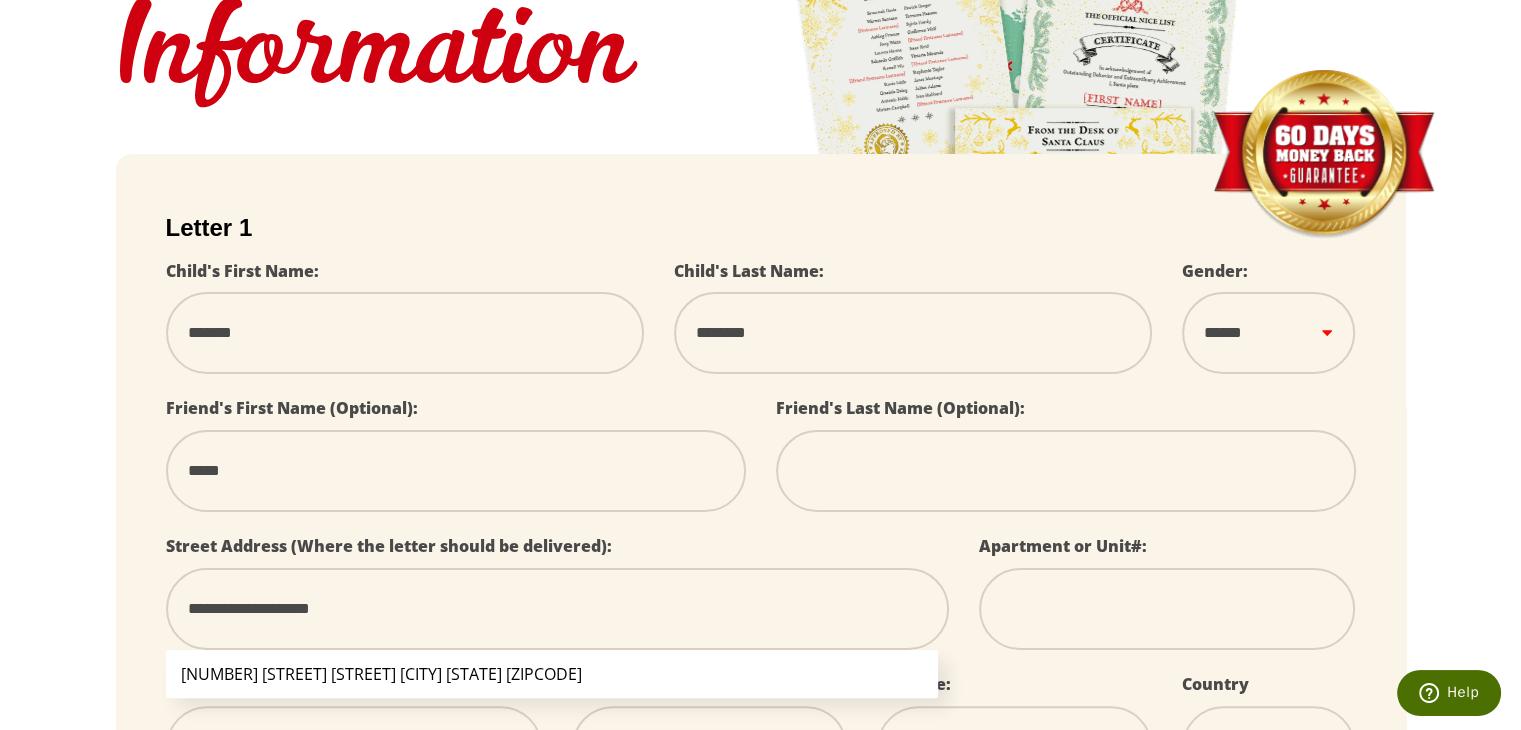 select 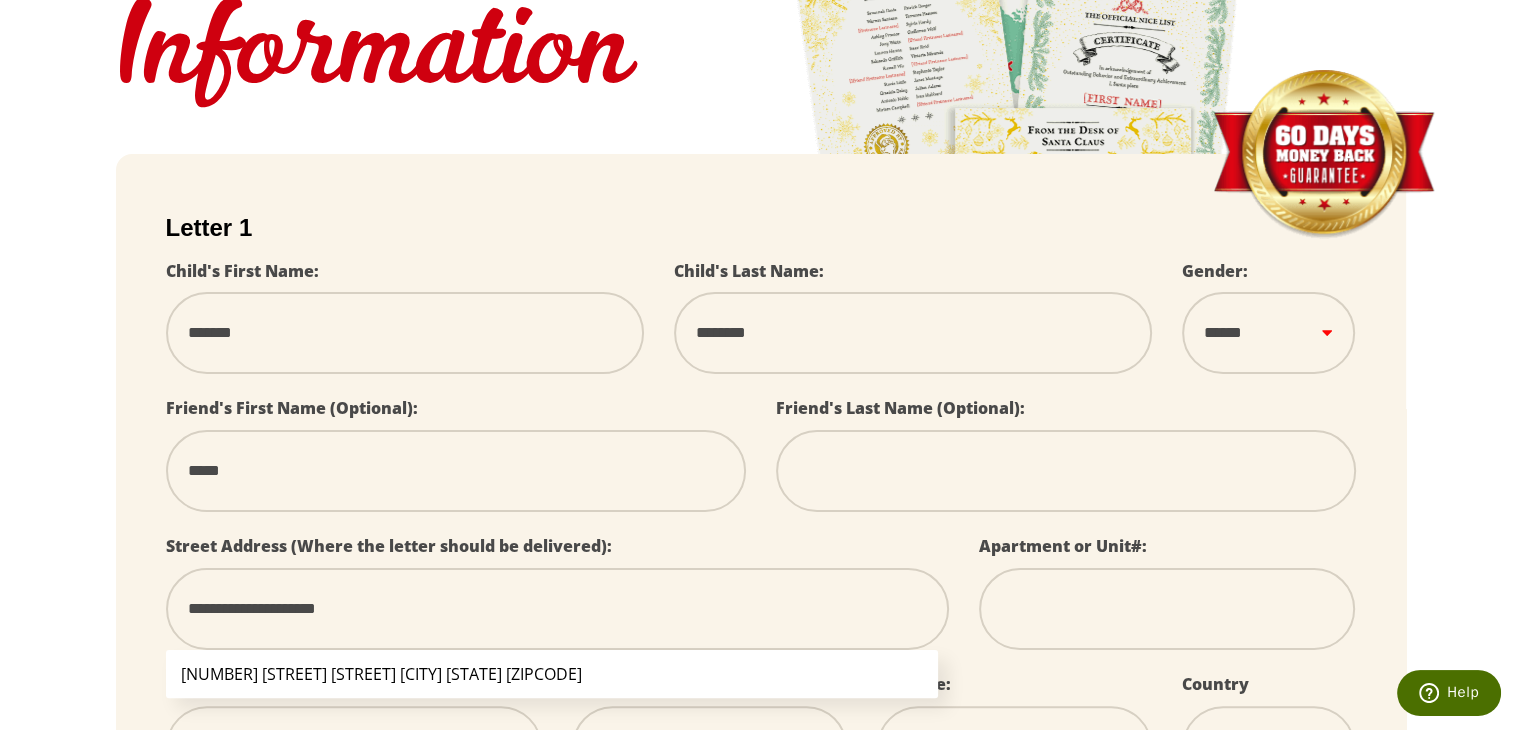 select 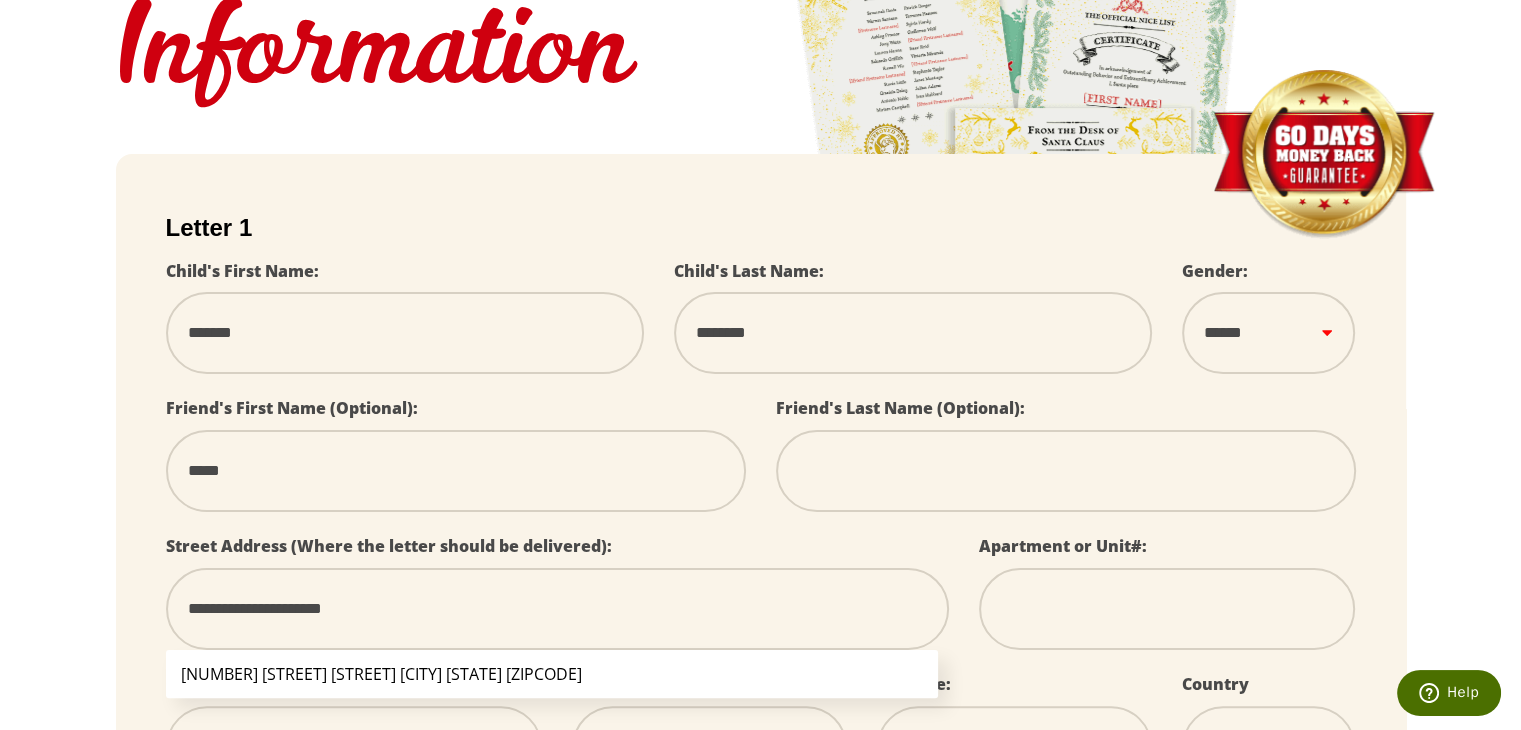 select 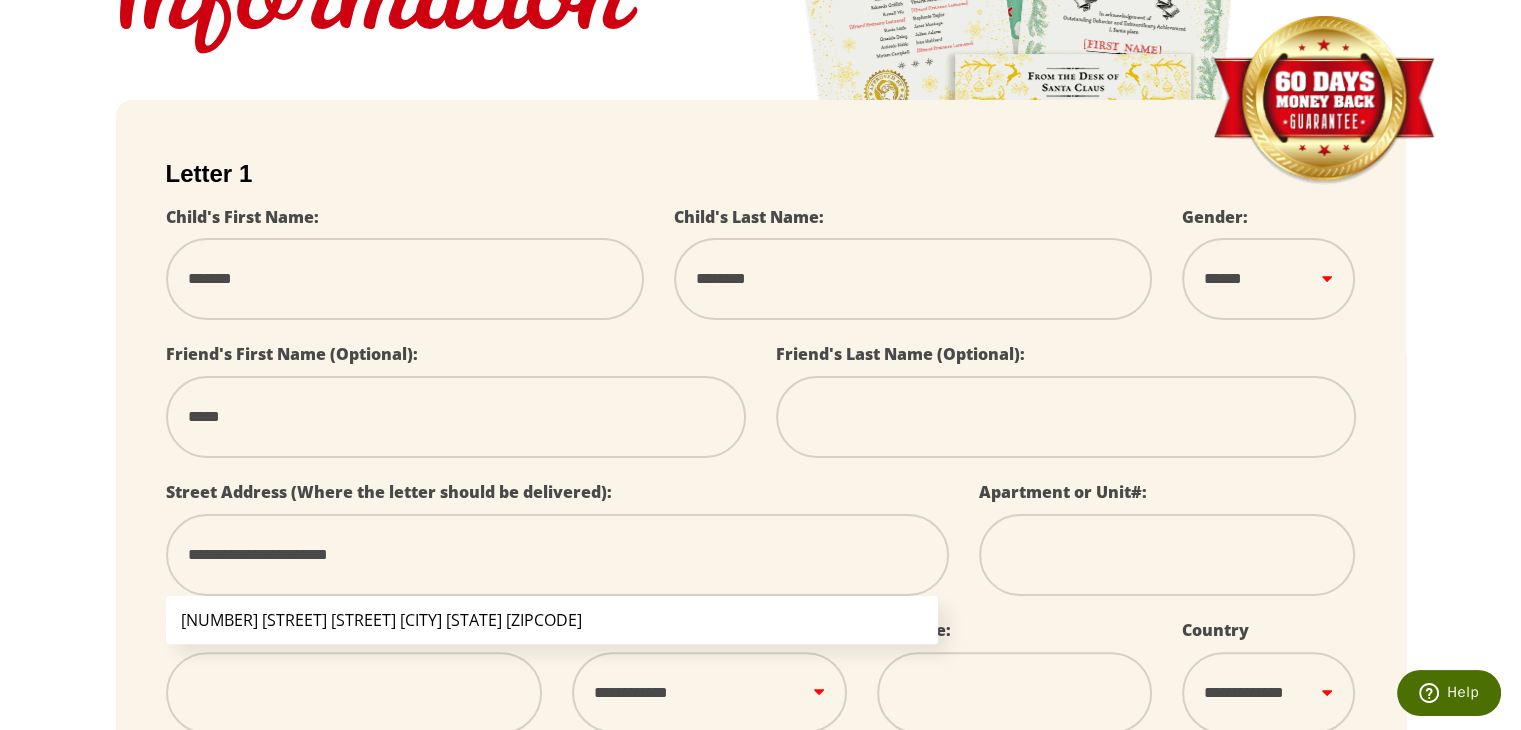 scroll, scrollTop: 400, scrollLeft: 0, axis: vertical 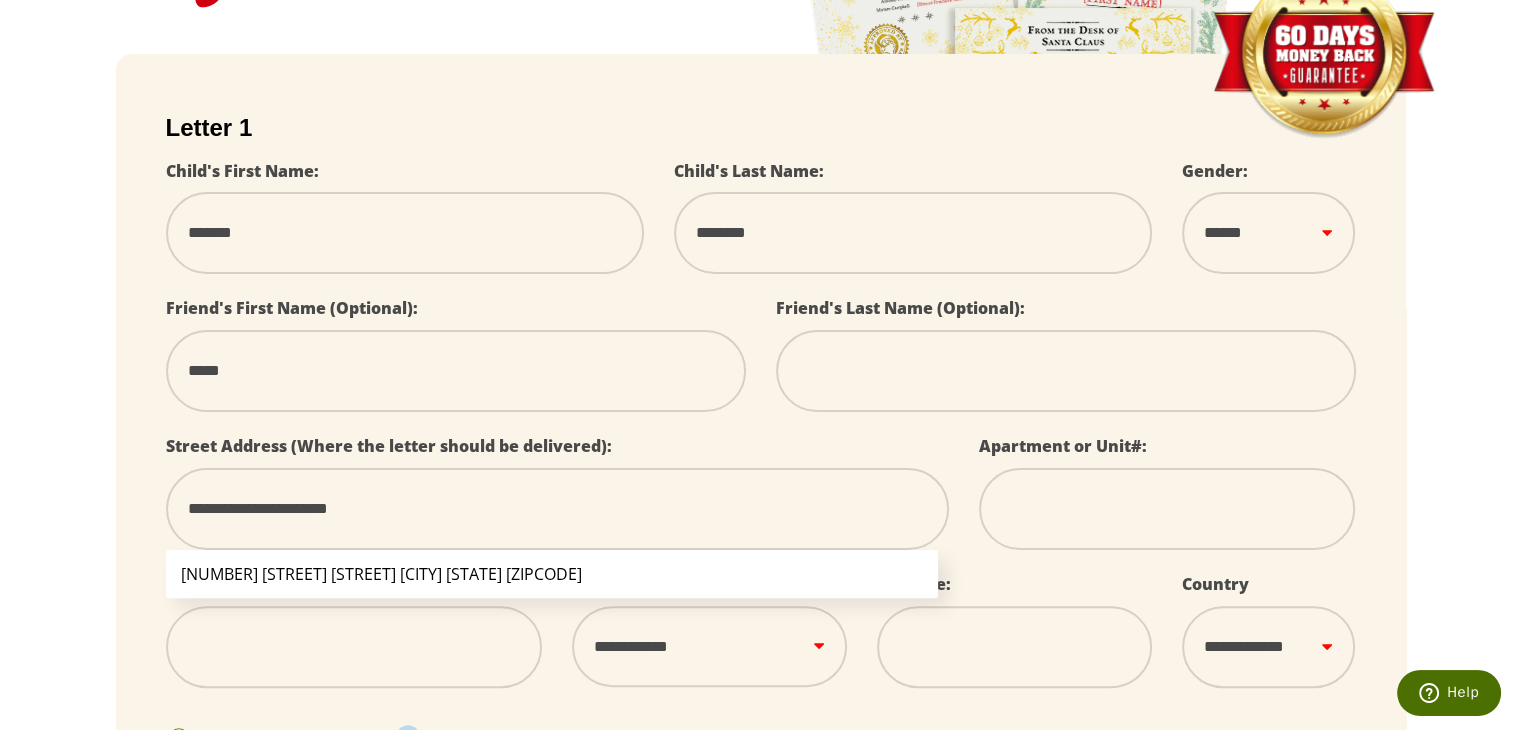 type on "**********" 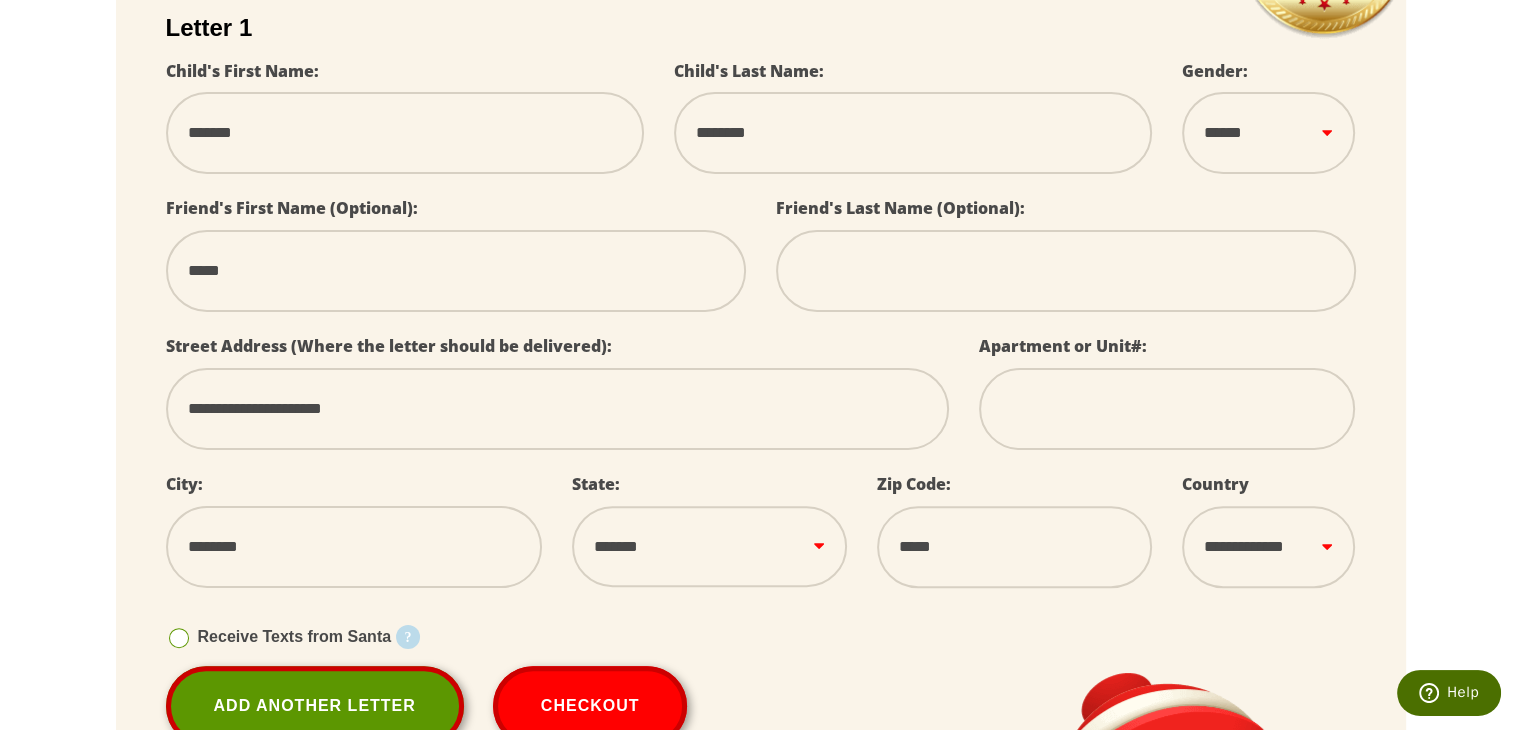 scroll, scrollTop: 600, scrollLeft: 0, axis: vertical 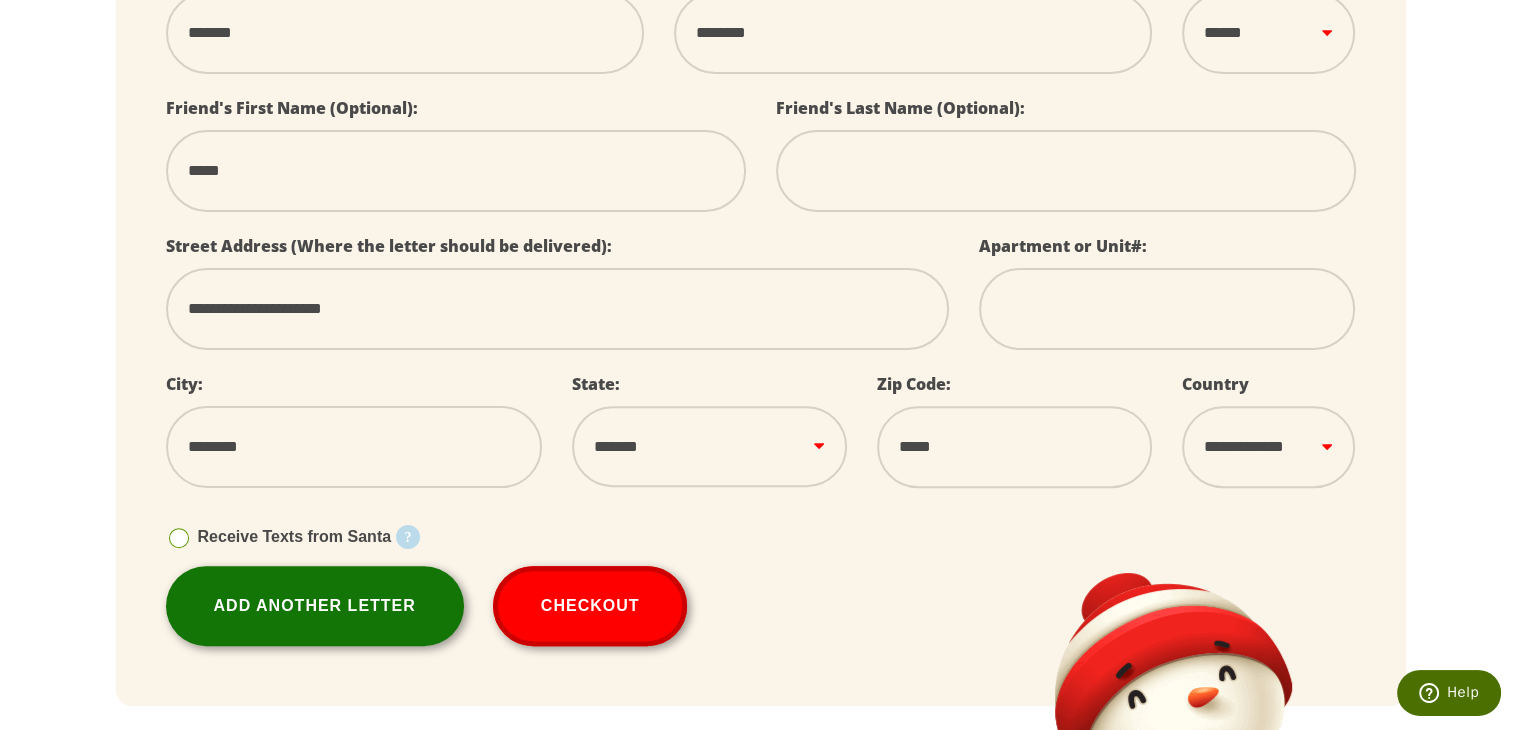 click on "Add Another Letter" at bounding box center (315, 606) 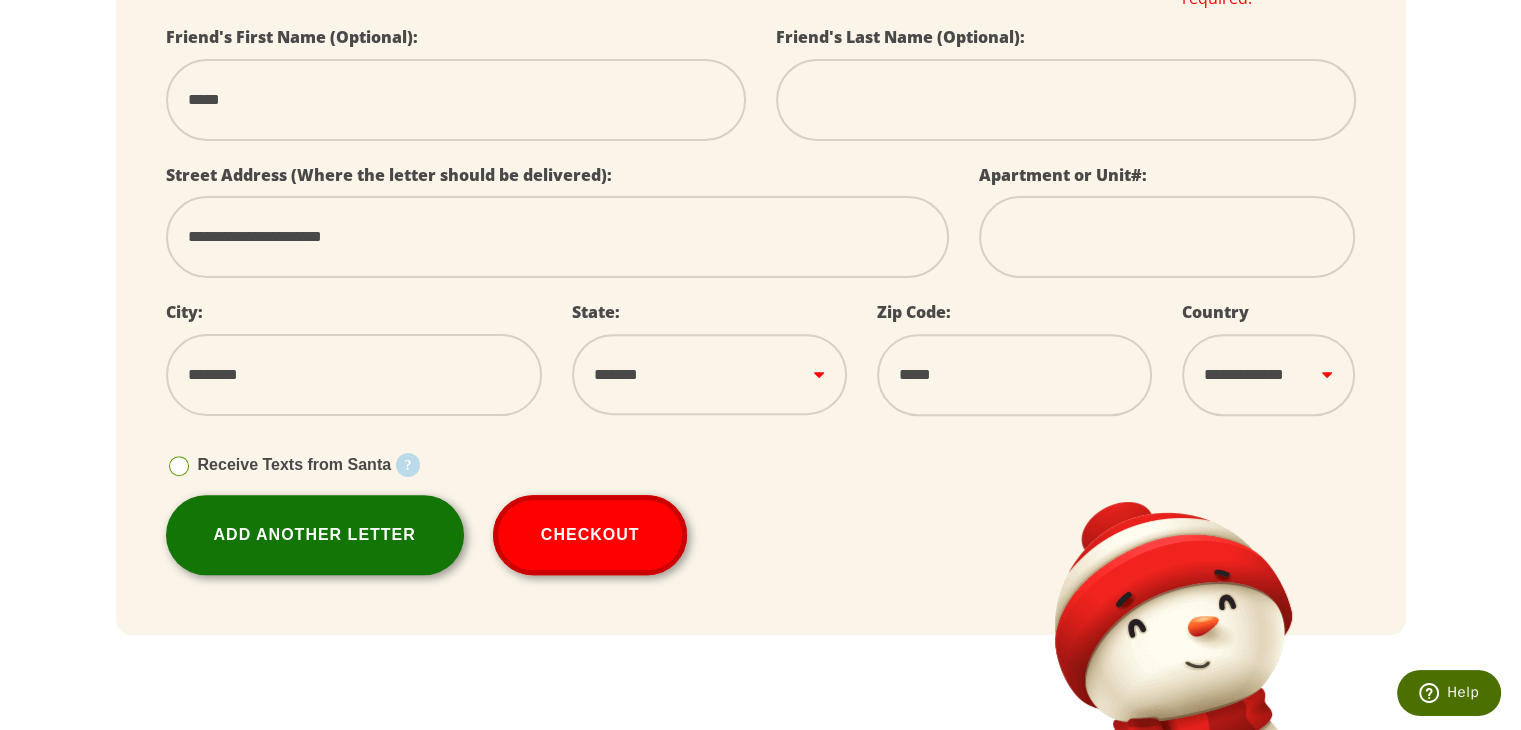 scroll, scrollTop: 700, scrollLeft: 0, axis: vertical 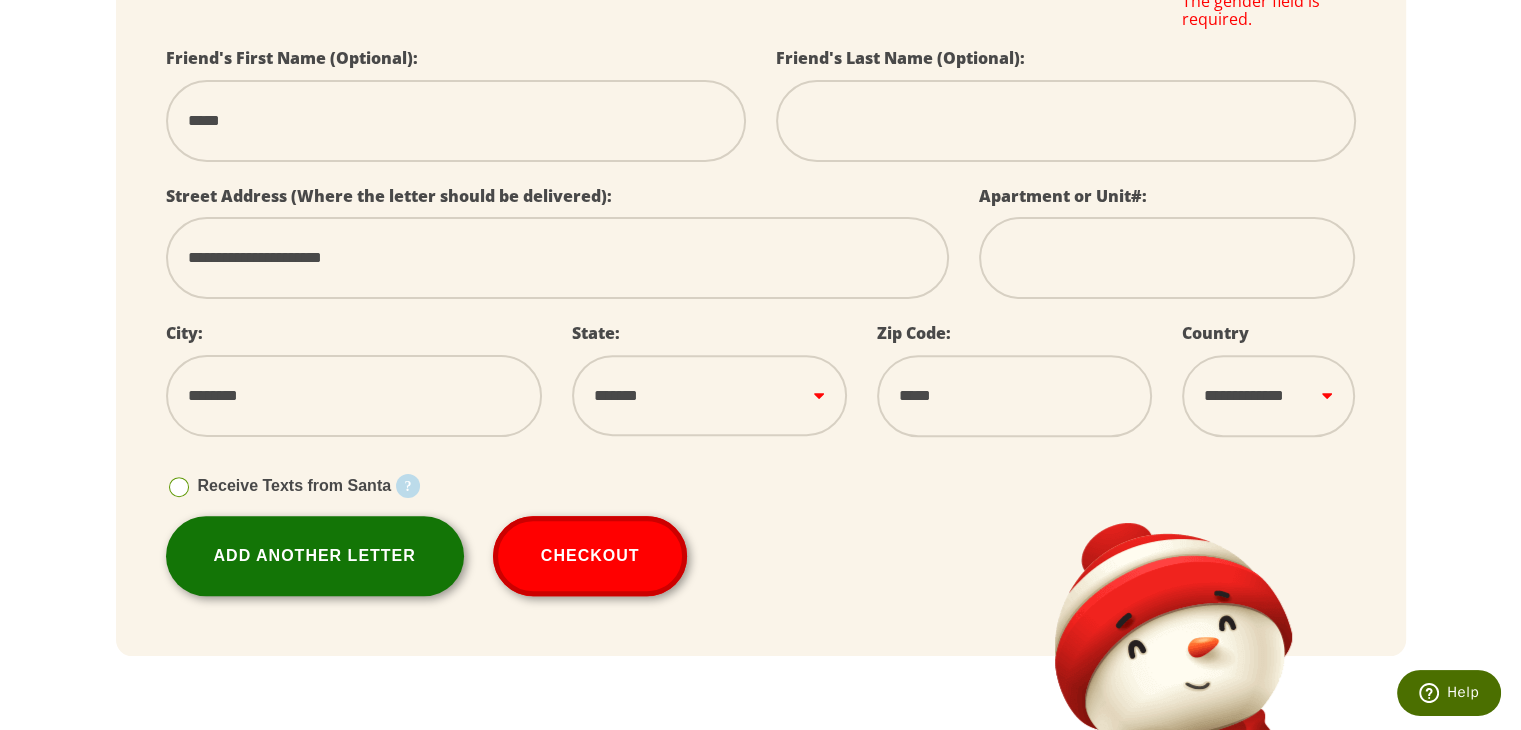 click on "Add Another Letter" at bounding box center [315, 556] 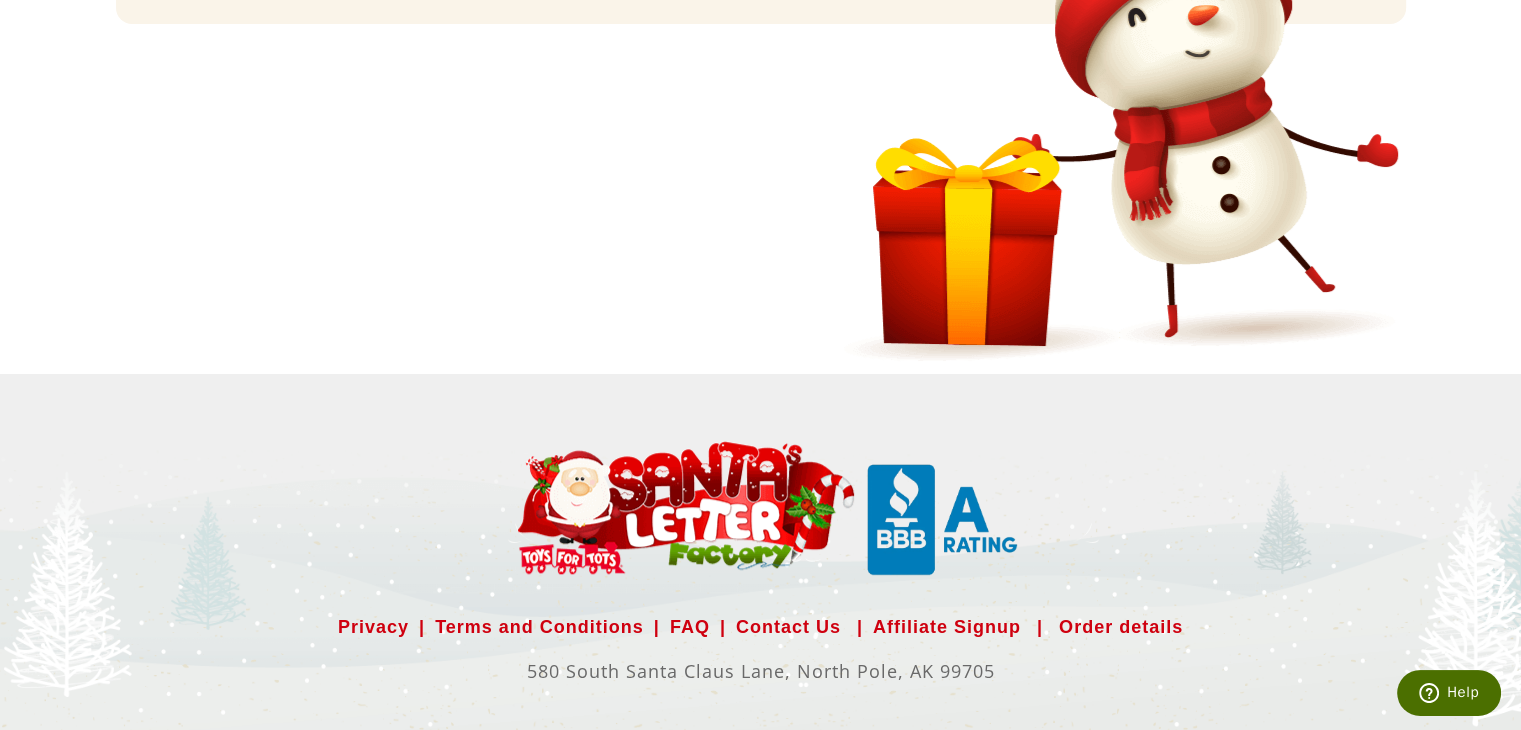 scroll, scrollTop: 432, scrollLeft: 0, axis: vertical 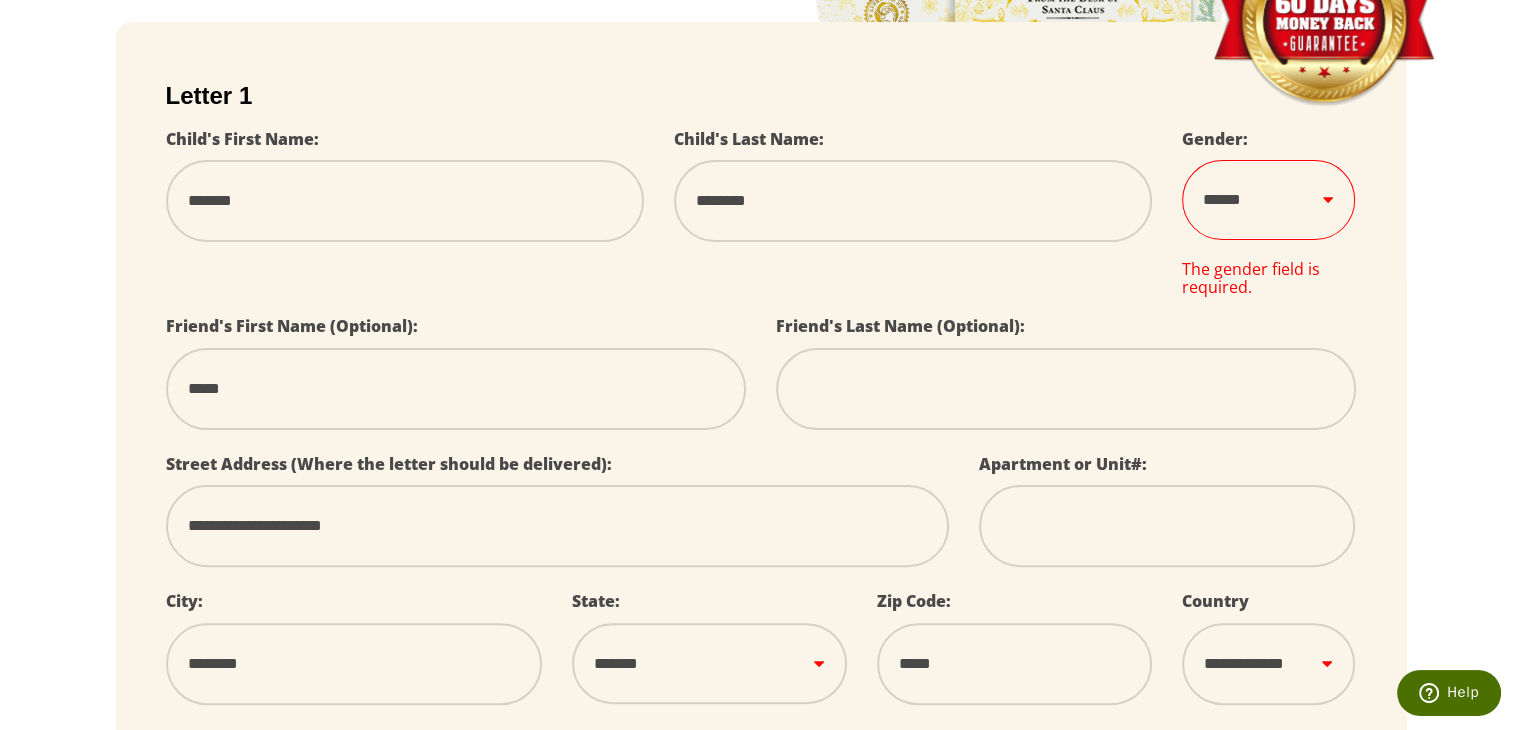 click on "******   ***   ****" at bounding box center [1268, 200] 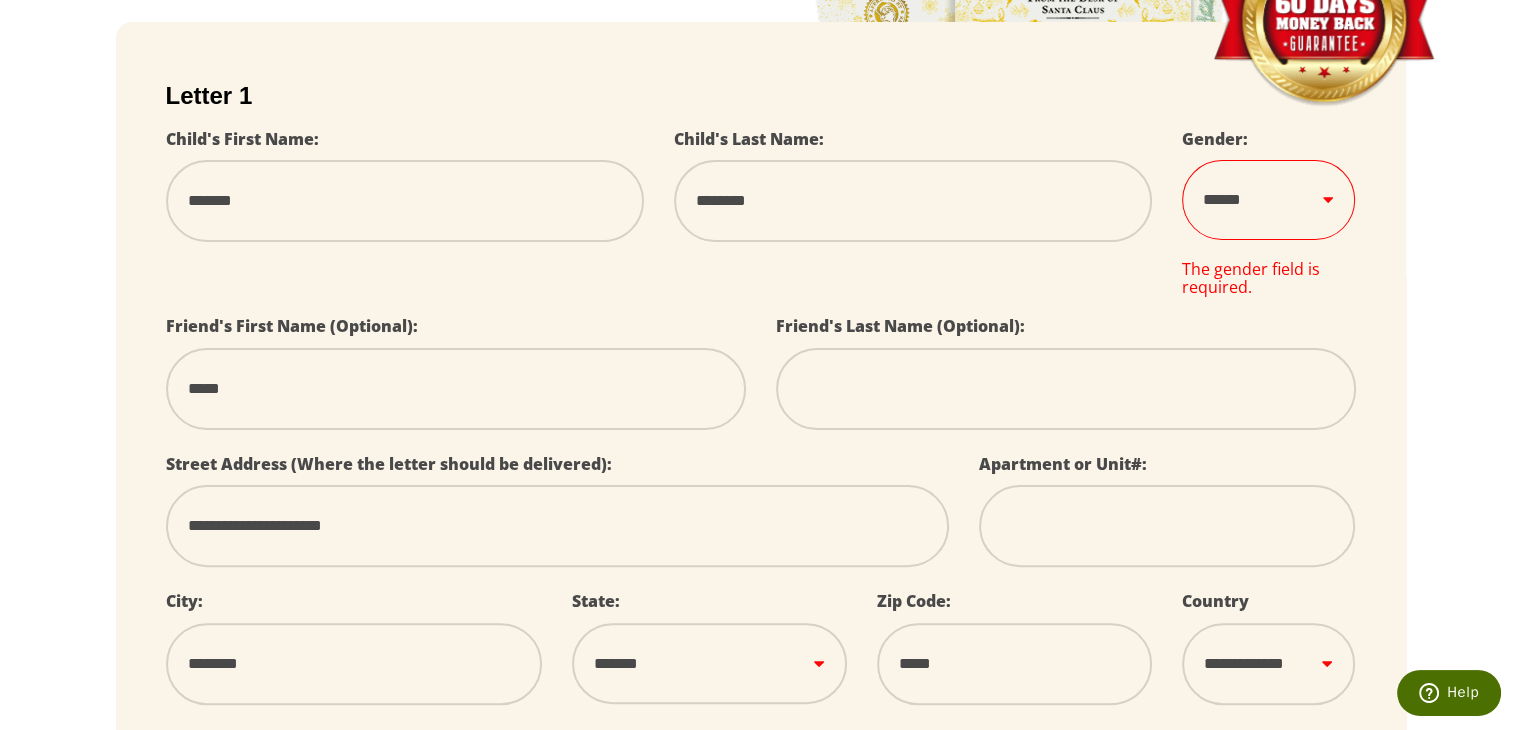 select on "*" 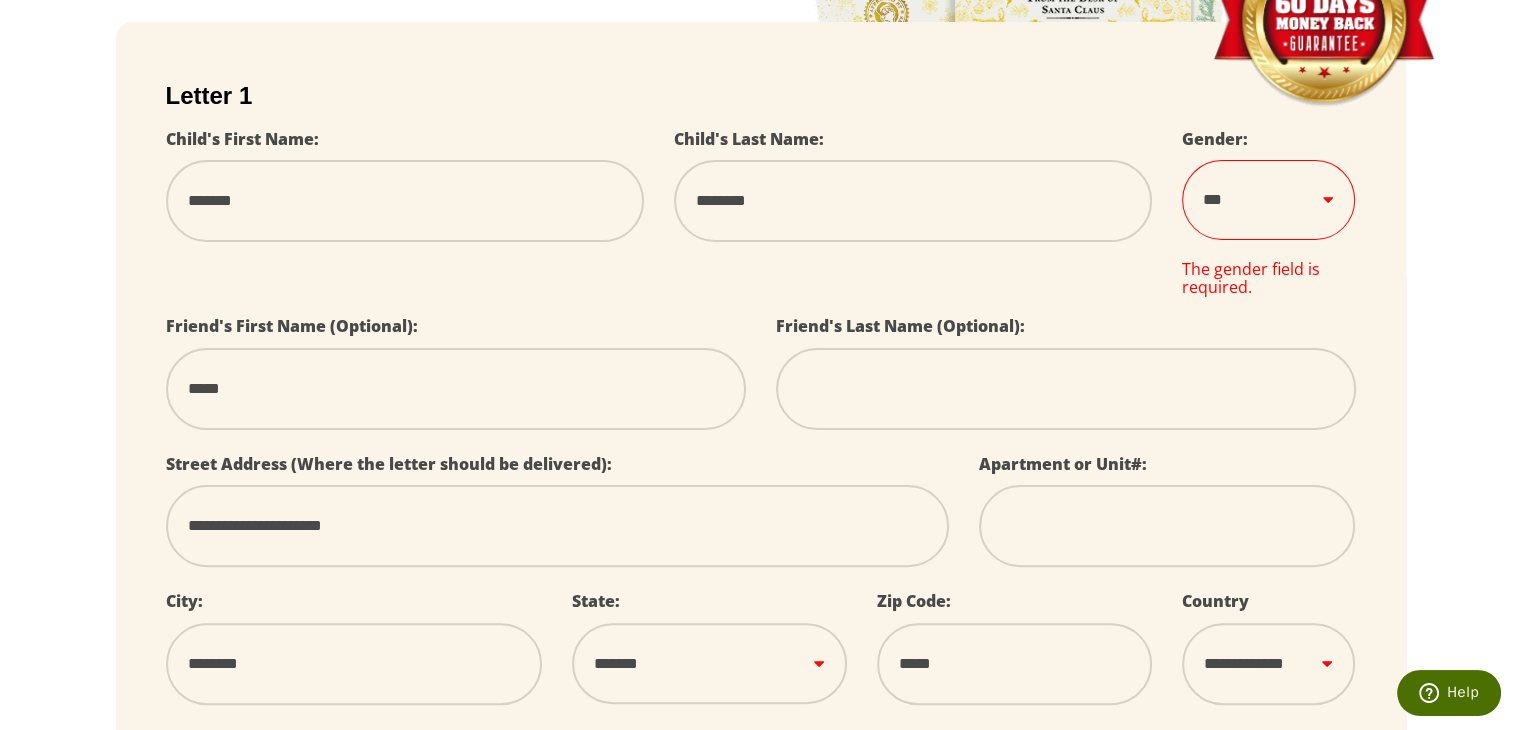 click on "******   ***   ****" at bounding box center (1268, 200) 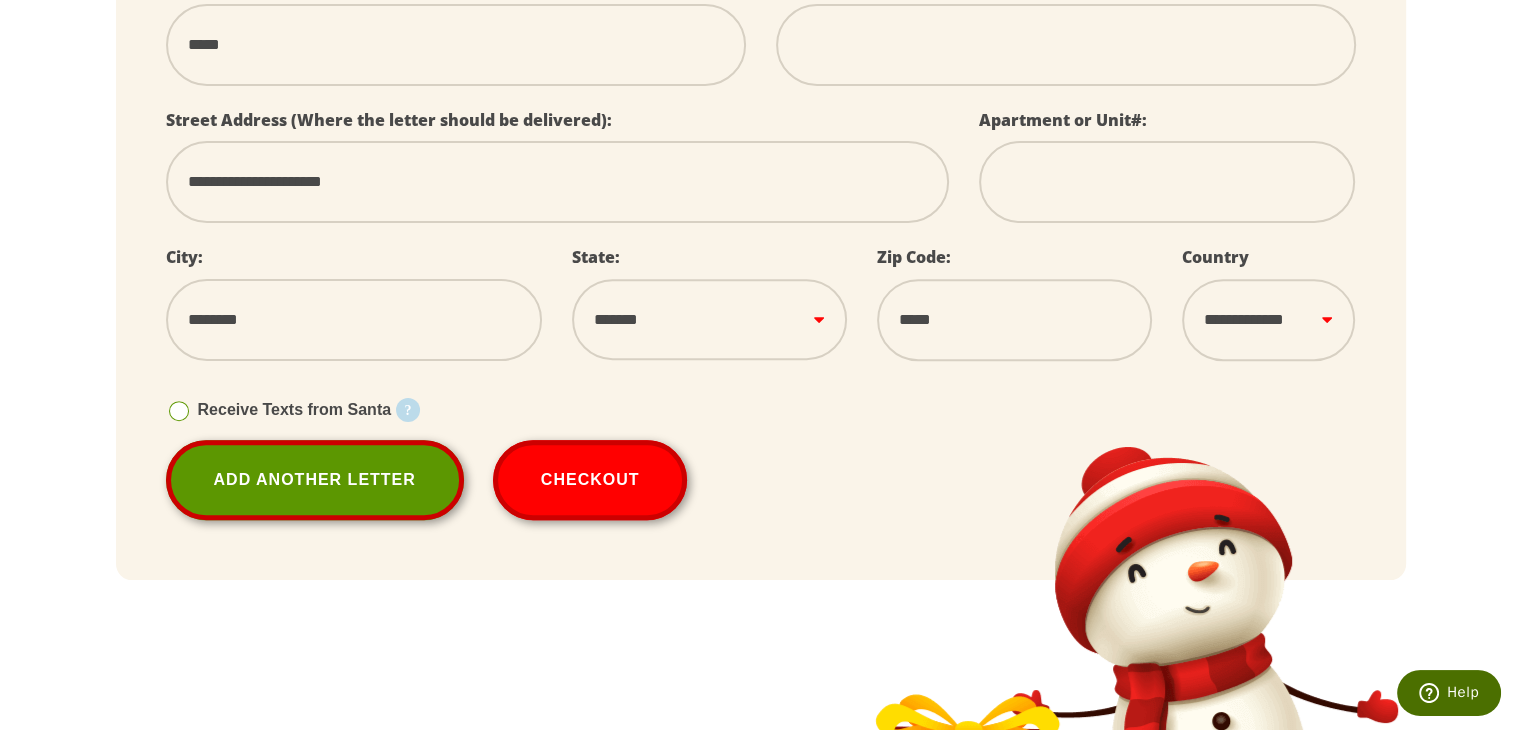 scroll, scrollTop: 832, scrollLeft: 0, axis: vertical 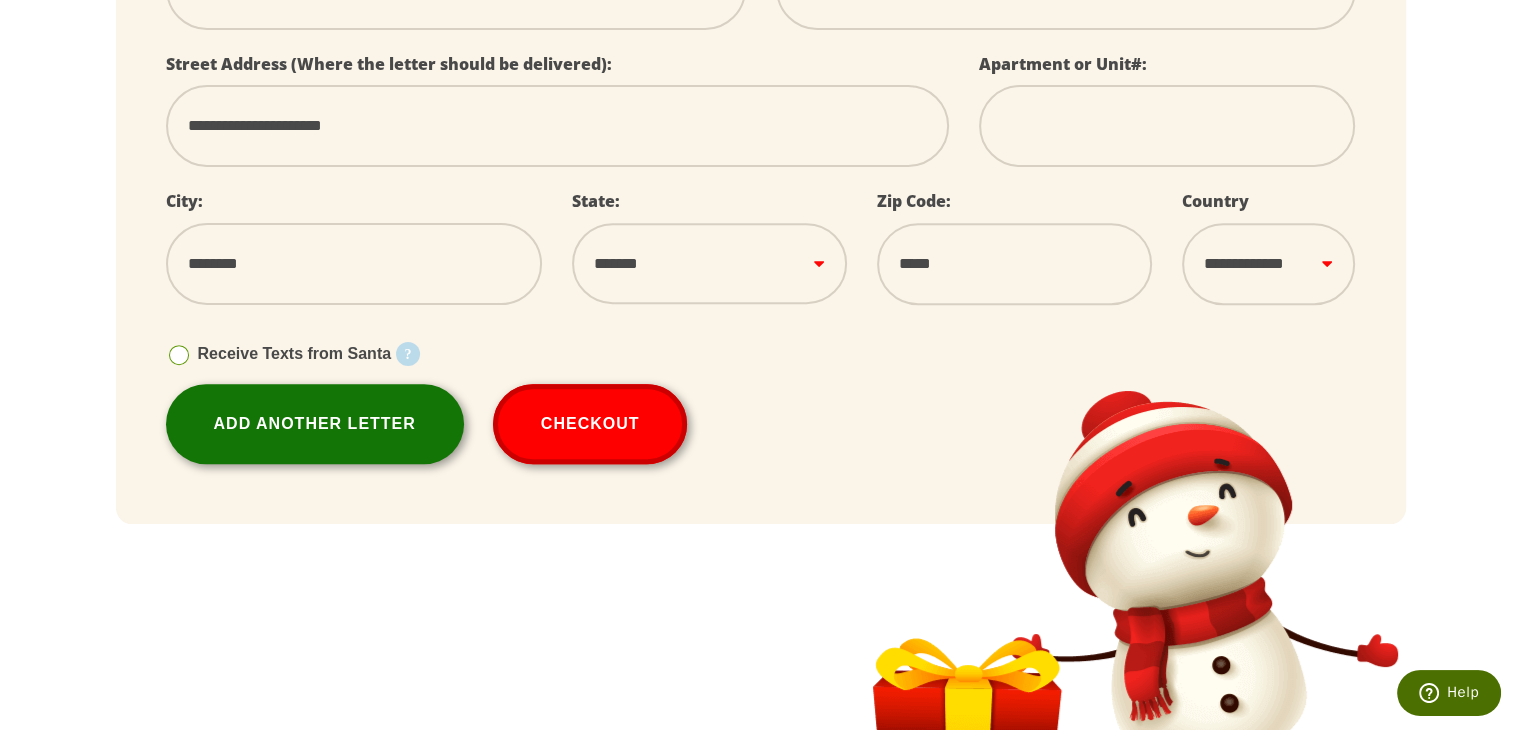click on "Add Another Letter" at bounding box center [315, 424] 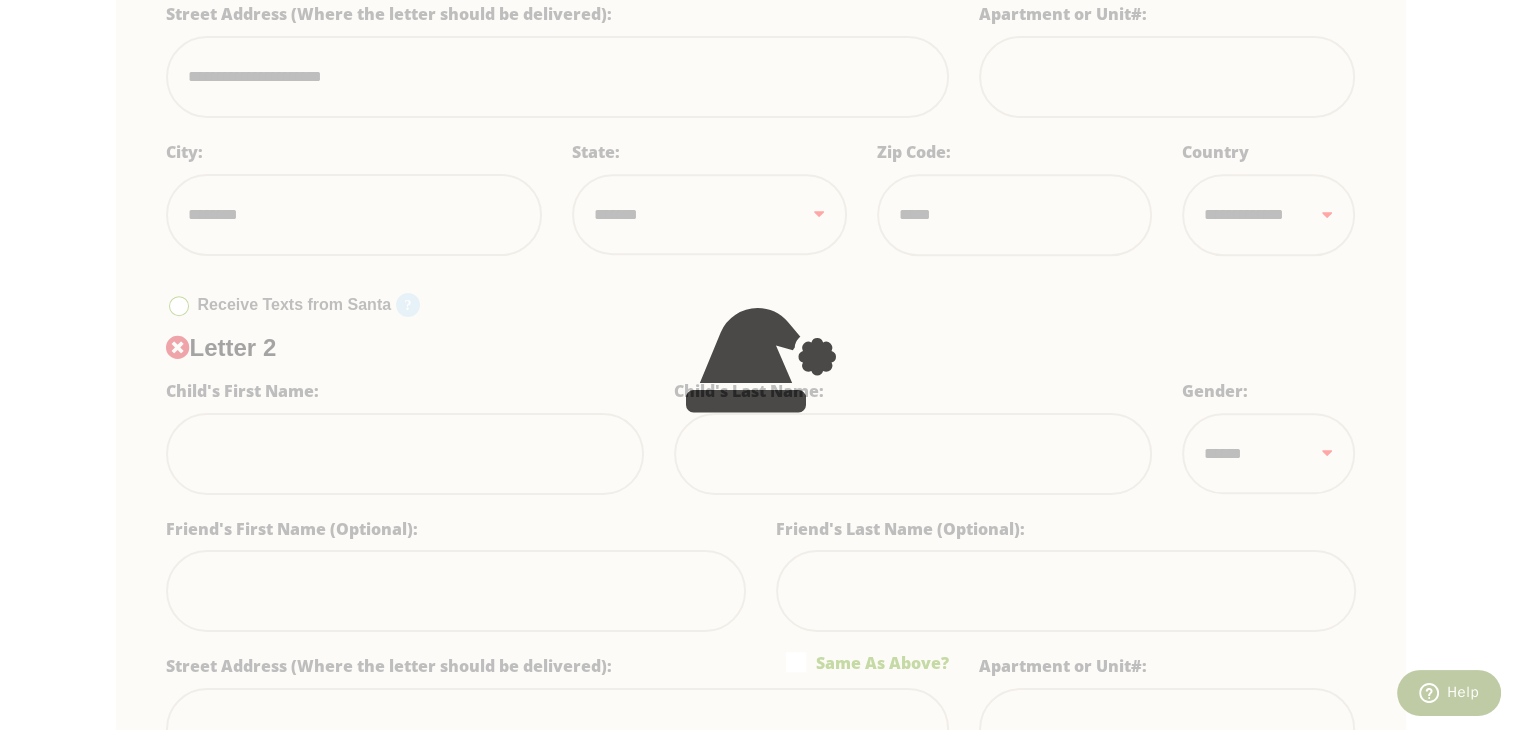 scroll, scrollTop: 781, scrollLeft: 0, axis: vertical 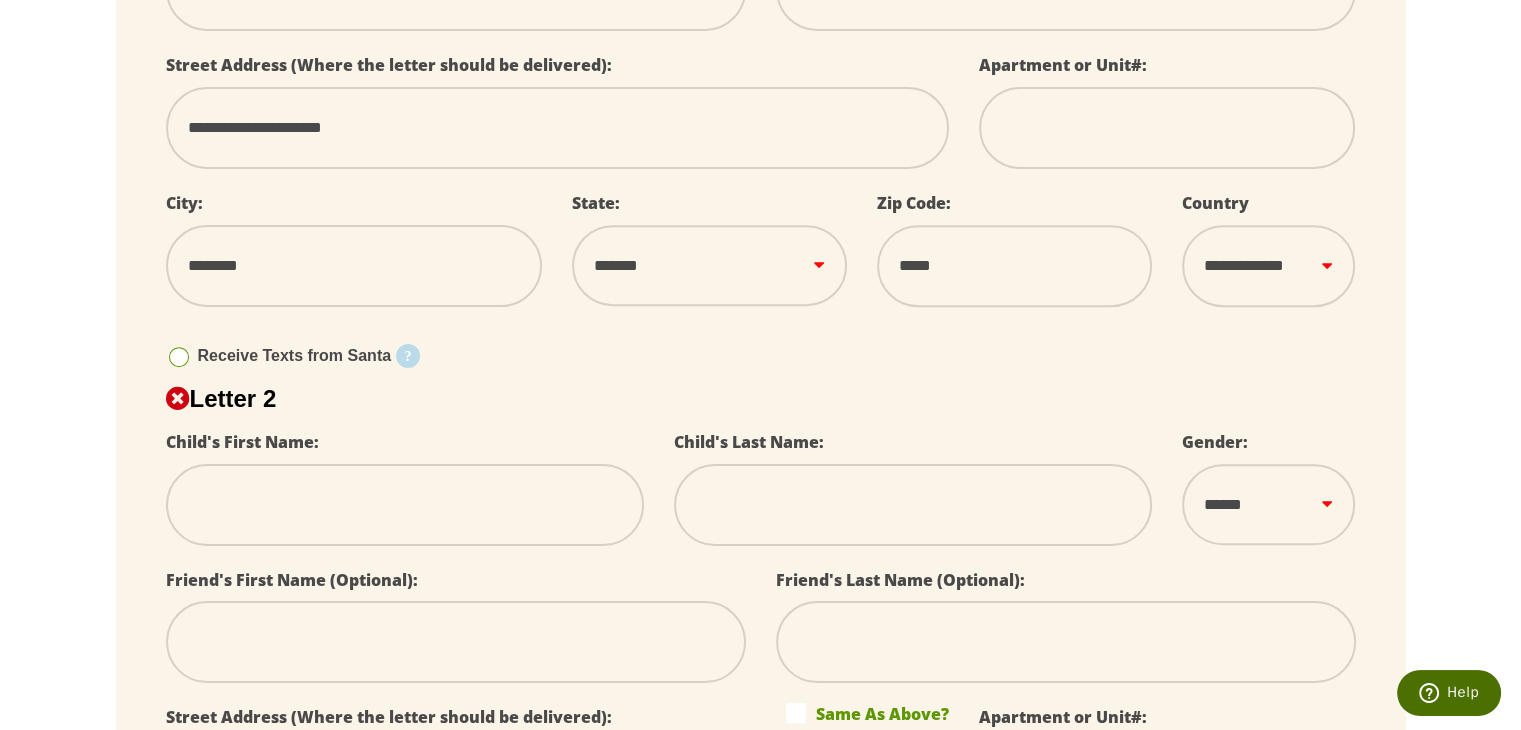 click at bounding box center [405, 505] 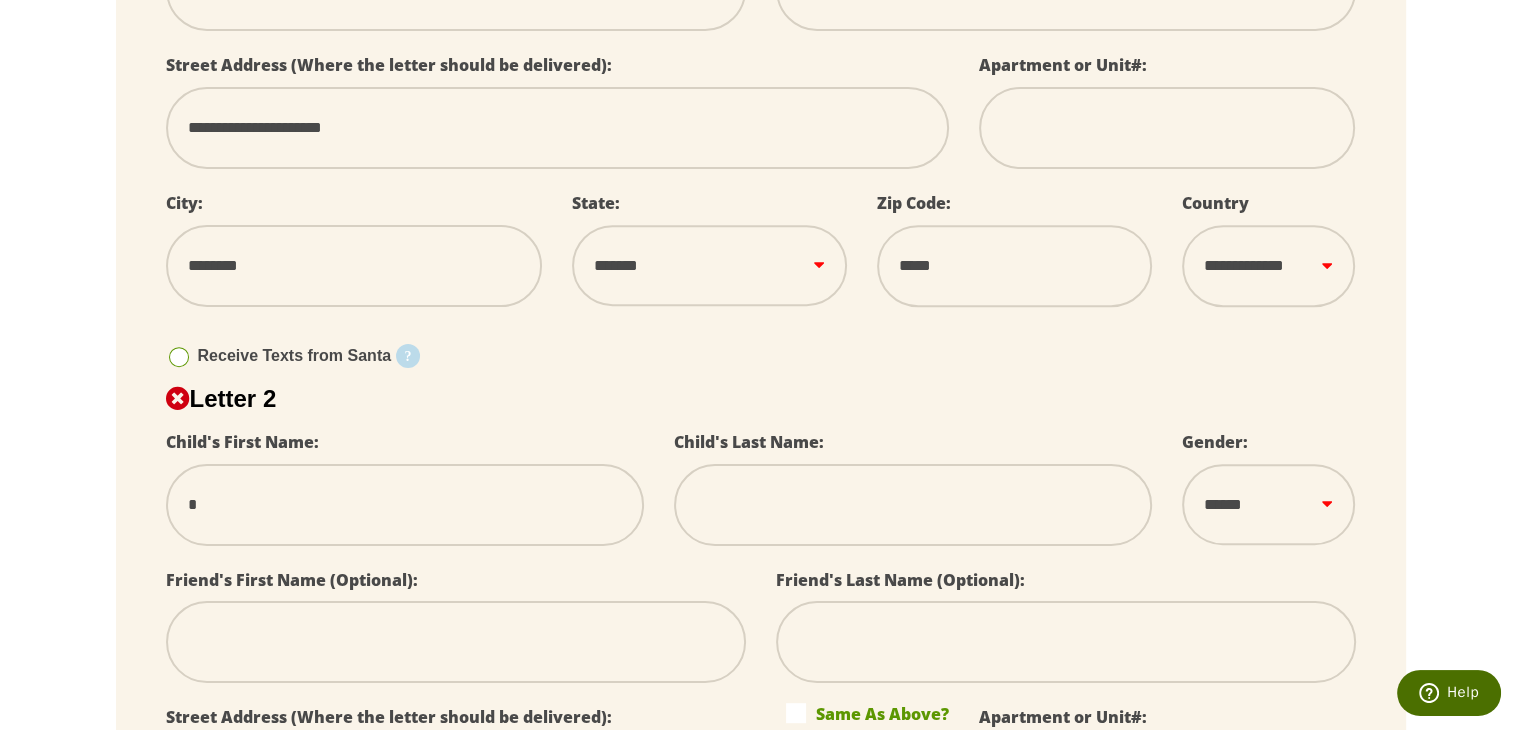 type on "**" 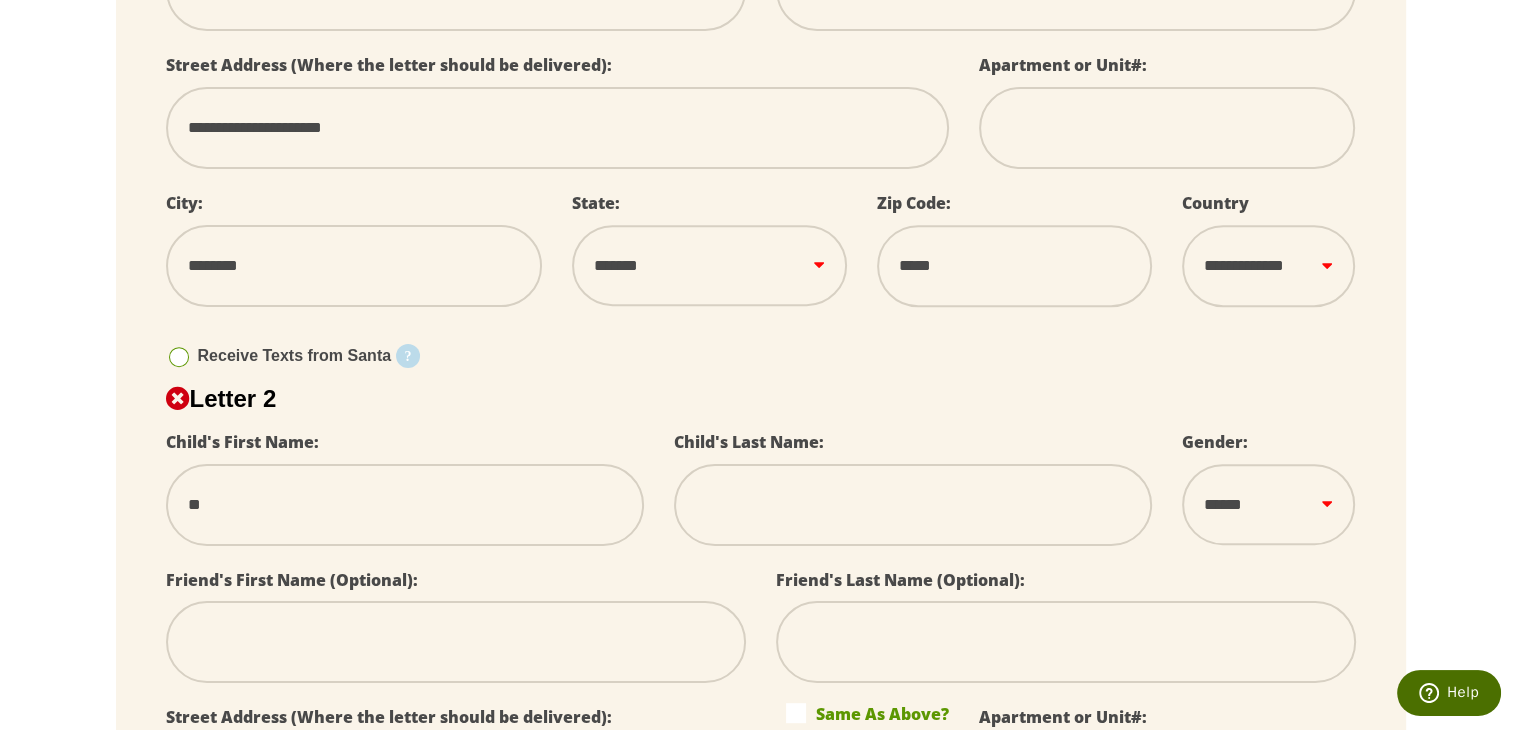type on "***" 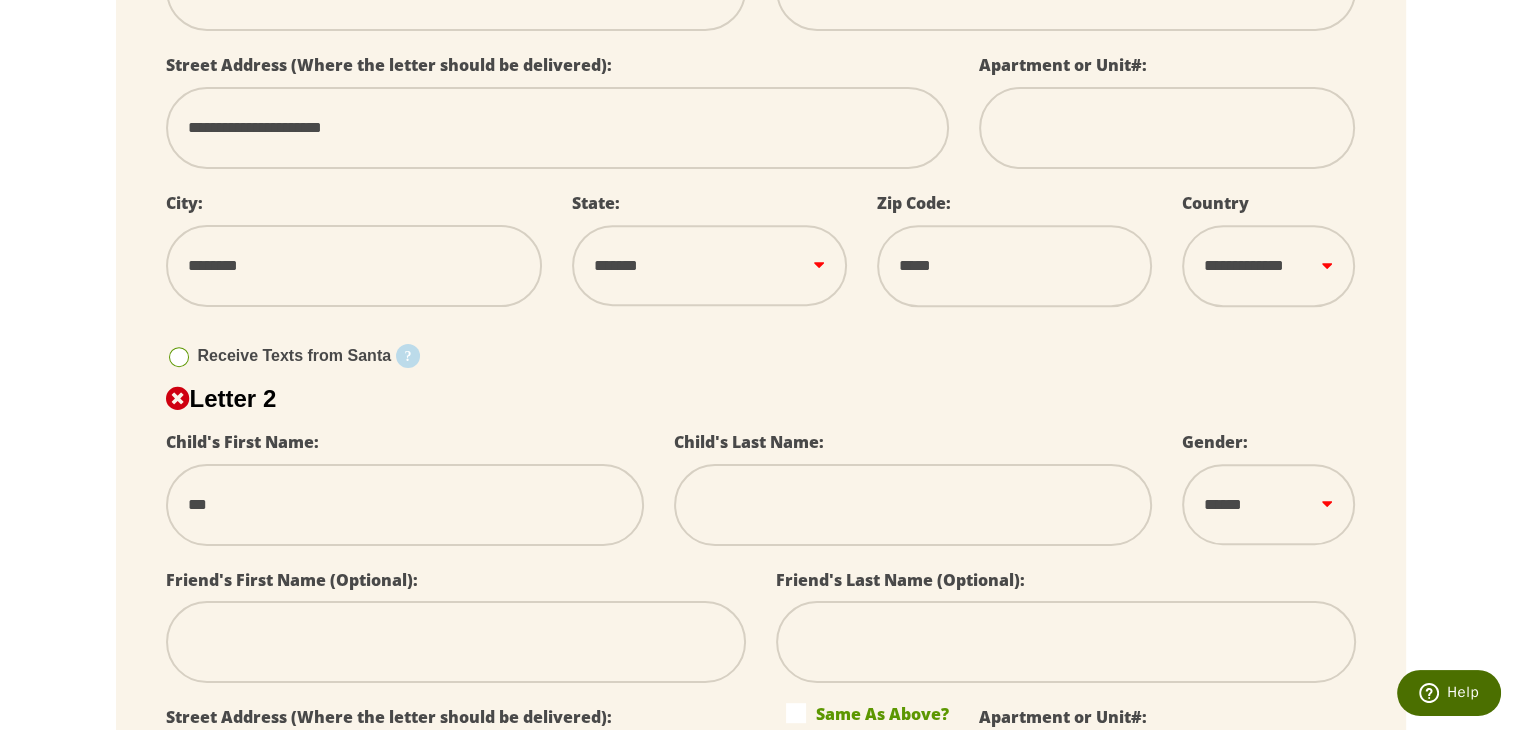 type on "****" 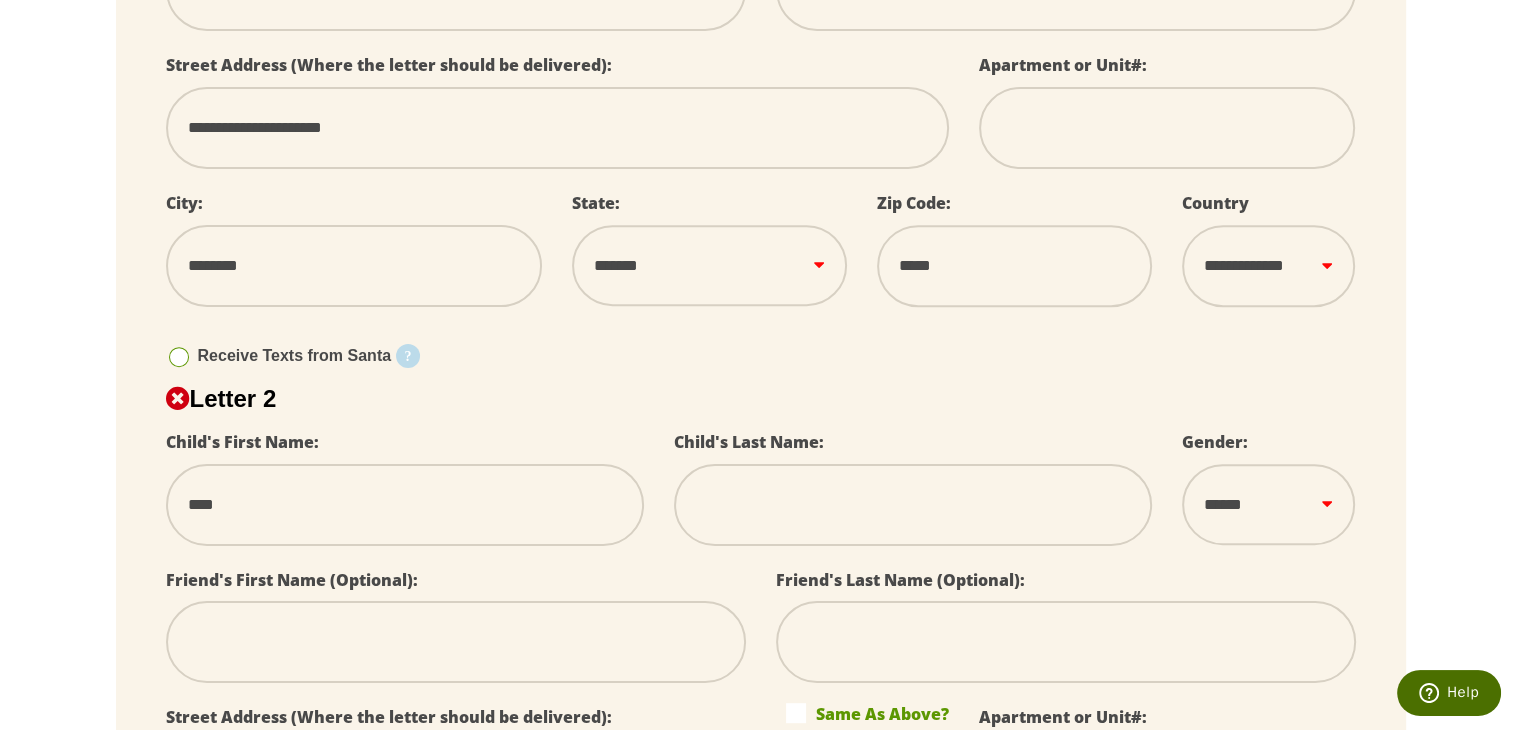 type on "*****" 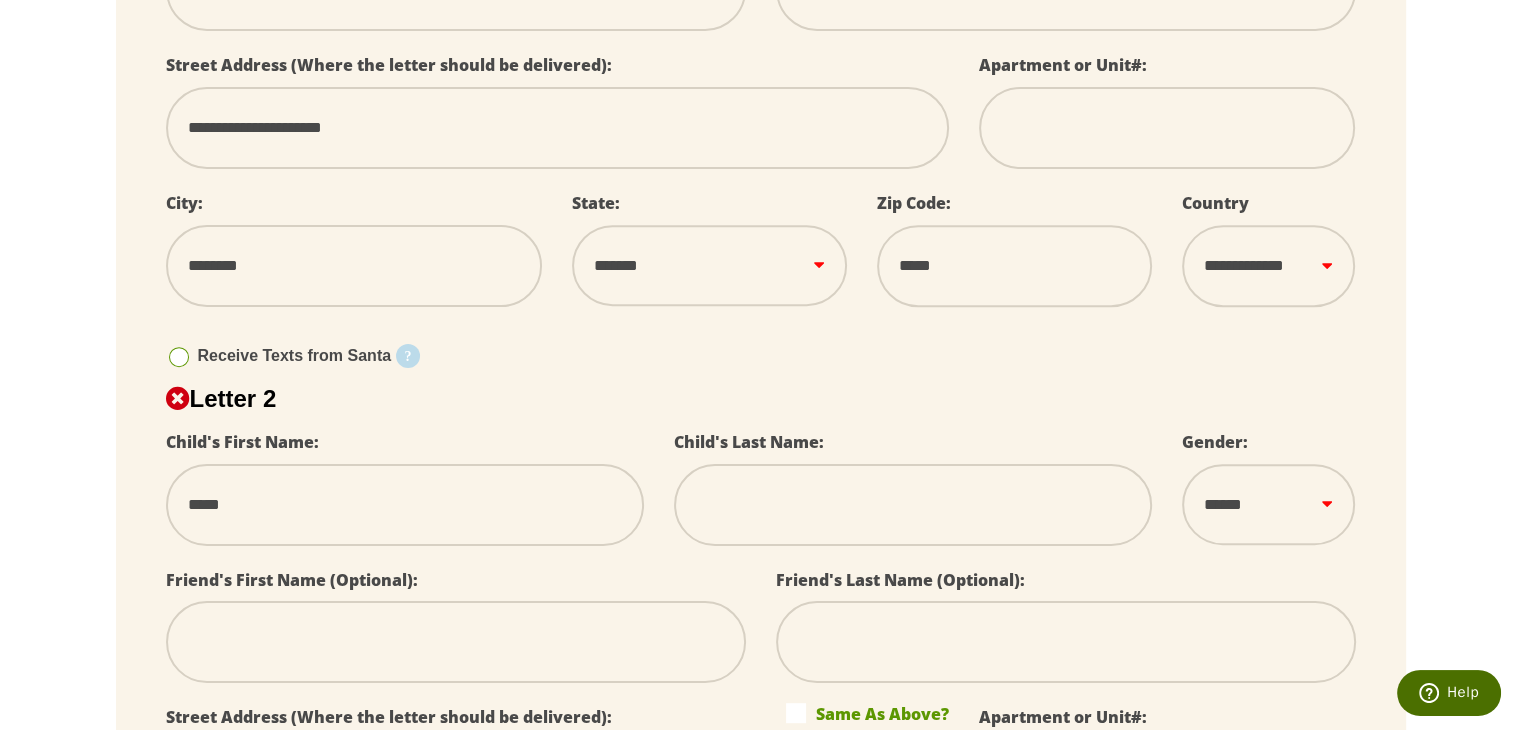 select 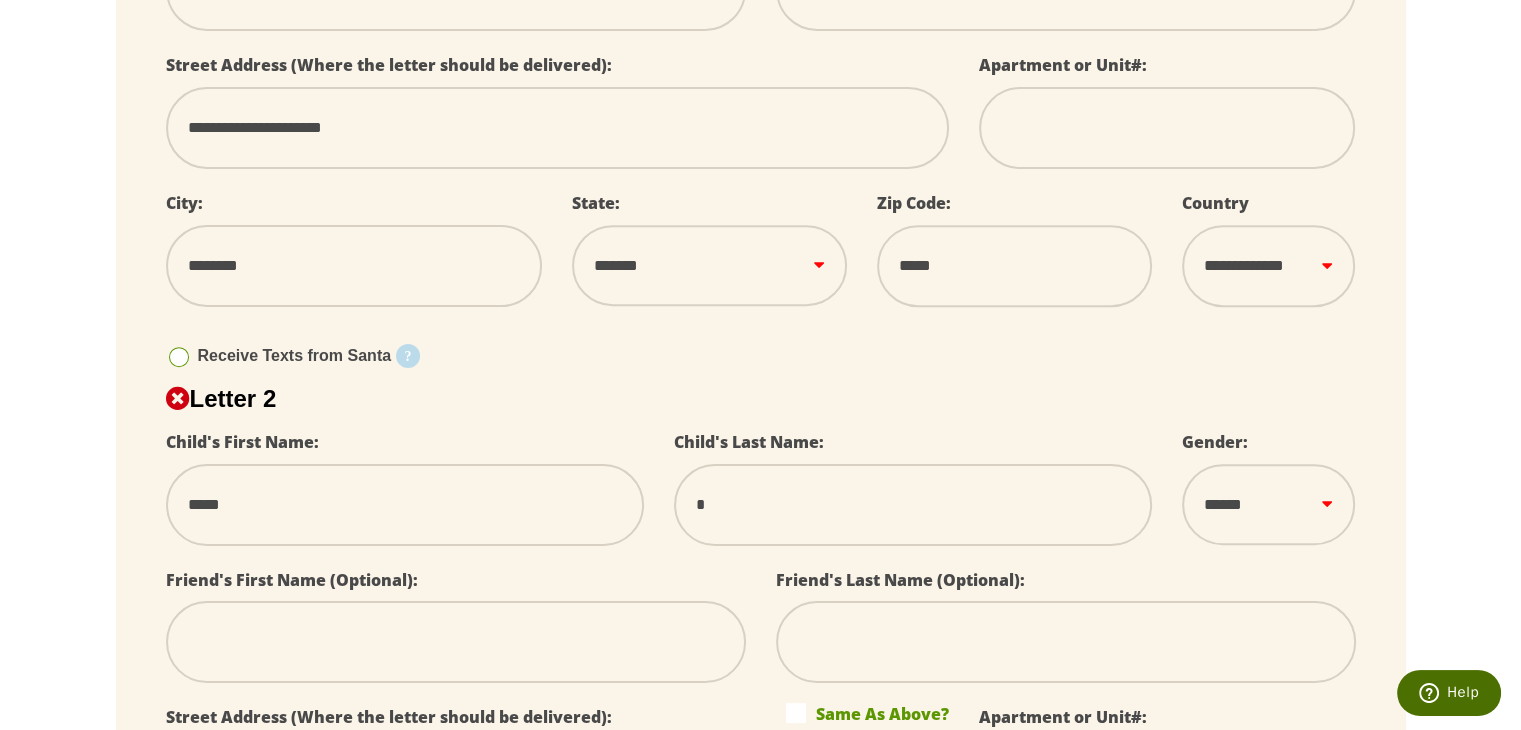 type on "**" 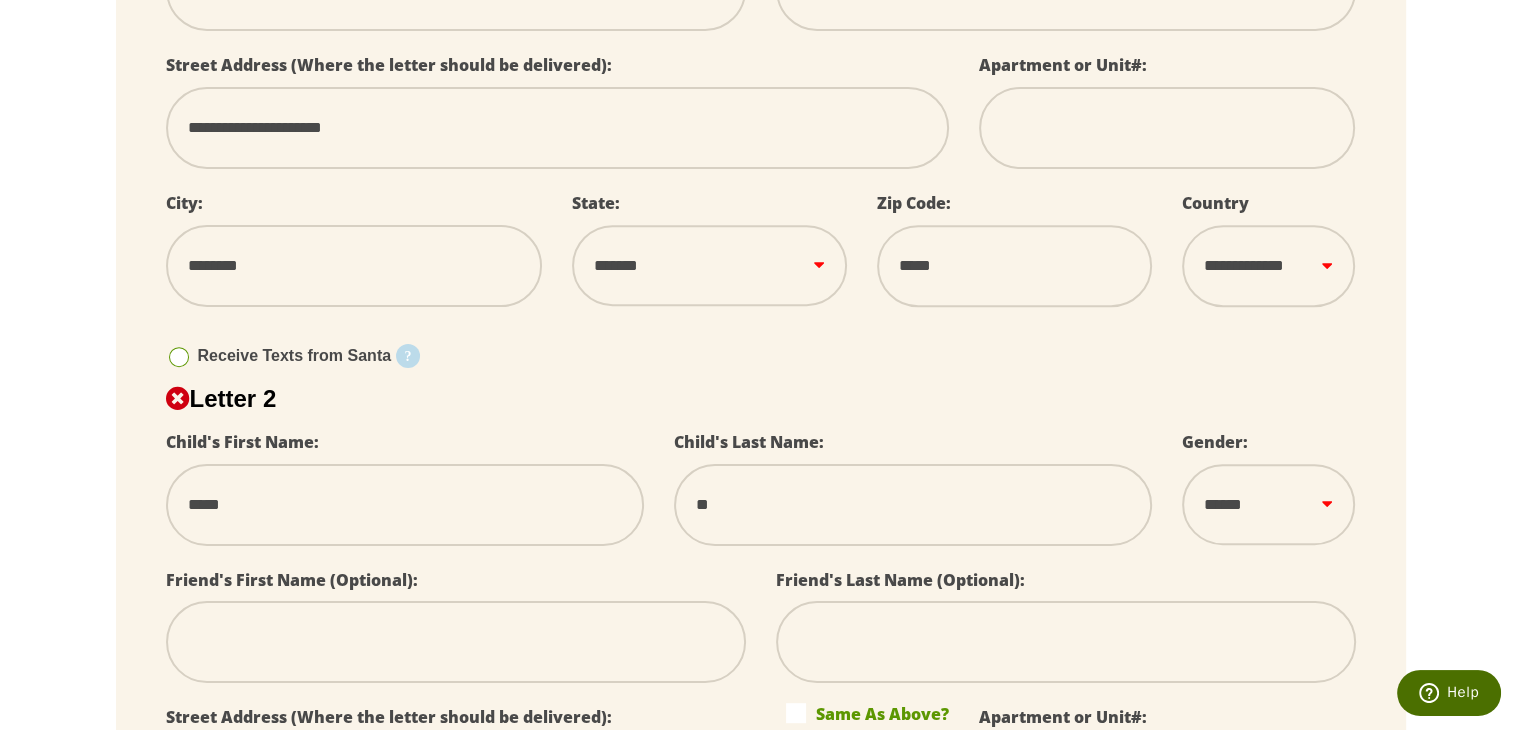 type on "***" 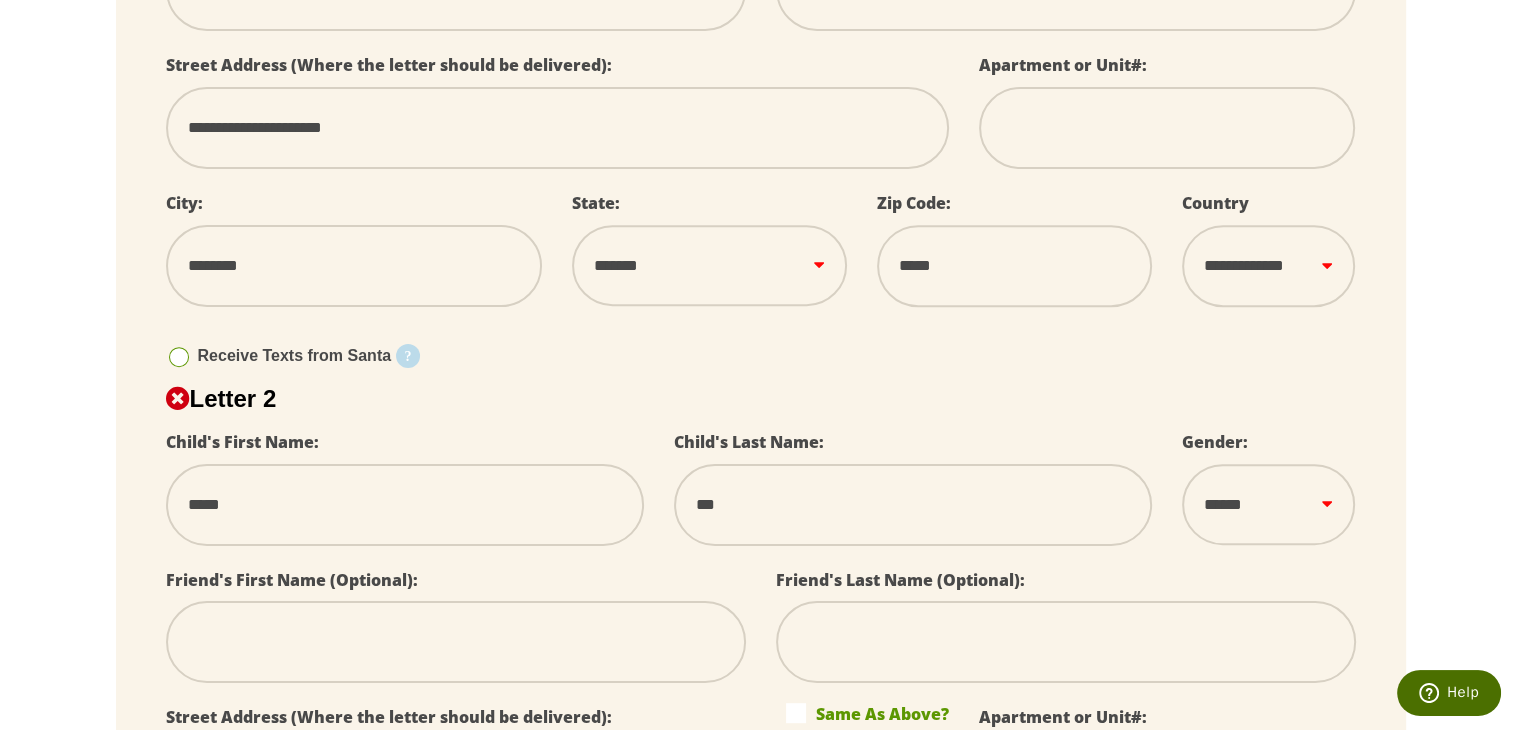 select 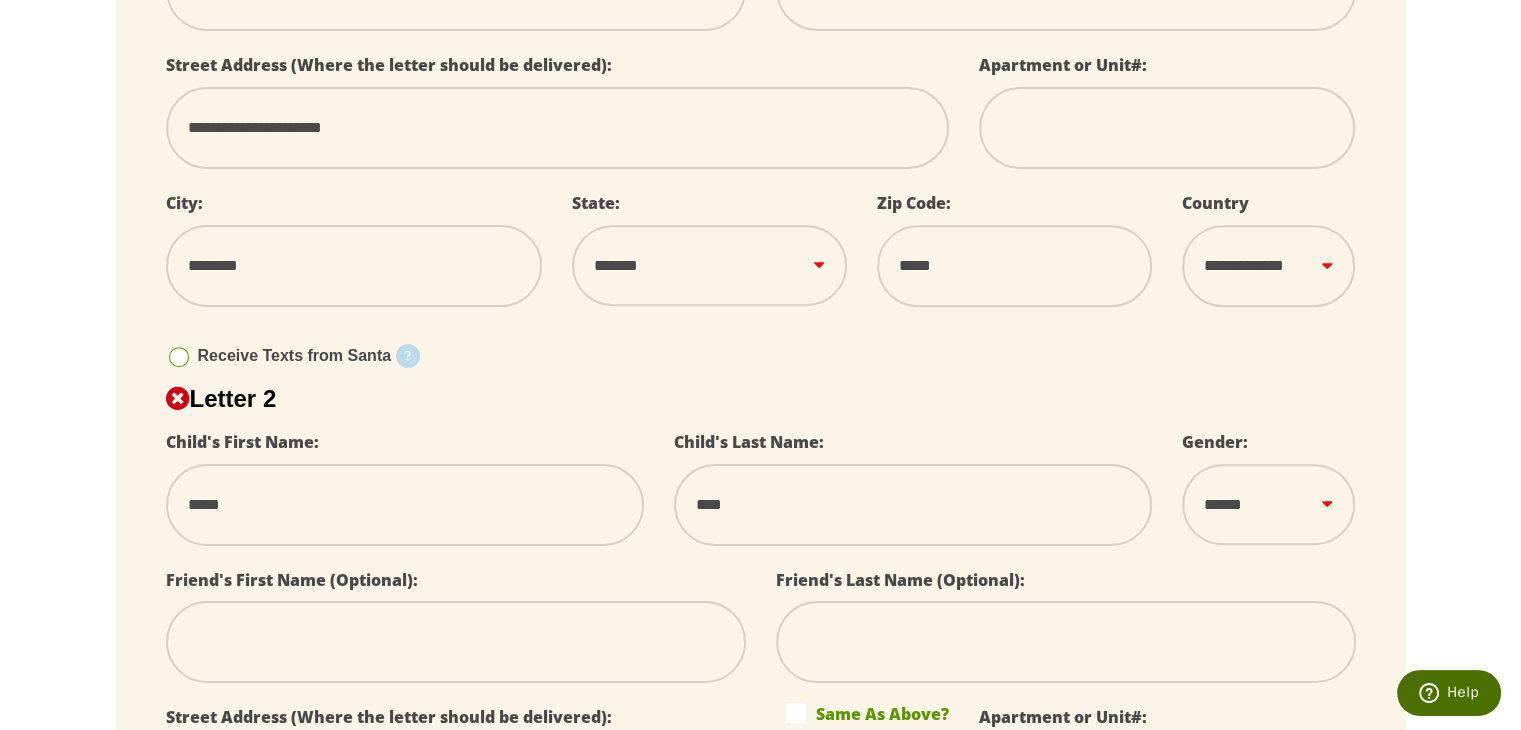 type on "*****" 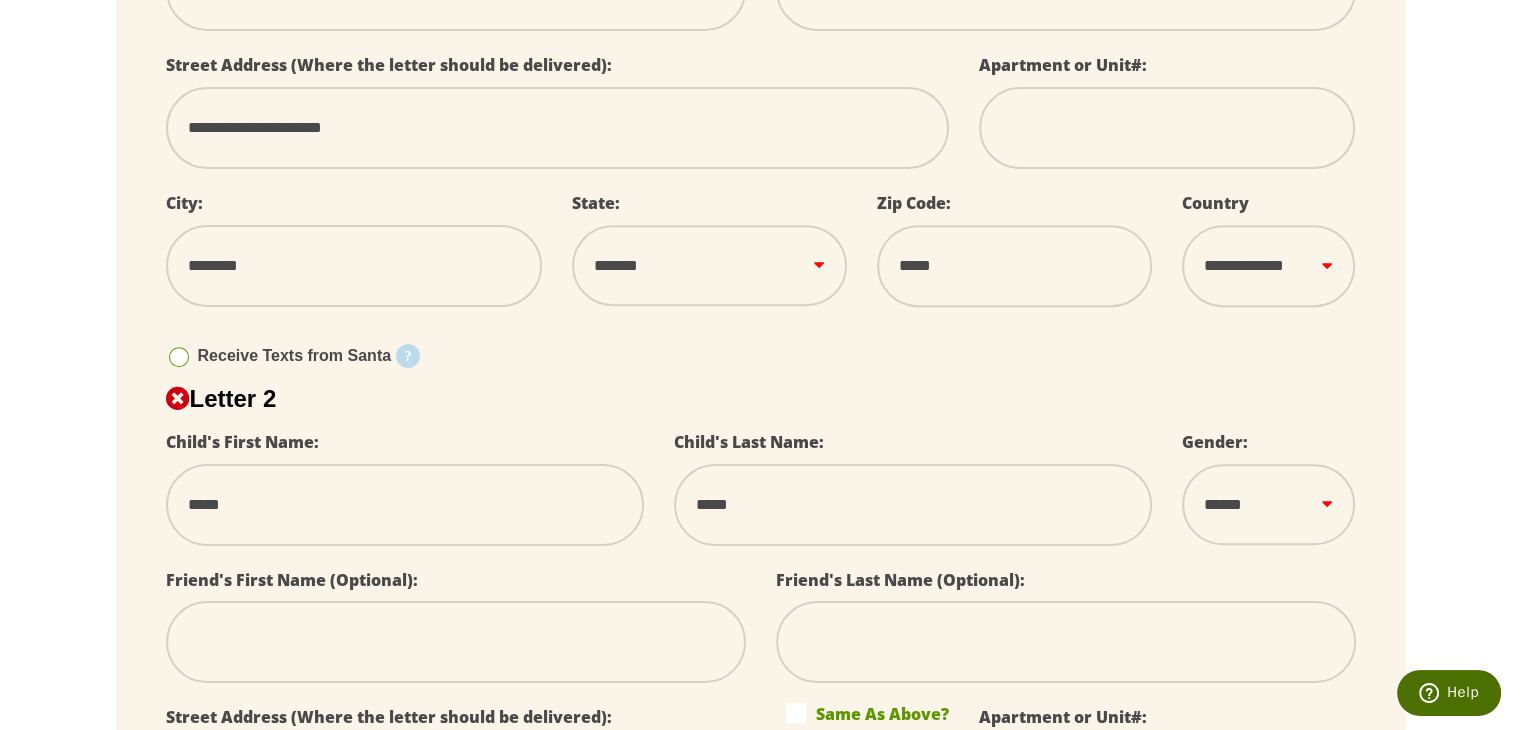 type on "******" 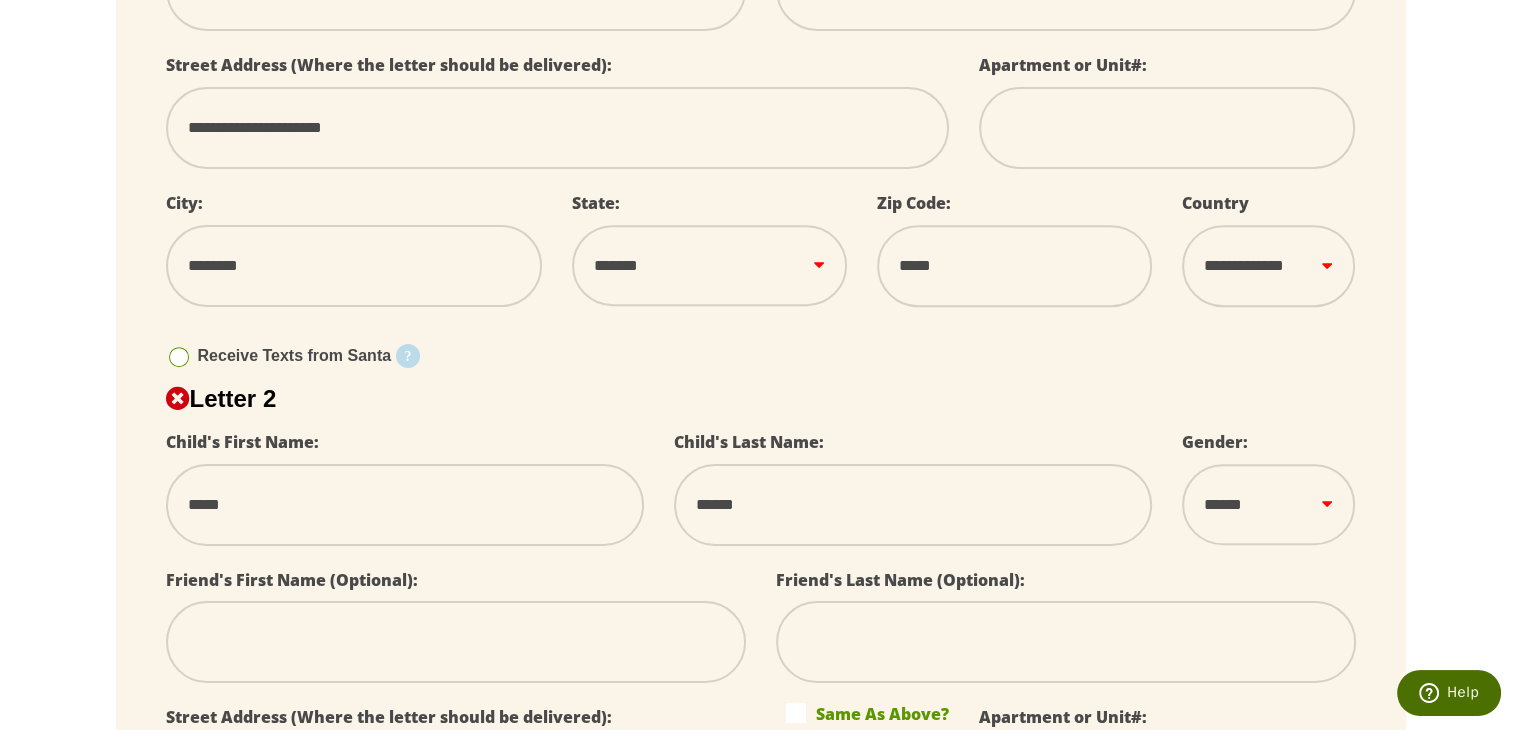 type on "*******" 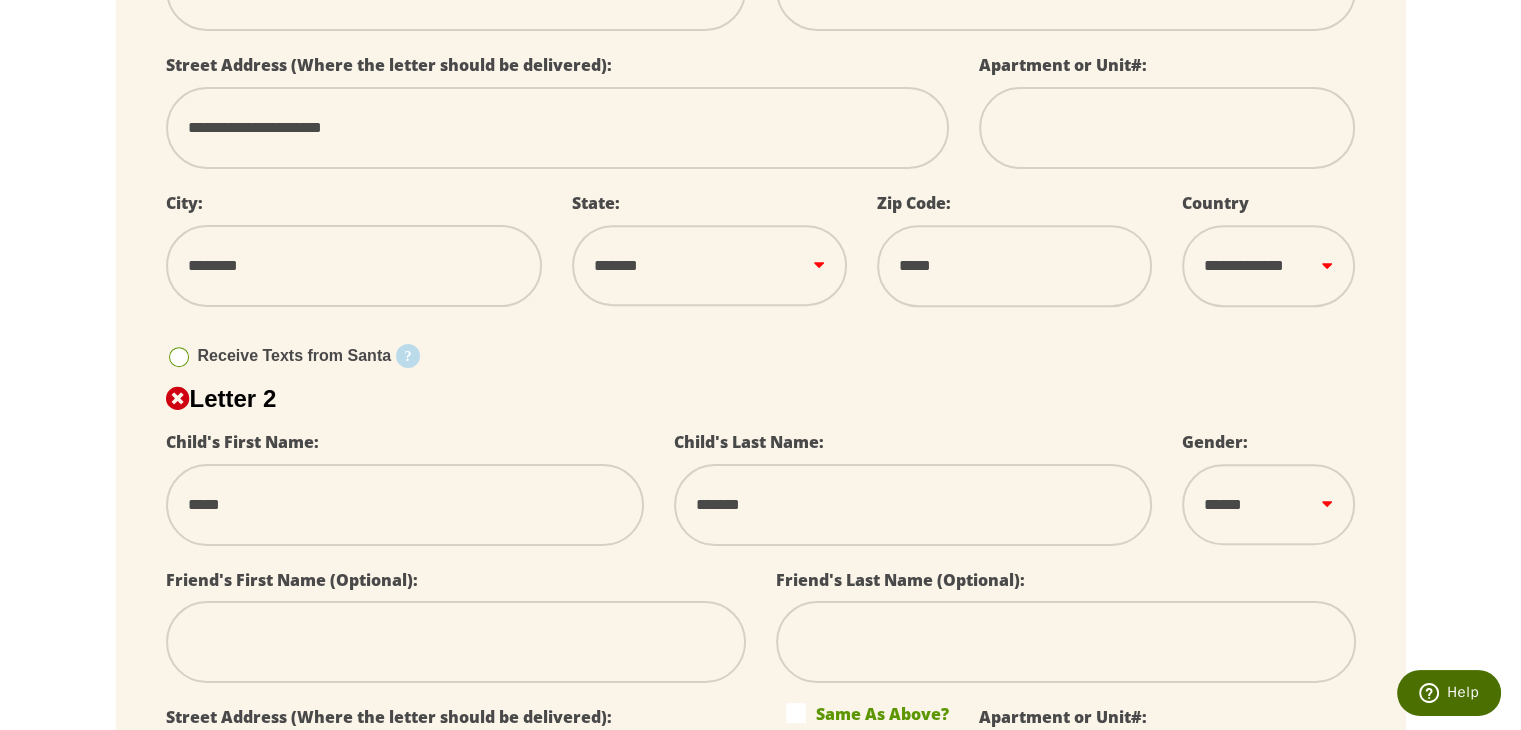 type on "********" 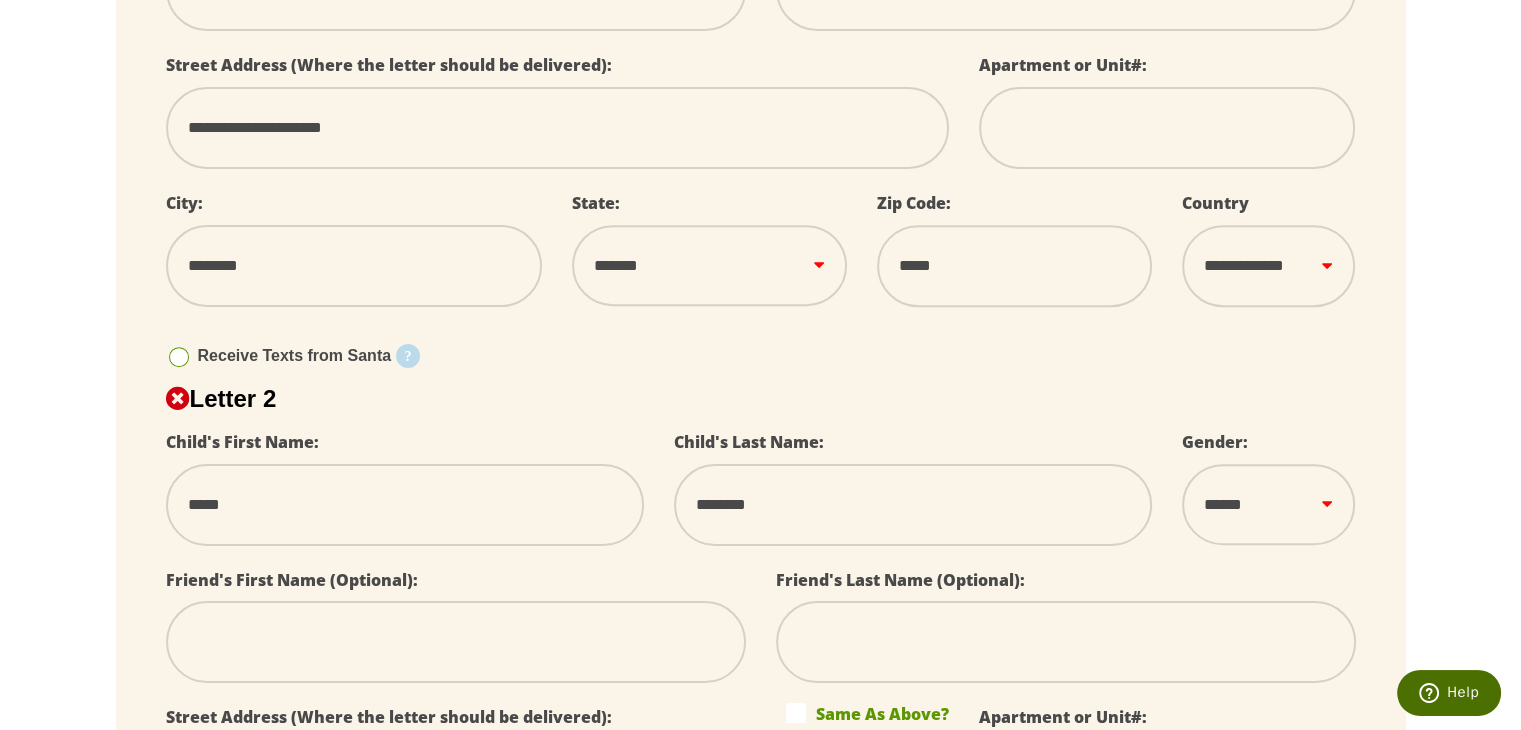 type on "********" 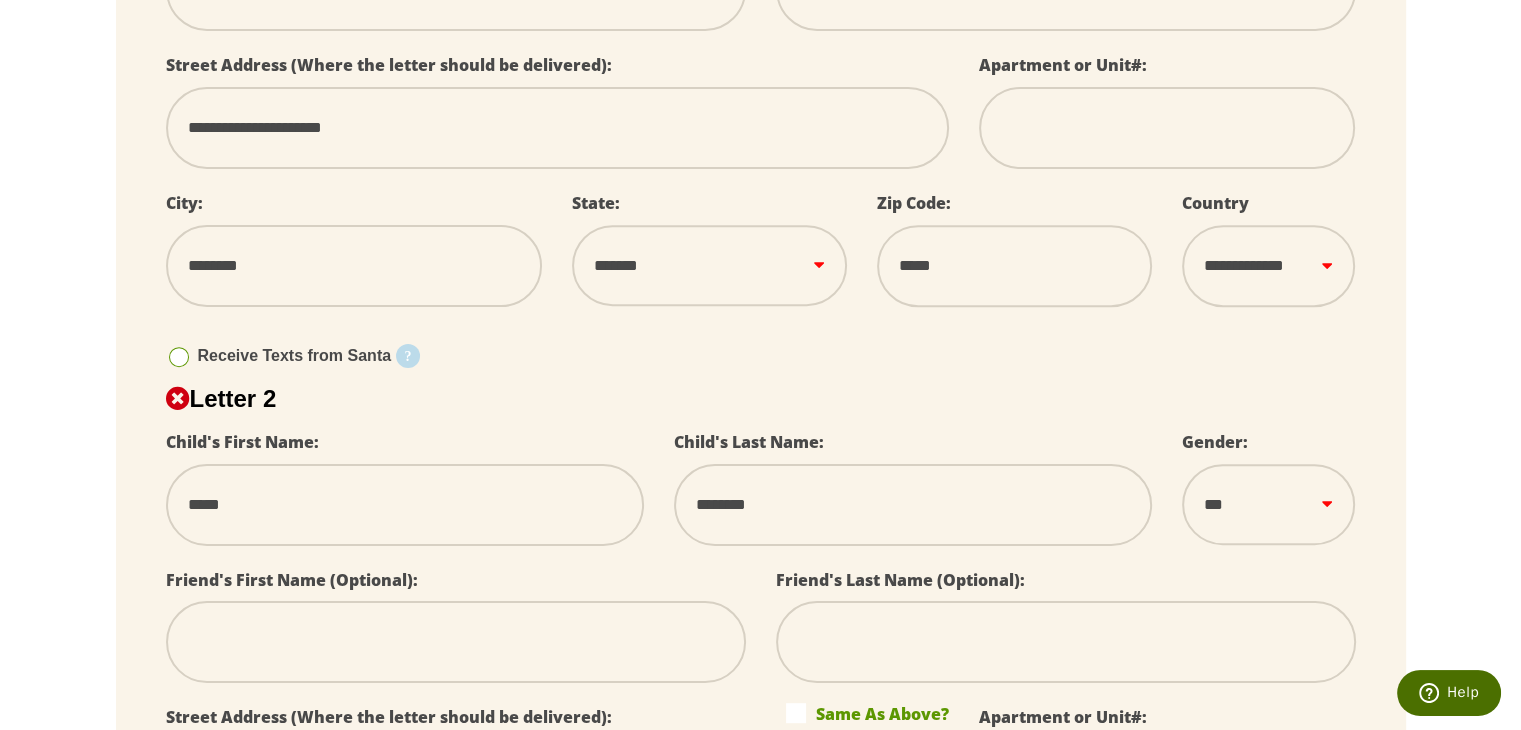 click on "******   ***   ****" at bounding box center [1268, 504] 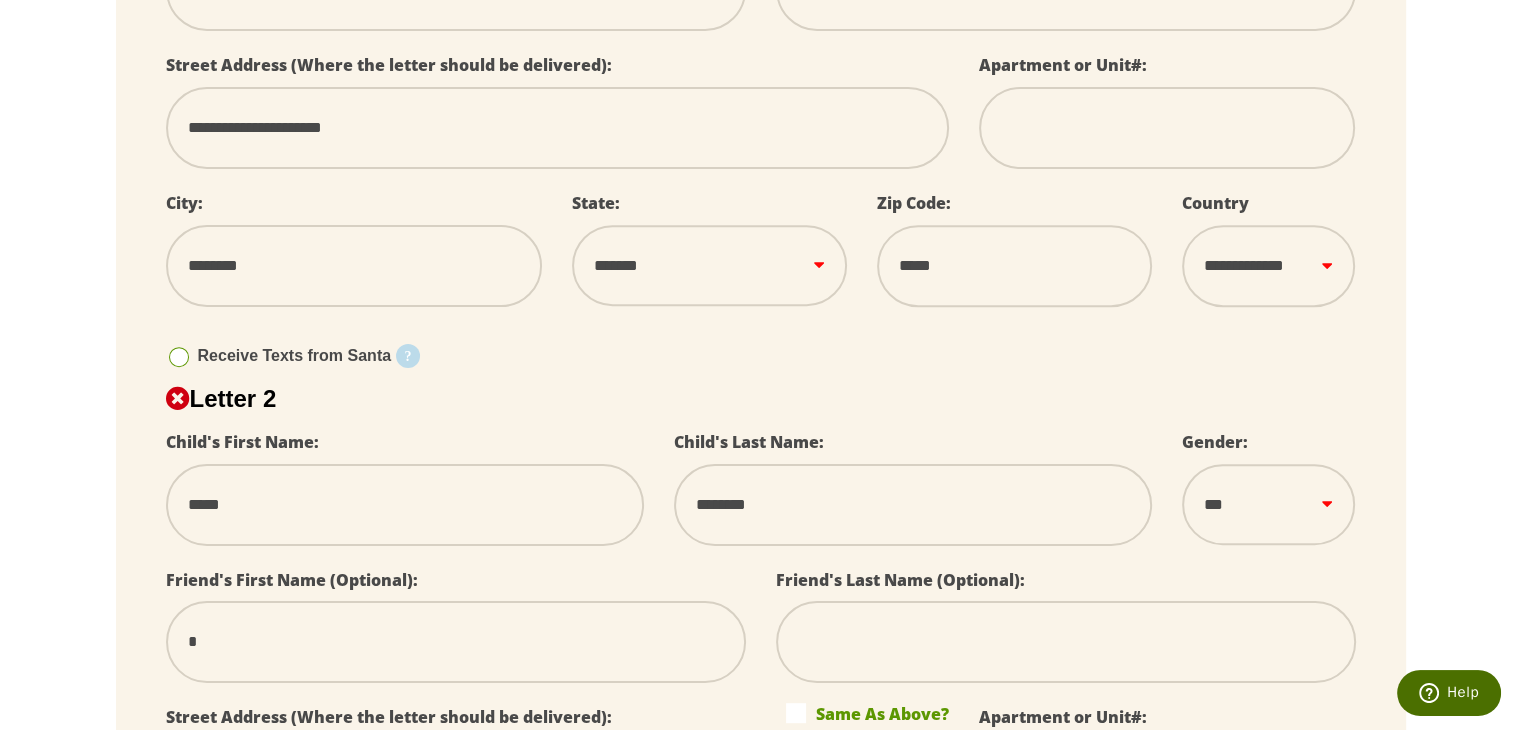 type on "**" 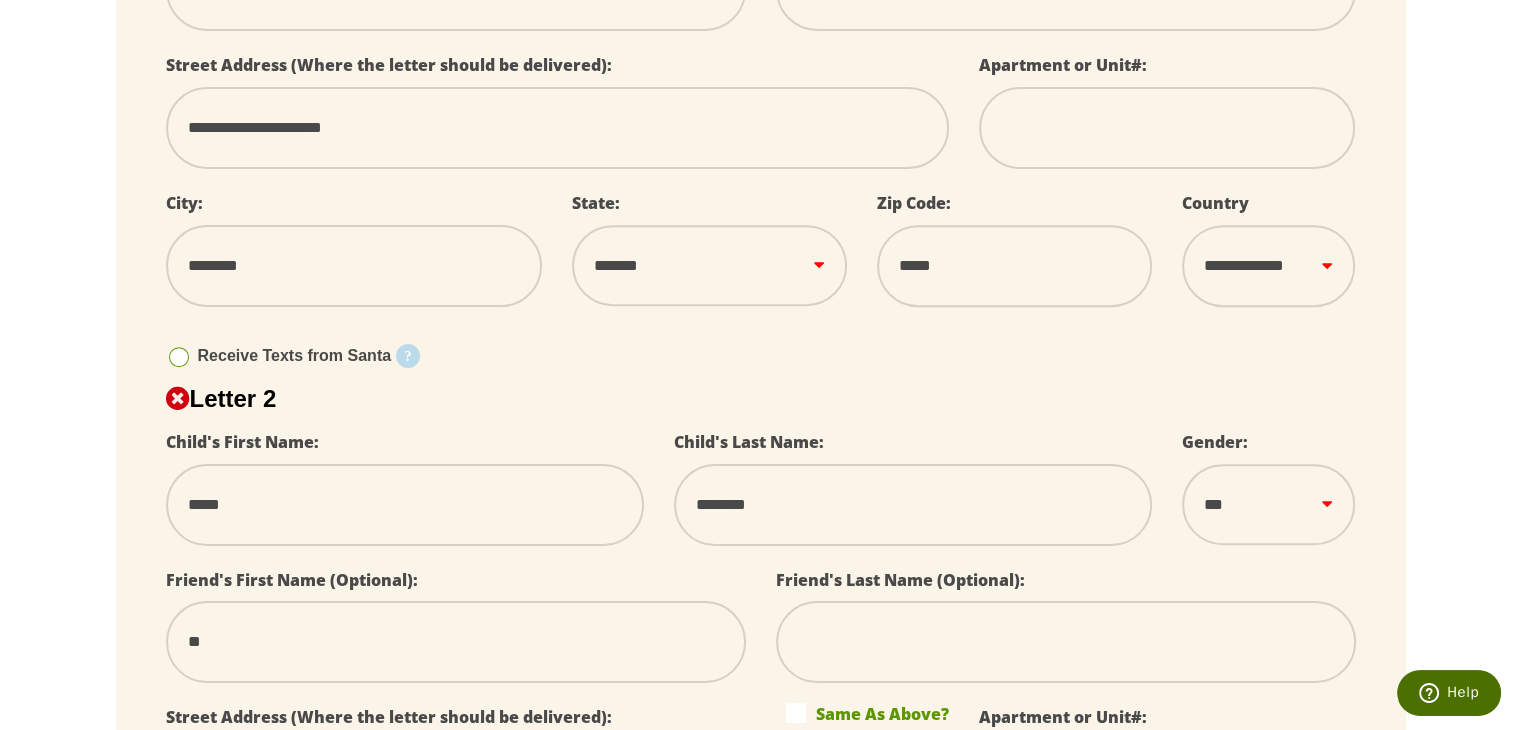 type 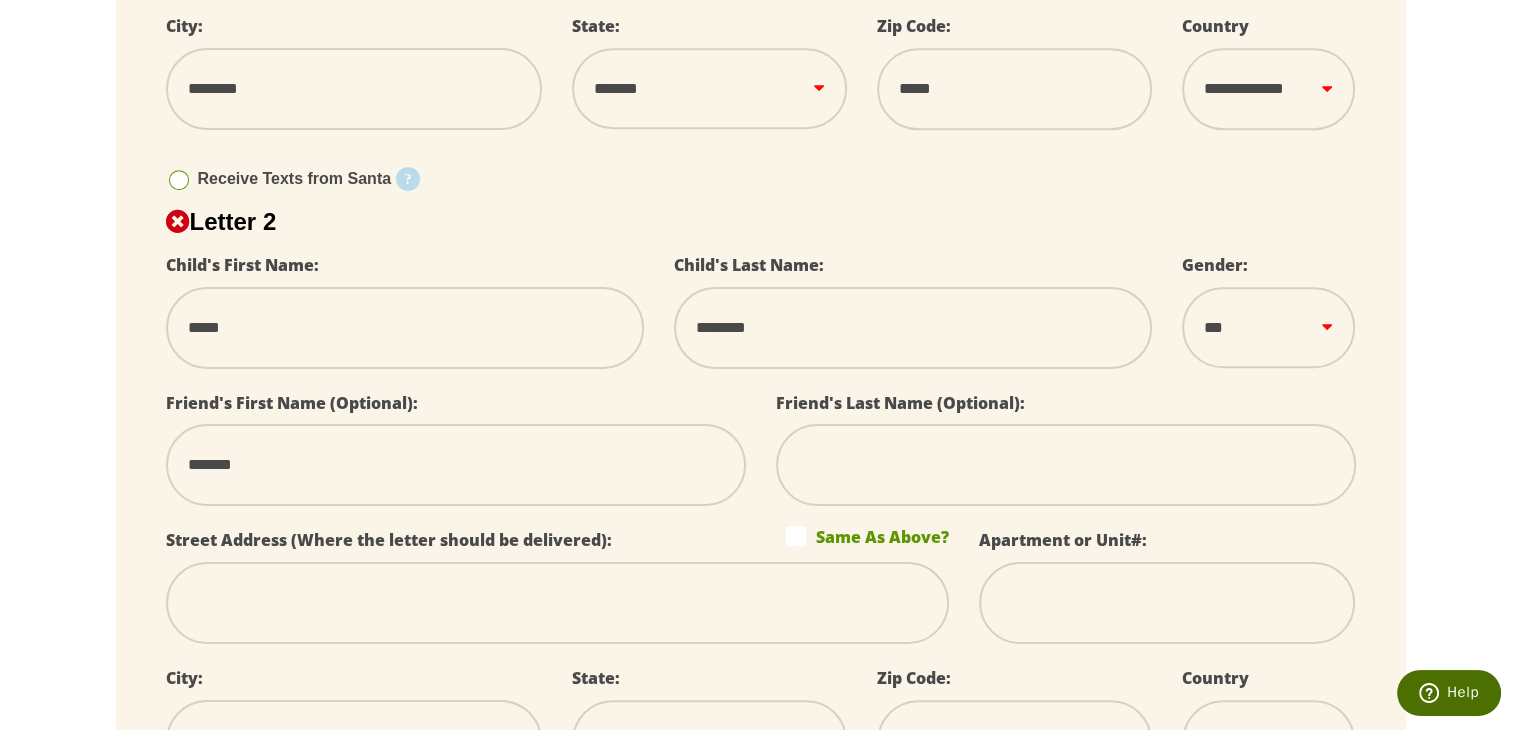 scroll, scrollTop: 981, scrollLeft: 0, axis: vertical 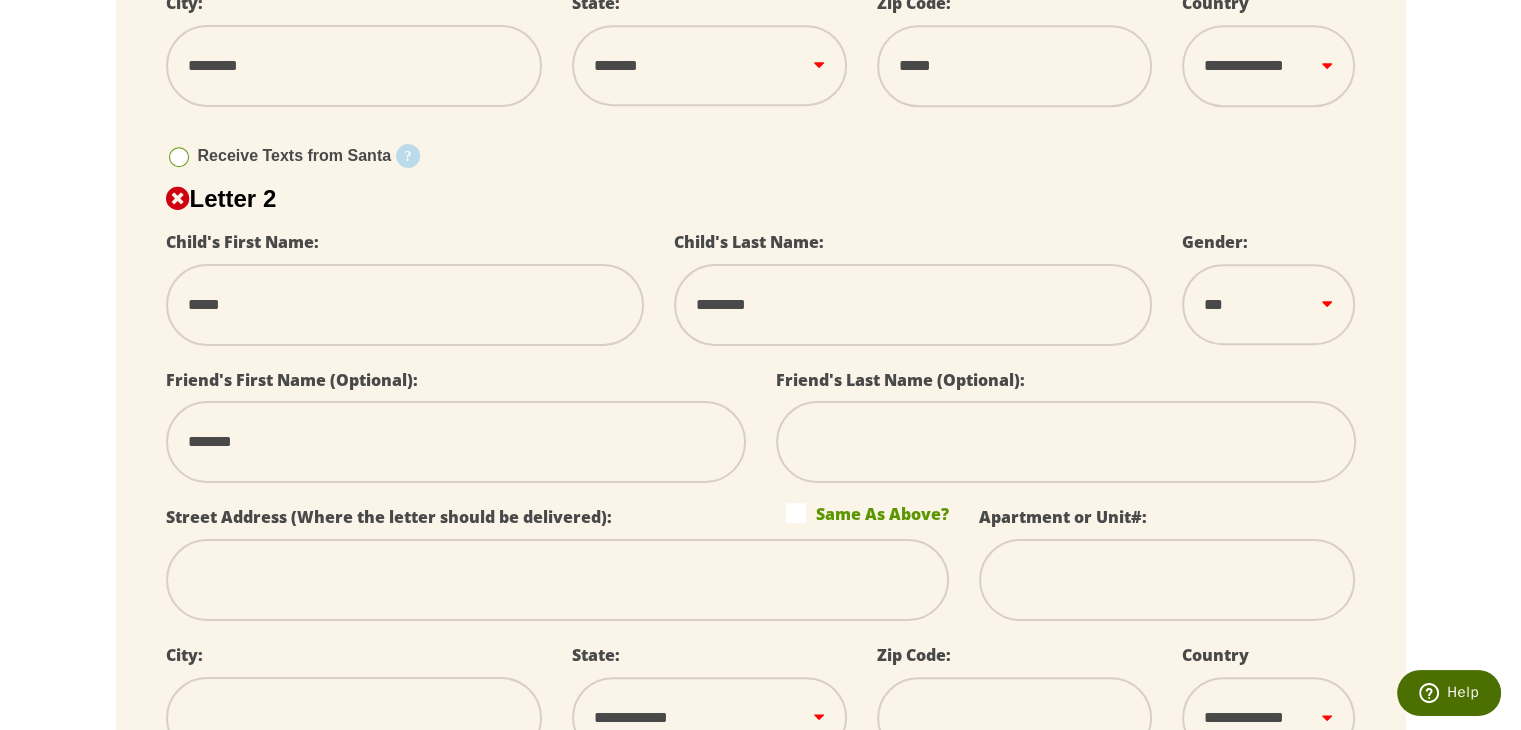 click at bounding box center (557, 580) 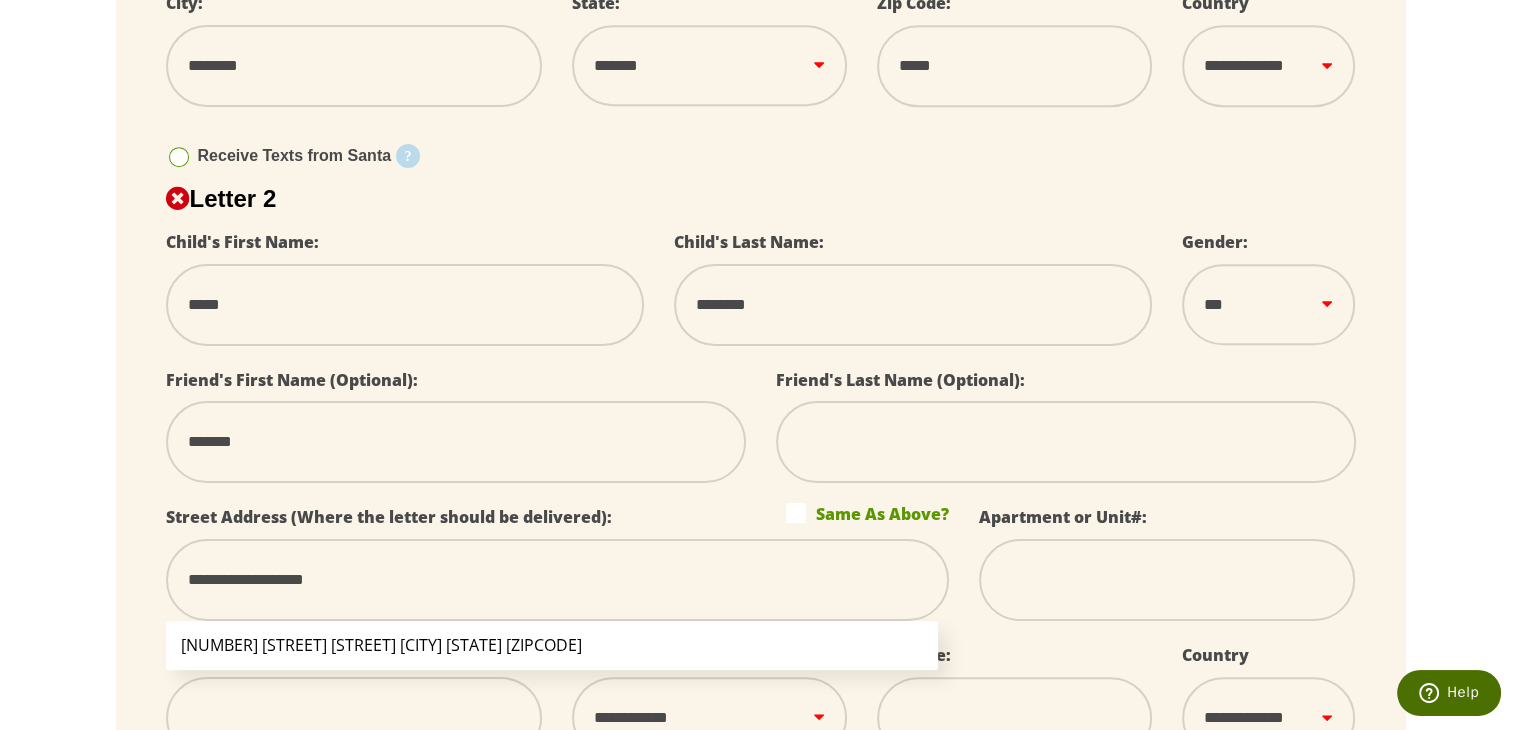 click on "6110 Valley Heather Ct Kingwood
TX 77345" at bounding box center [552, 645] 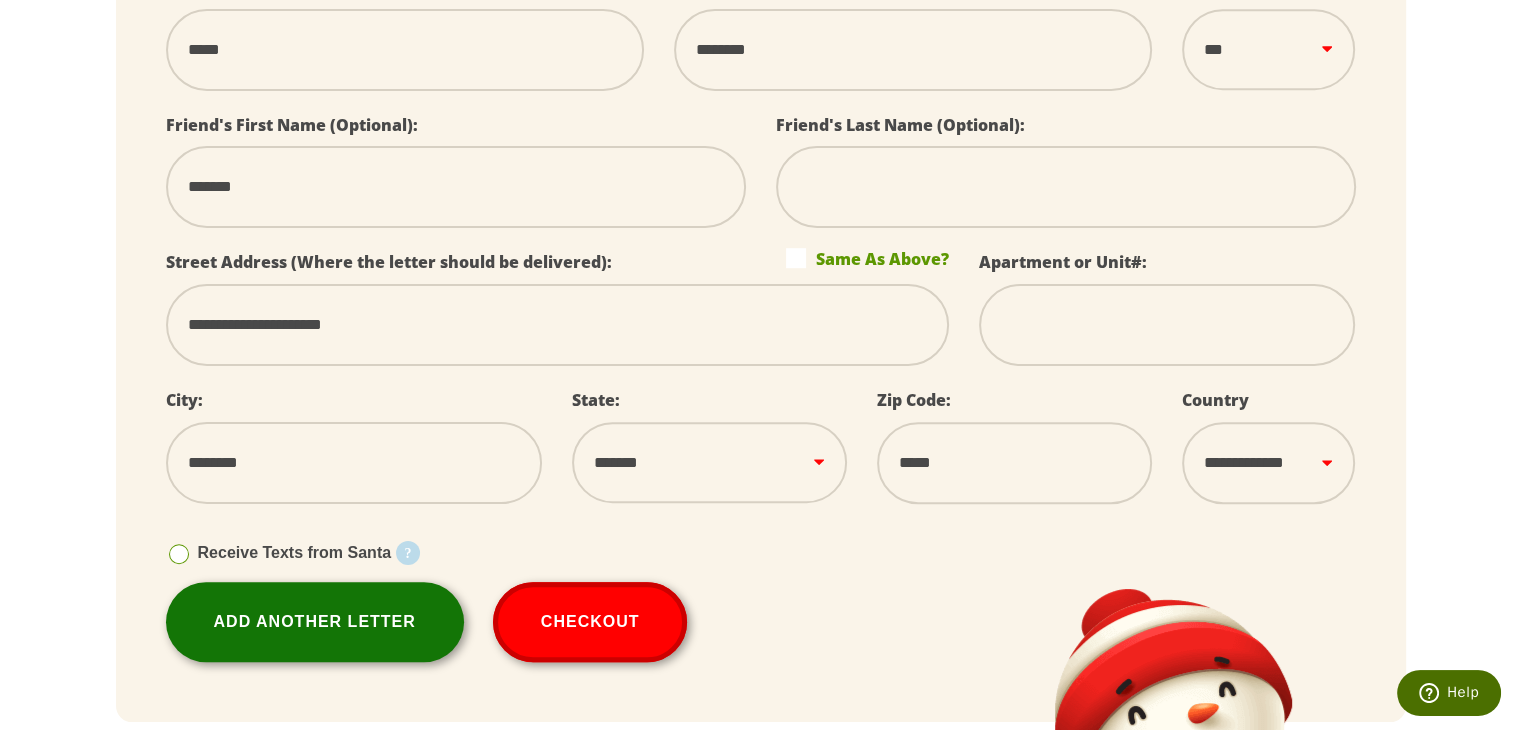 scroll, scrollTop: 1281, scrollLeft: 0, axis: vertical 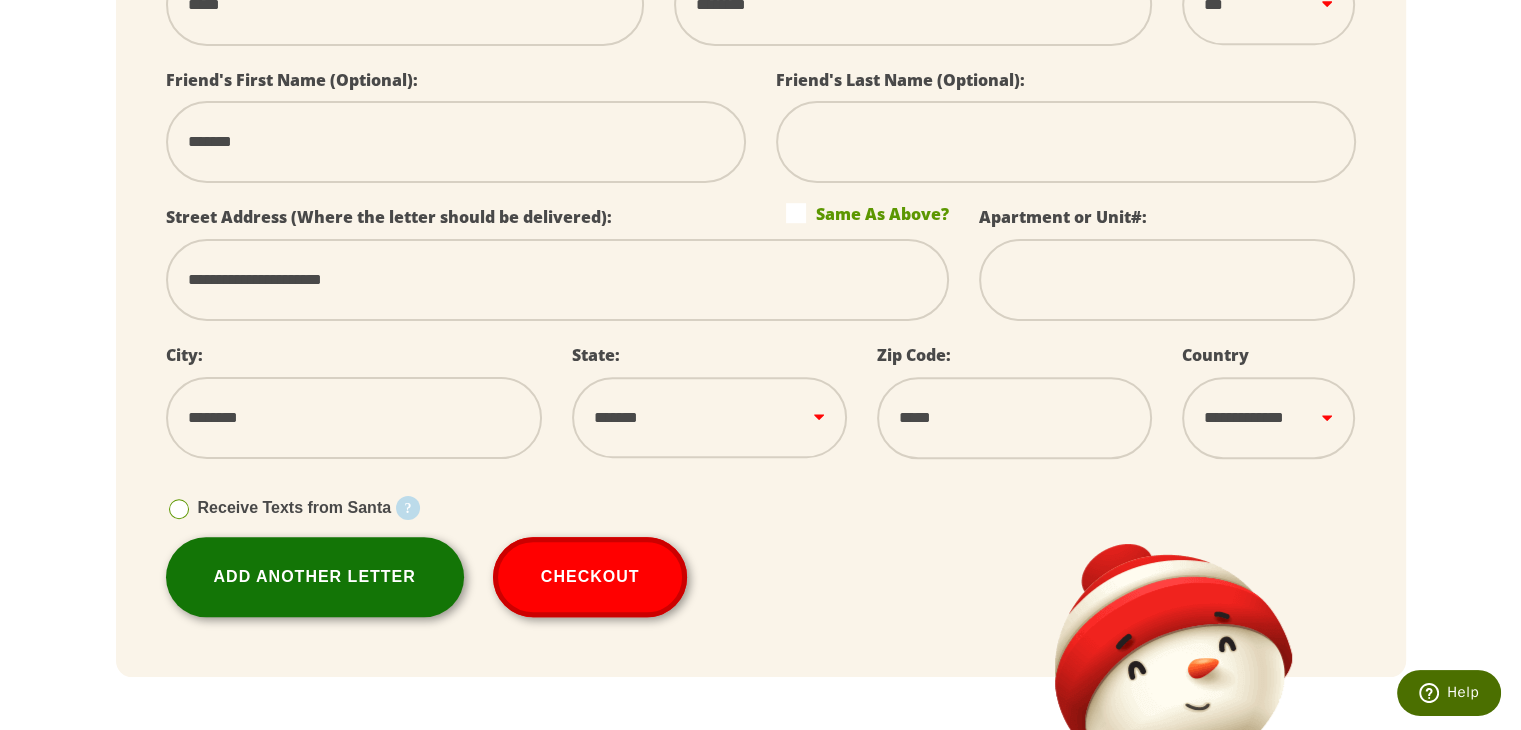 click on "Add Another Letter" at bounding box center [315, 577] 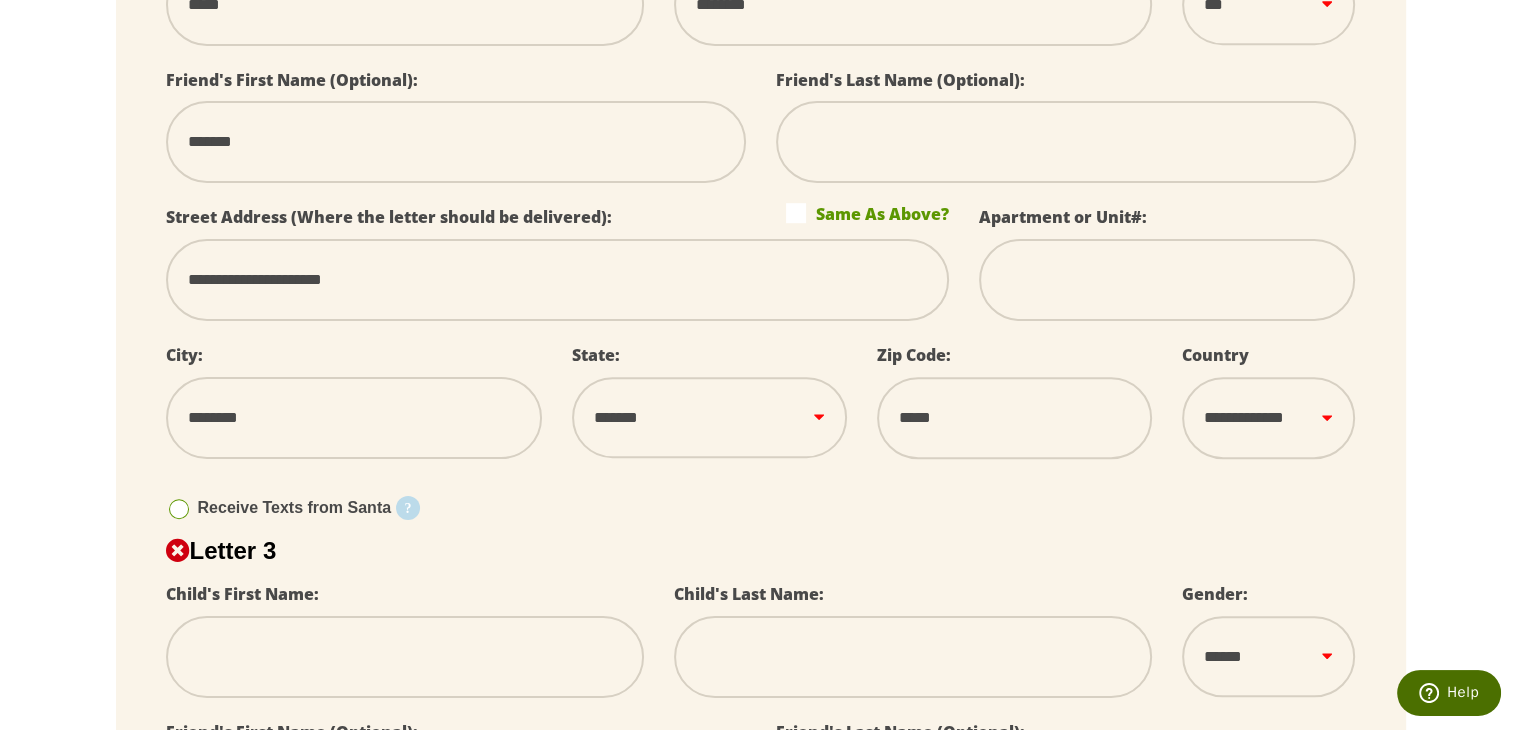 click at bounding box center [405, 657] 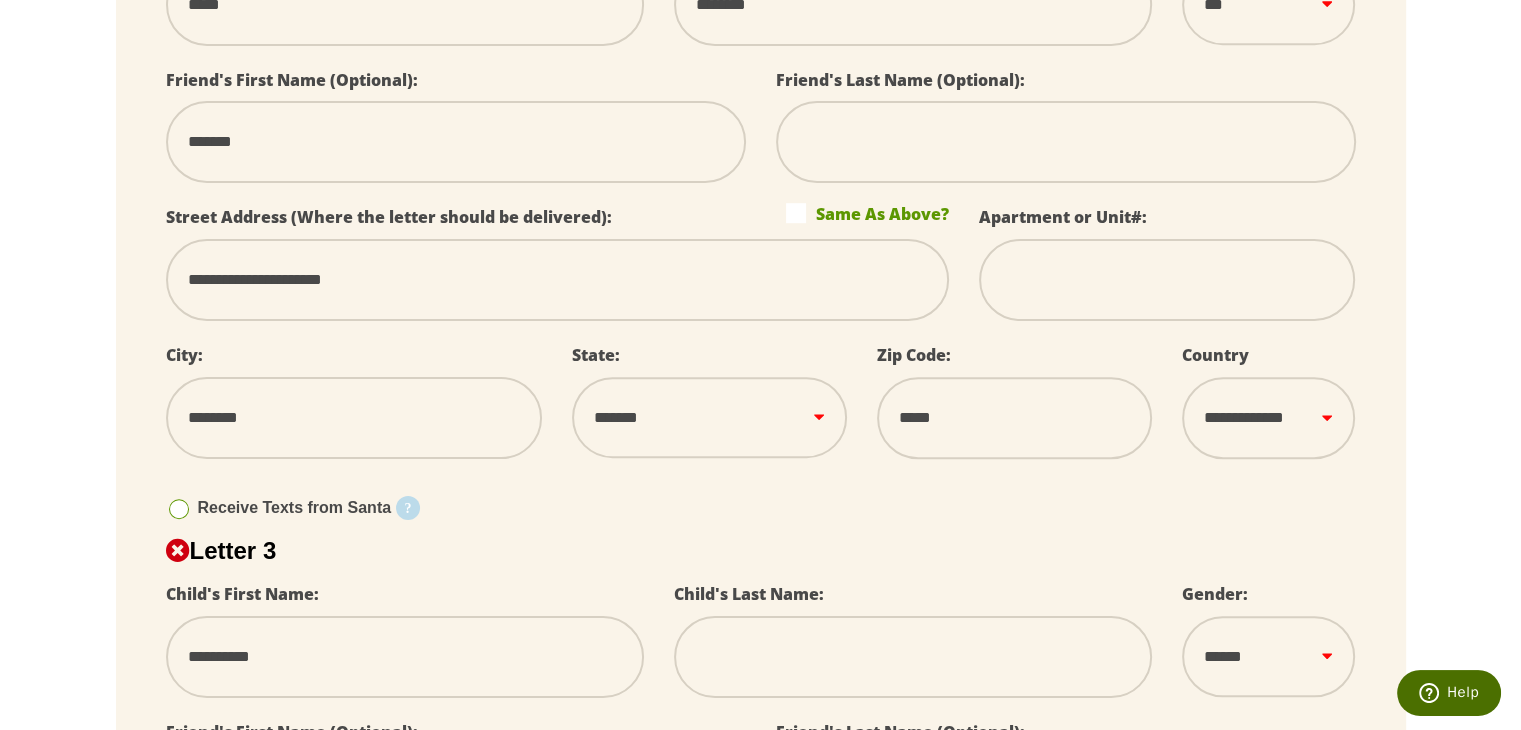 click at bounding box center (913, 657) 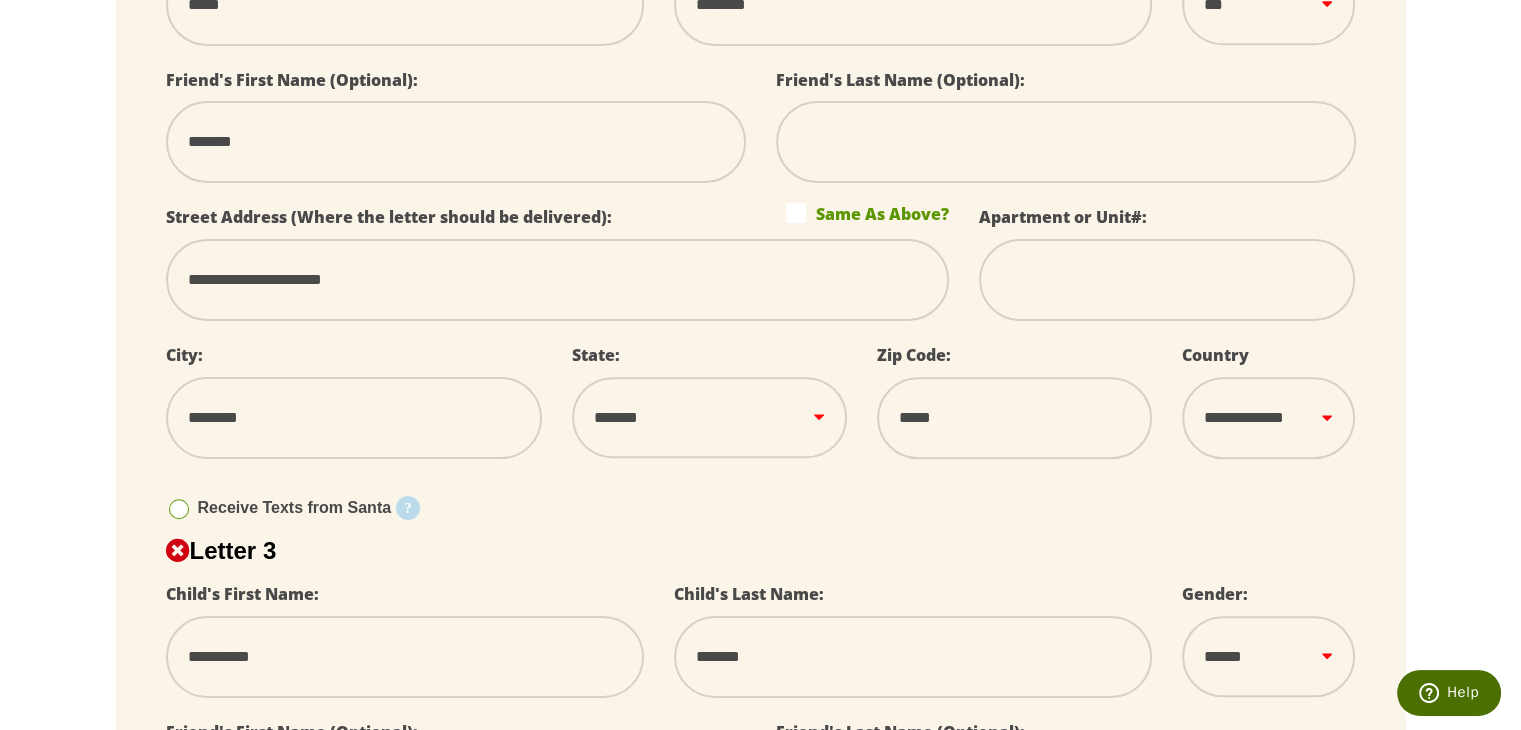 click on "******   ***   ****" at bounding box center (1268, 656) 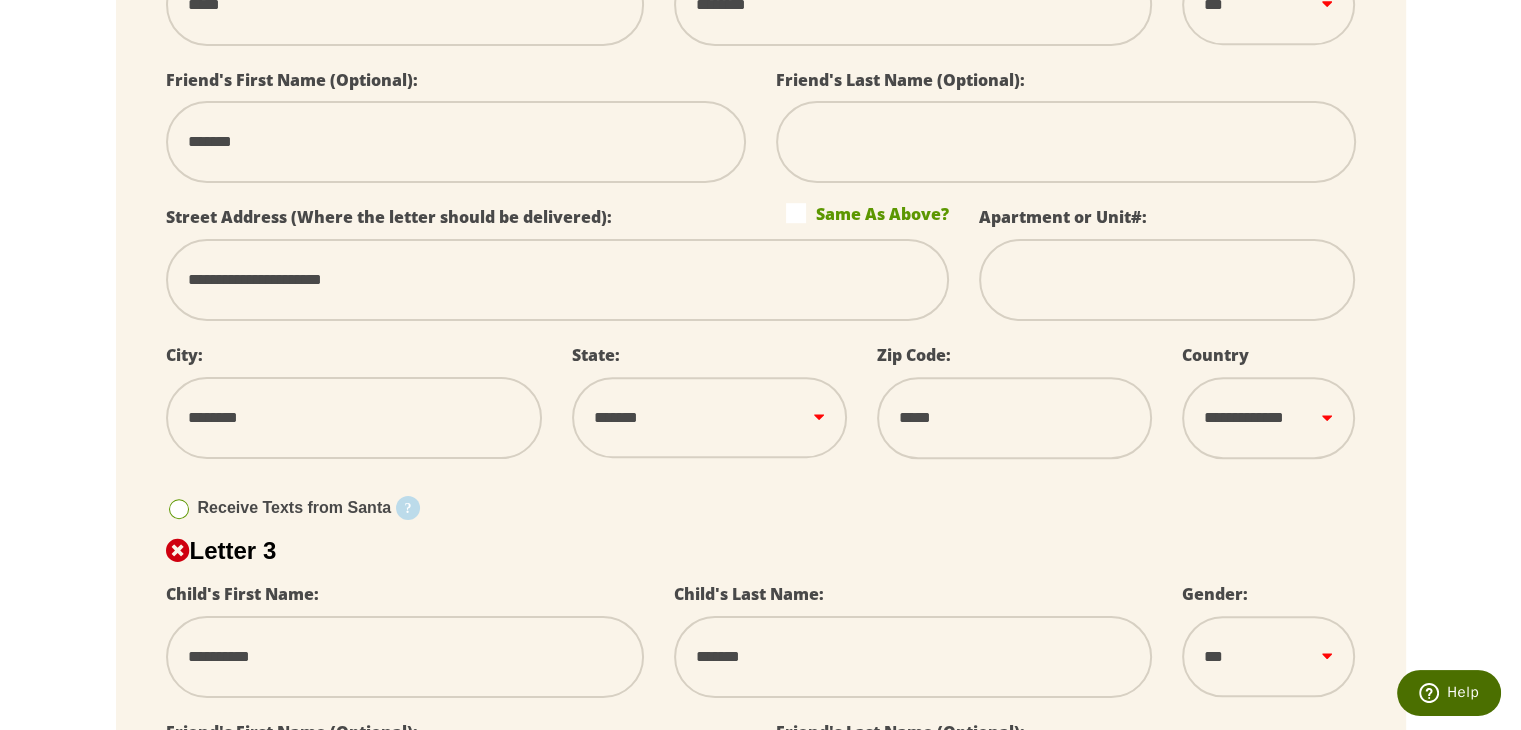click on "******   ***   ****" at bounding box center (1268, 656) 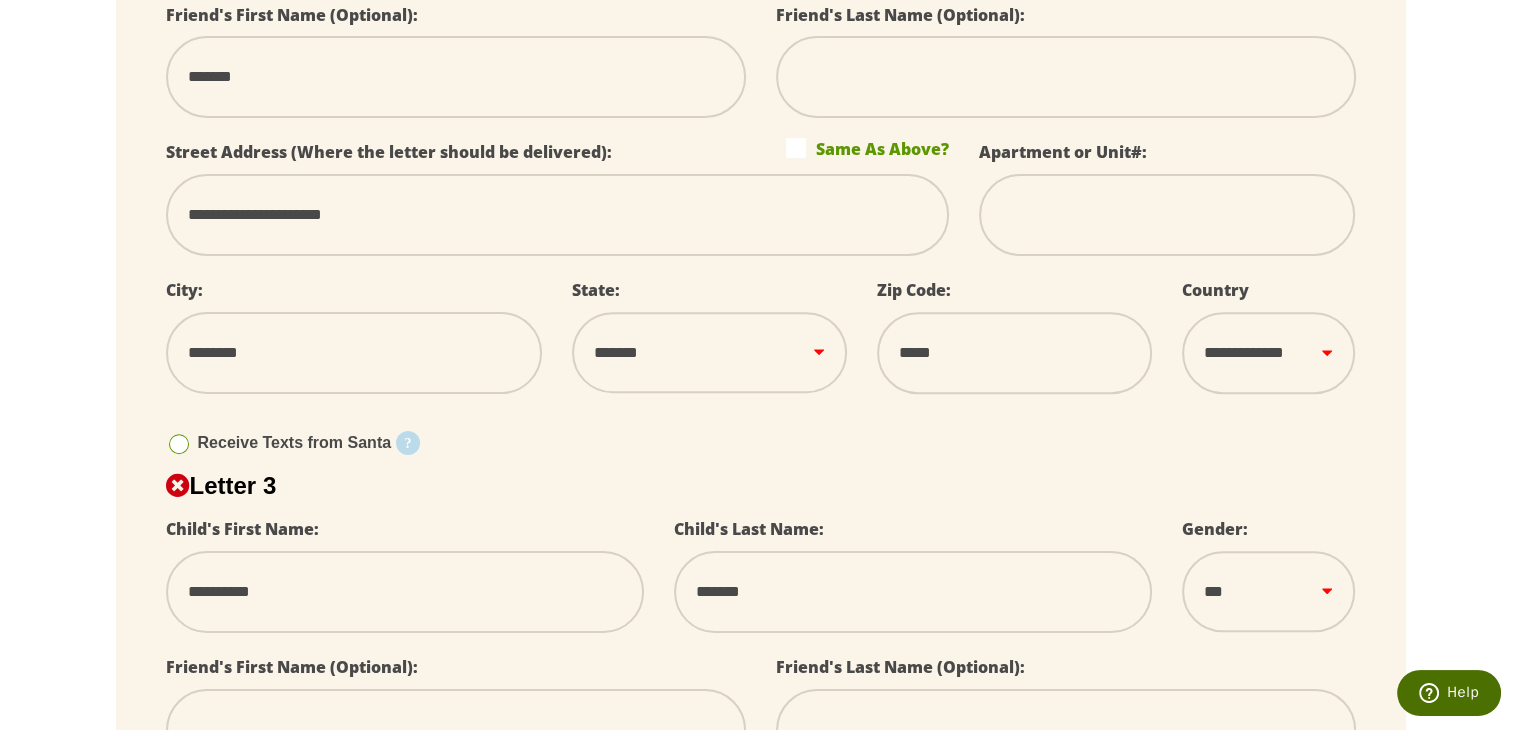 scroll, scrollTop: 1381, scrollLeft: 0, axis: vertical 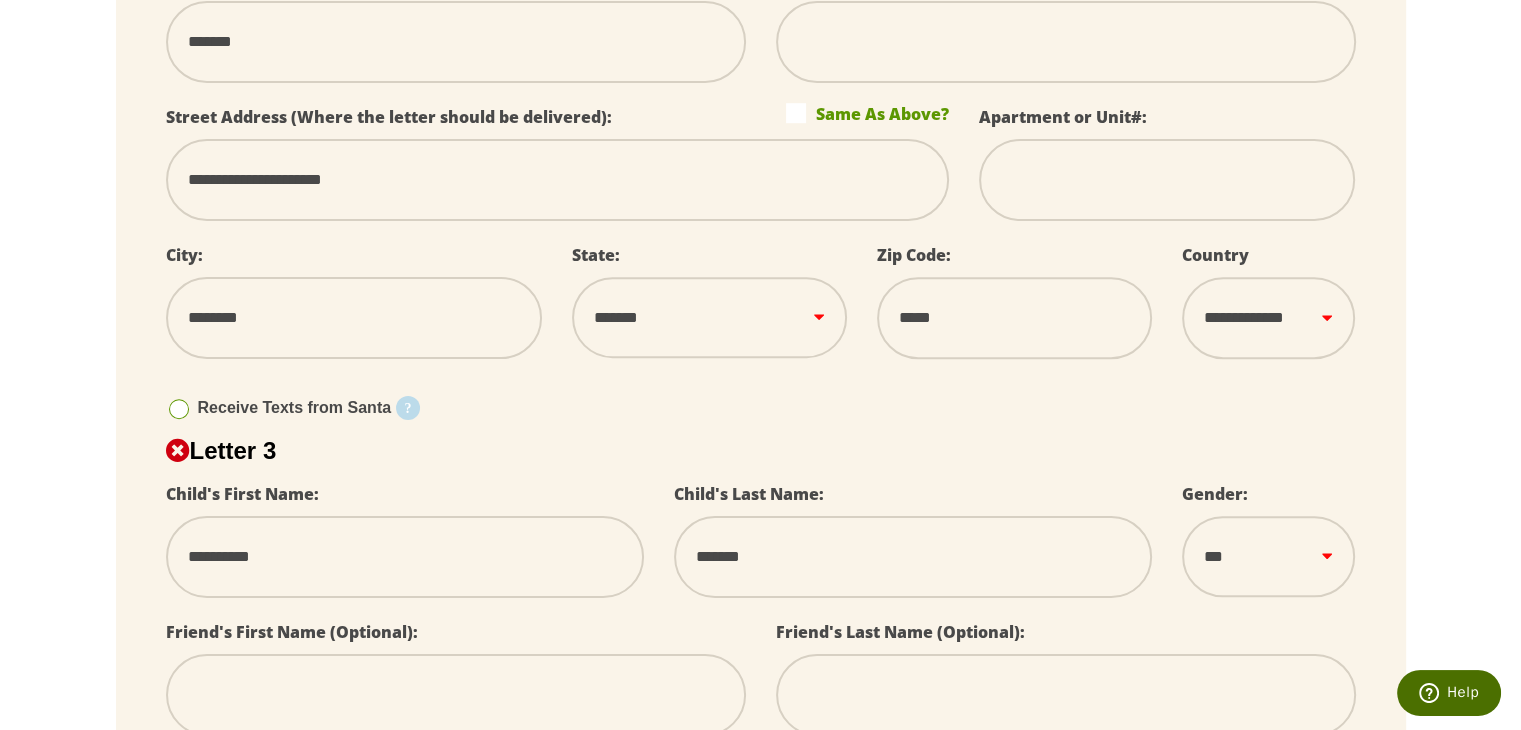 click at bounding box center (456, 695) 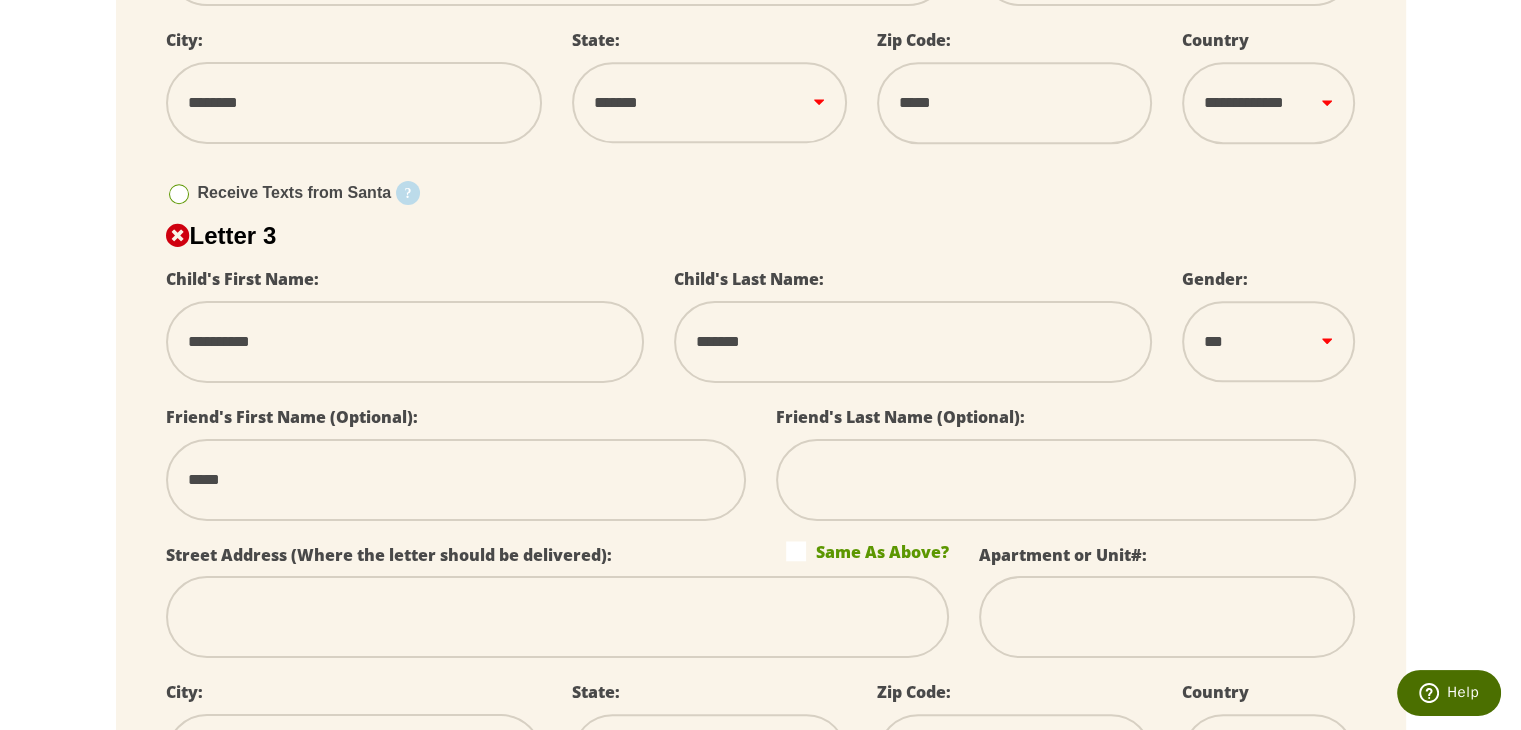 scroll, scrollTop: 1681, scrollLeft: 0, axis: vertical 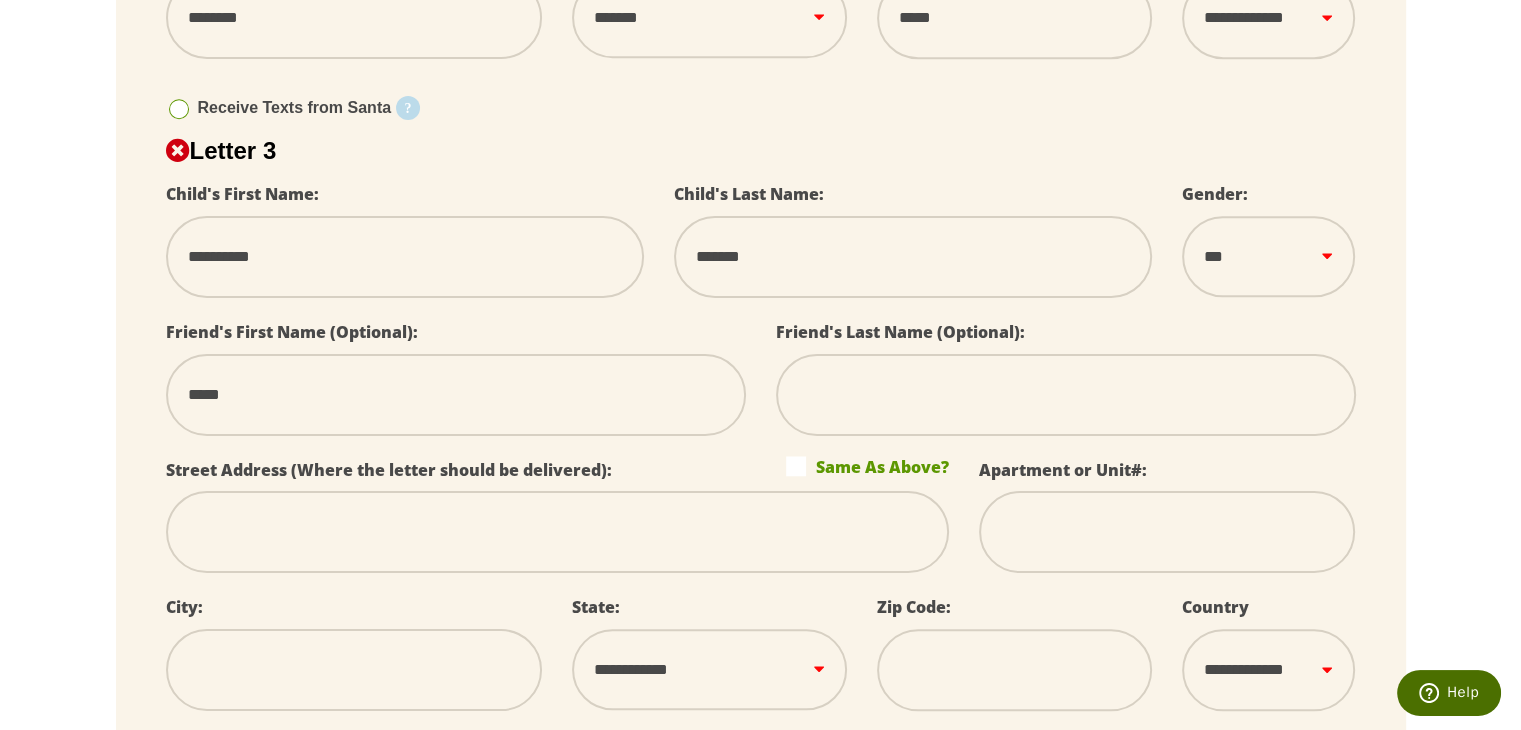 click at bounding box center [557, 532] 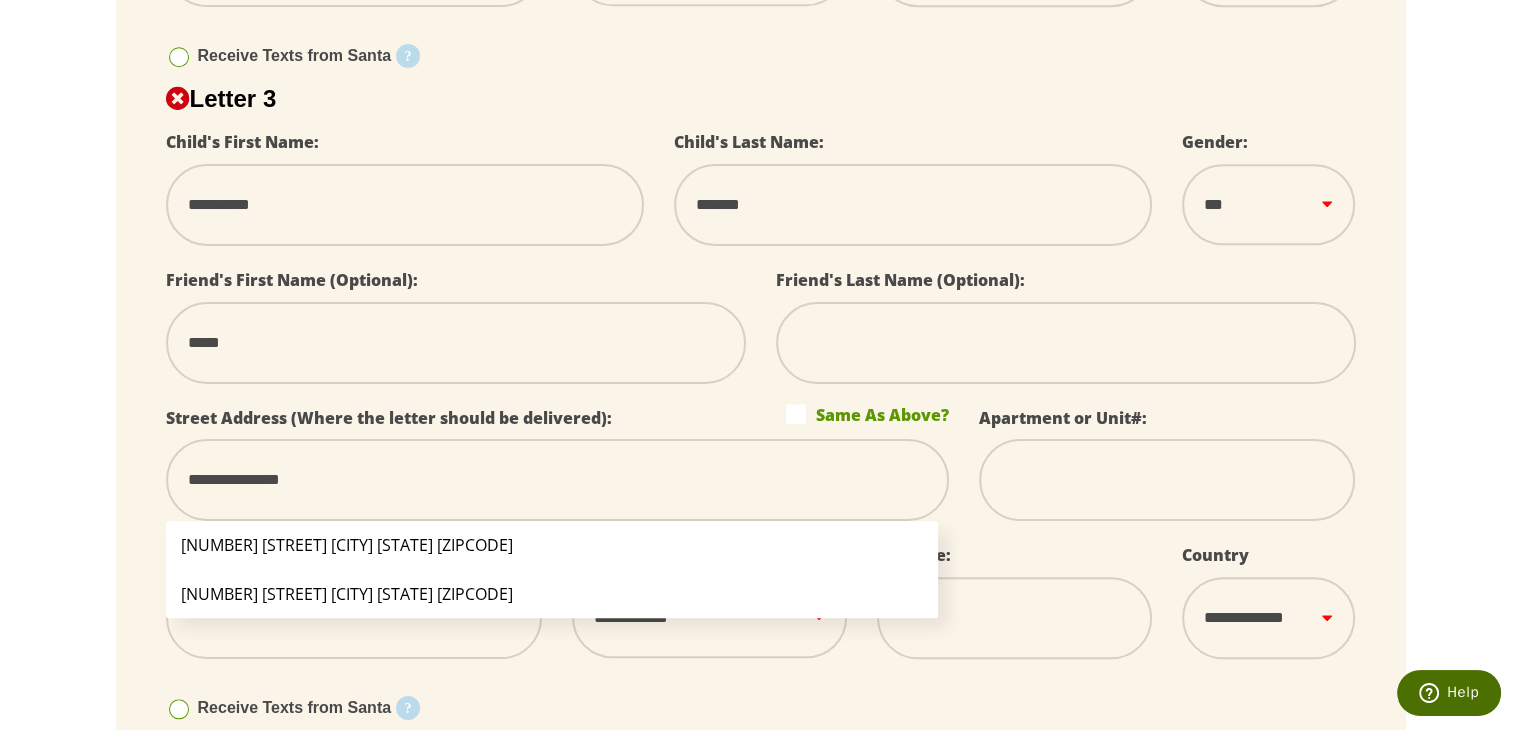 scroll, scrollTop: 1781, scrollLeft: 0, axis: vertical 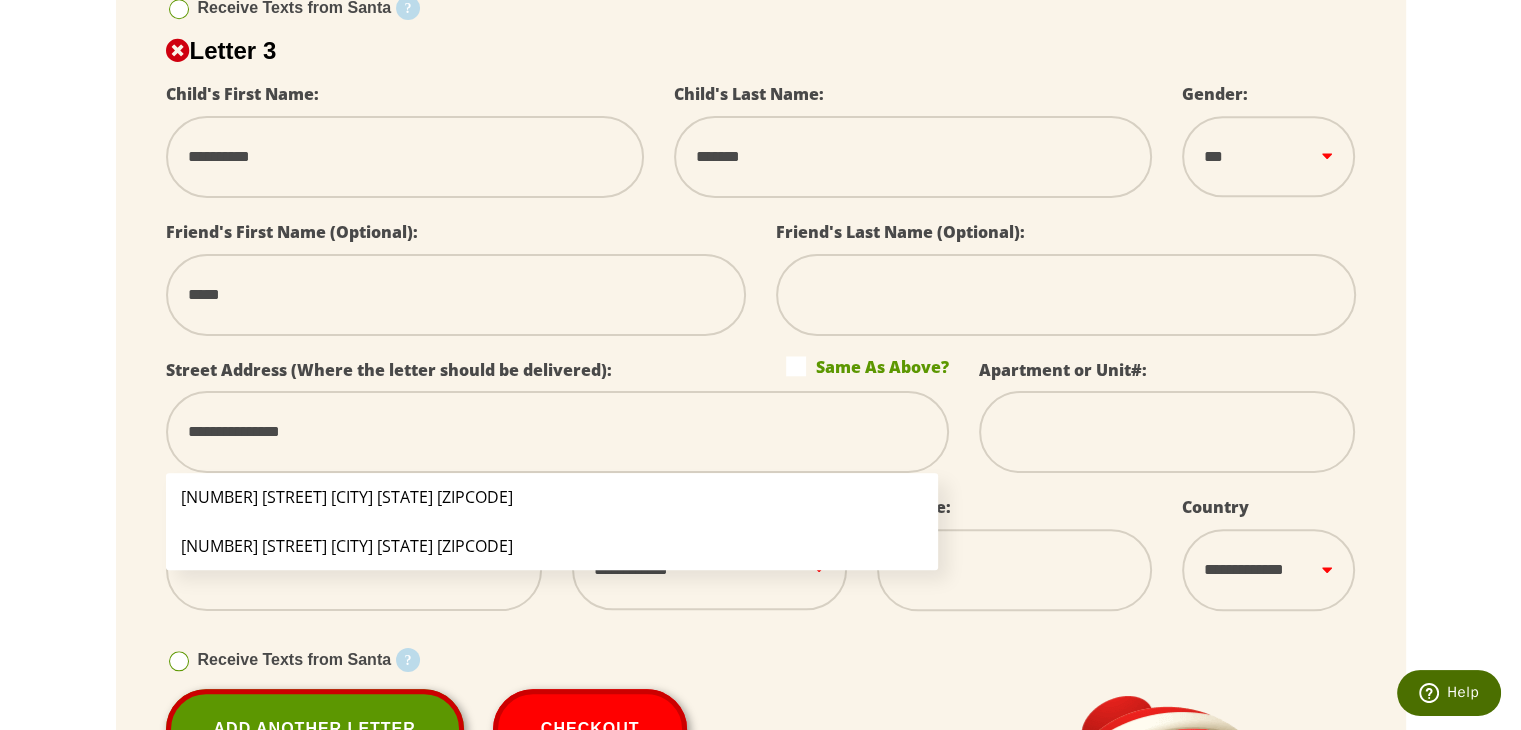click on "**********" at bounding box center (557, 432) 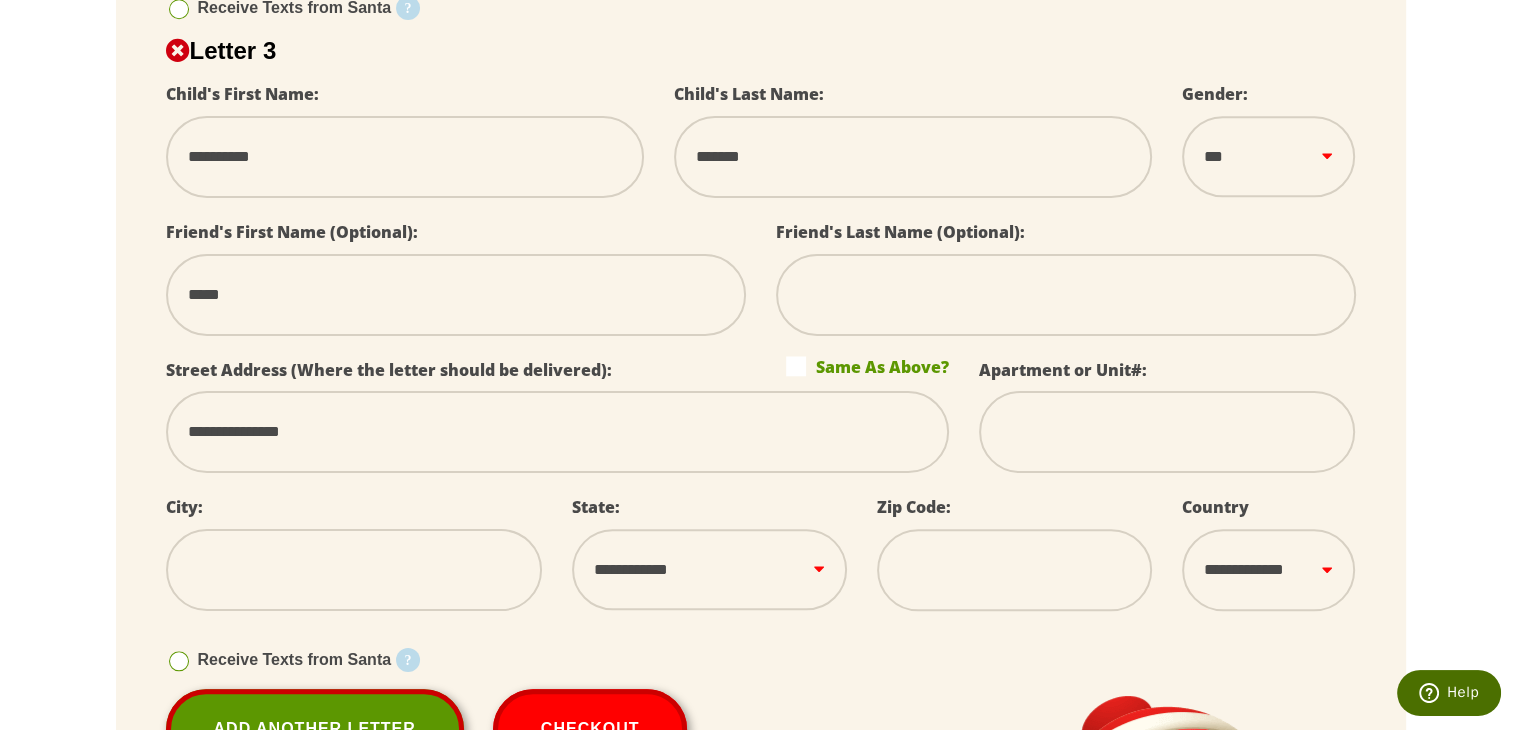 click at bounding box center (354, 570) 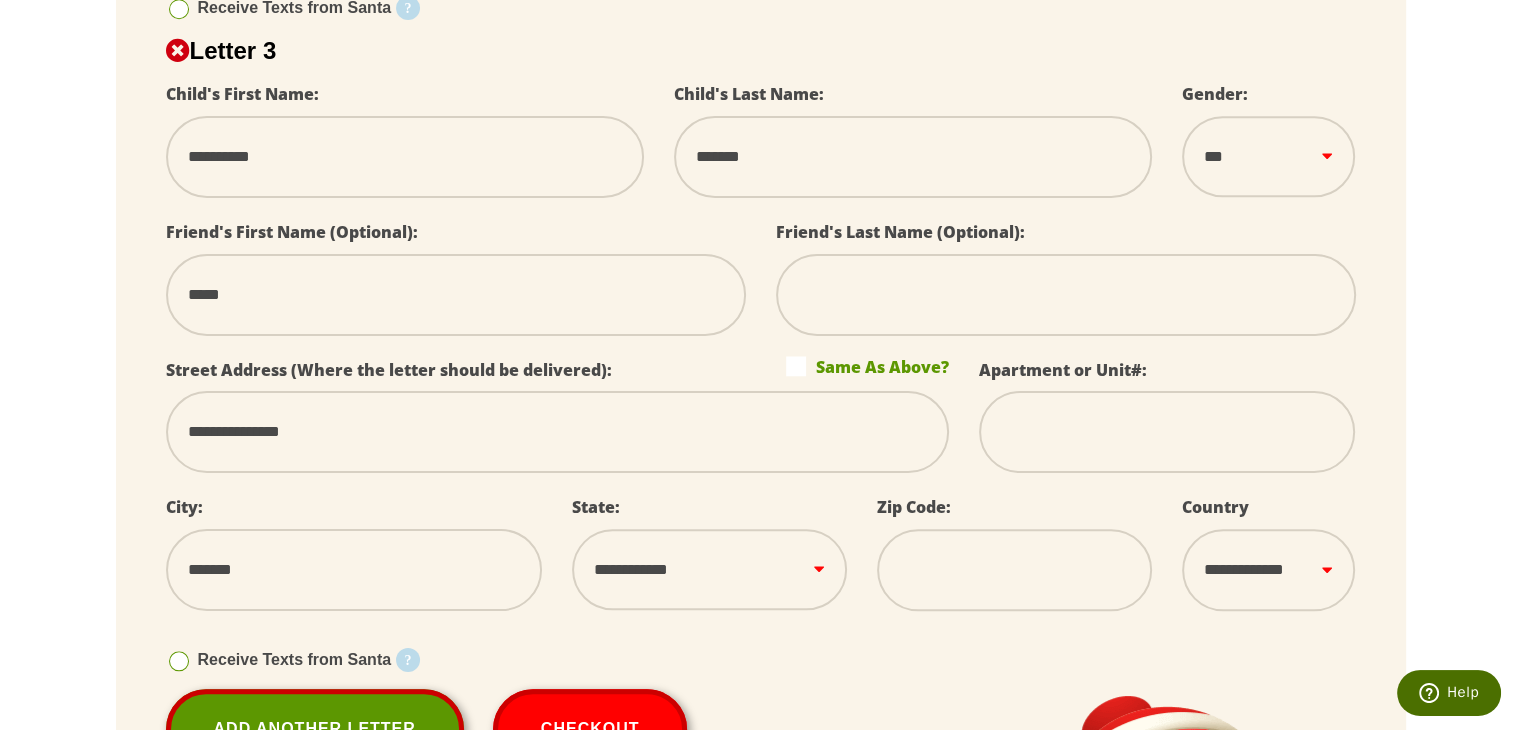 click on "**********" at bounding box center (709, 569) 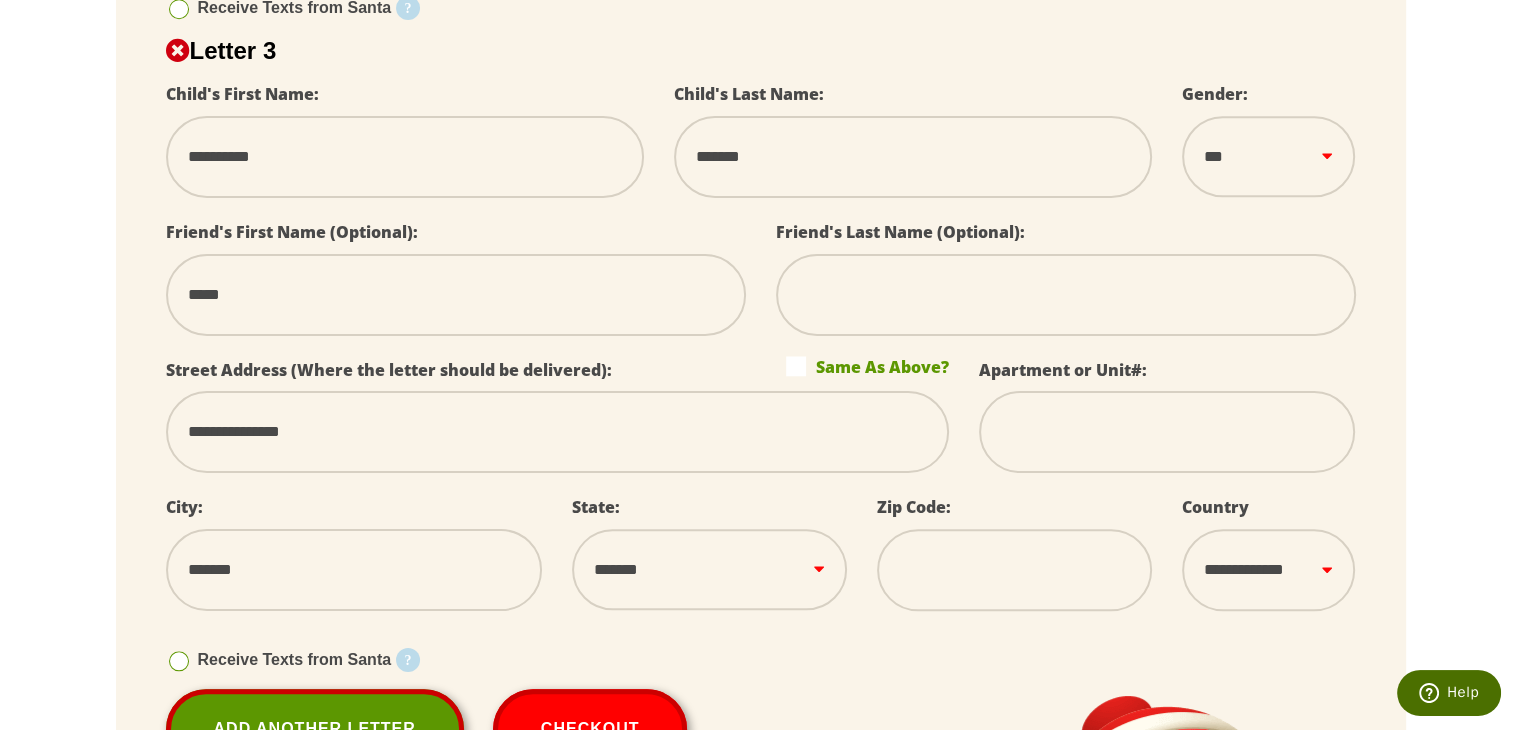 click on "**********" at bounding box center [709, 569] 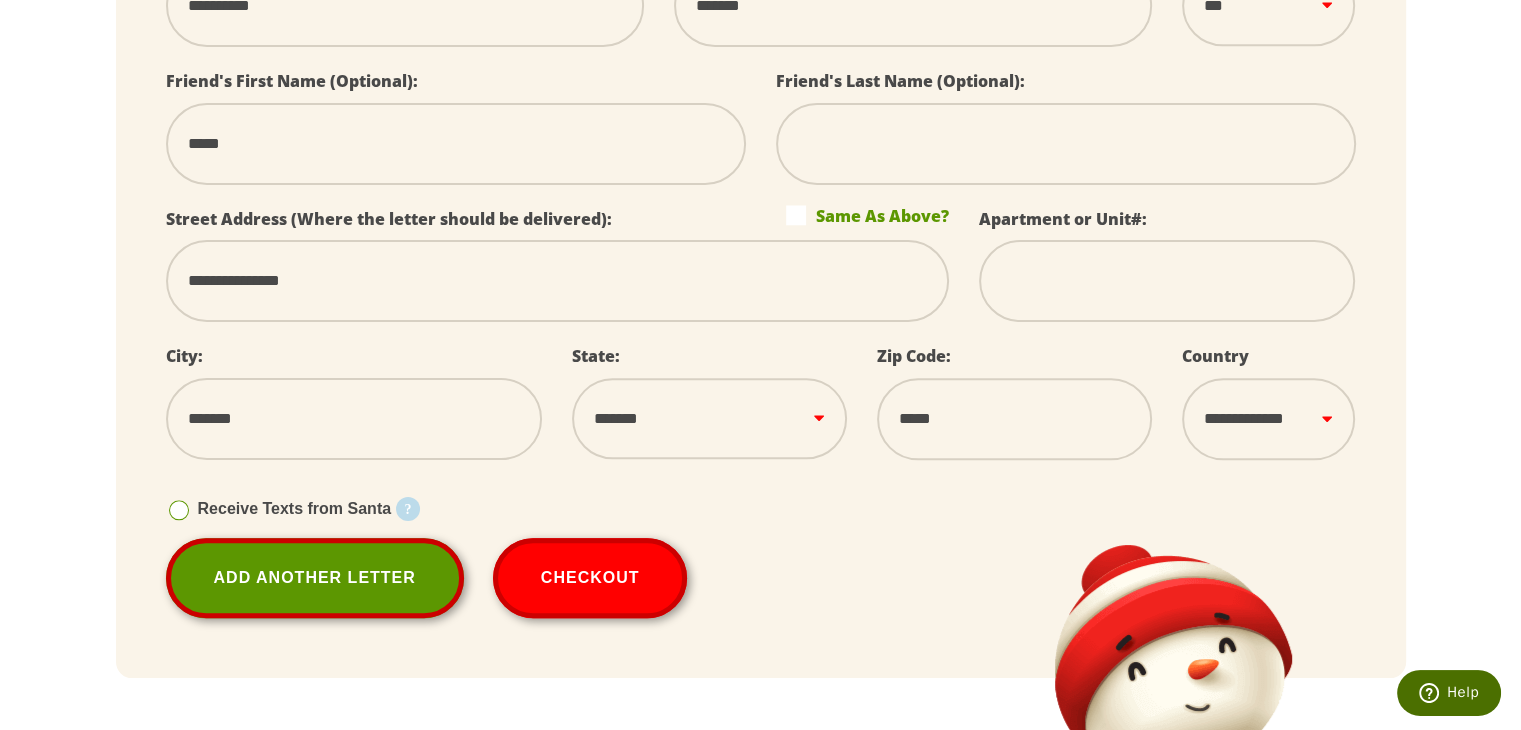 scroll, scrollTop: 1981, scrollLeft: 0, axis: vertical 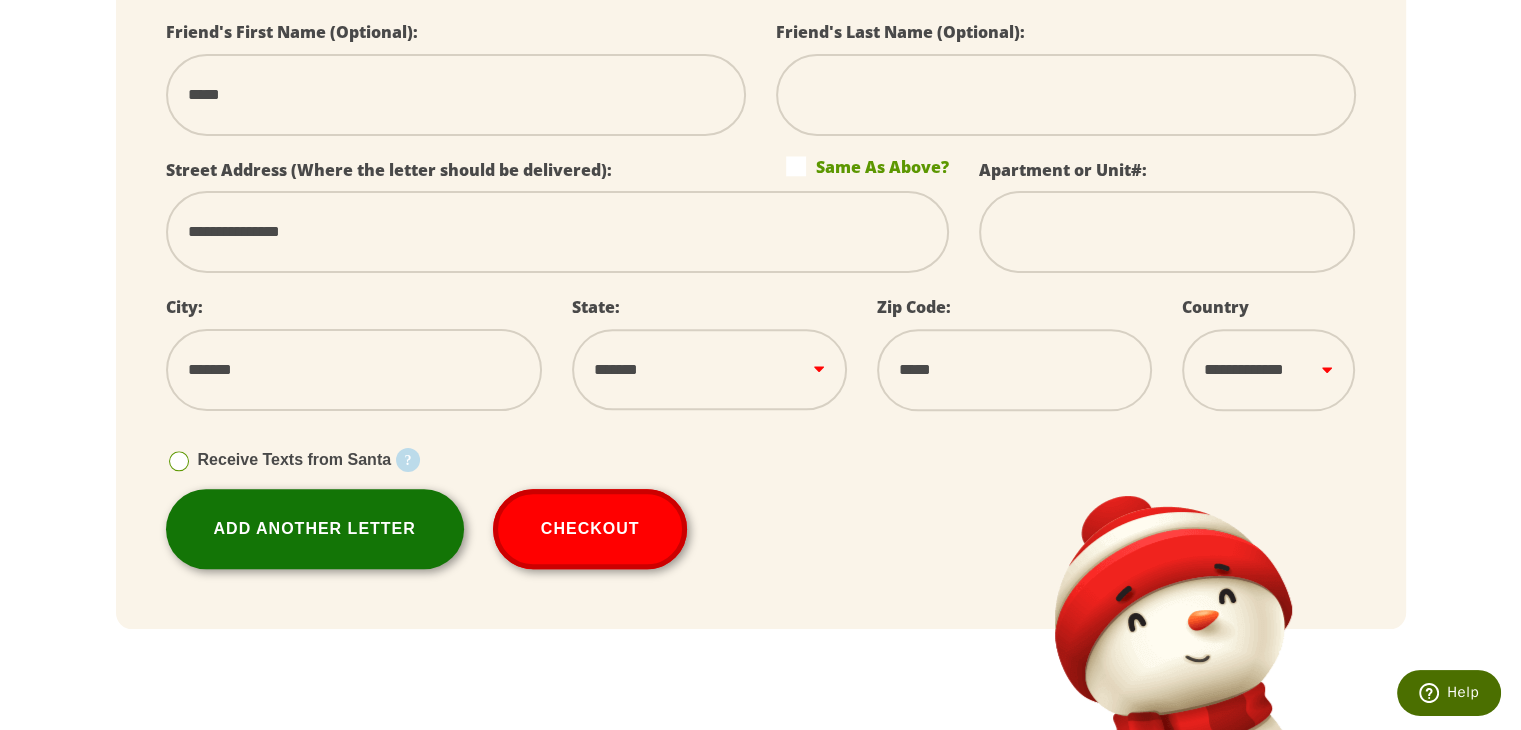 click on "Add Another Letter" at bounding box center (315, 529) 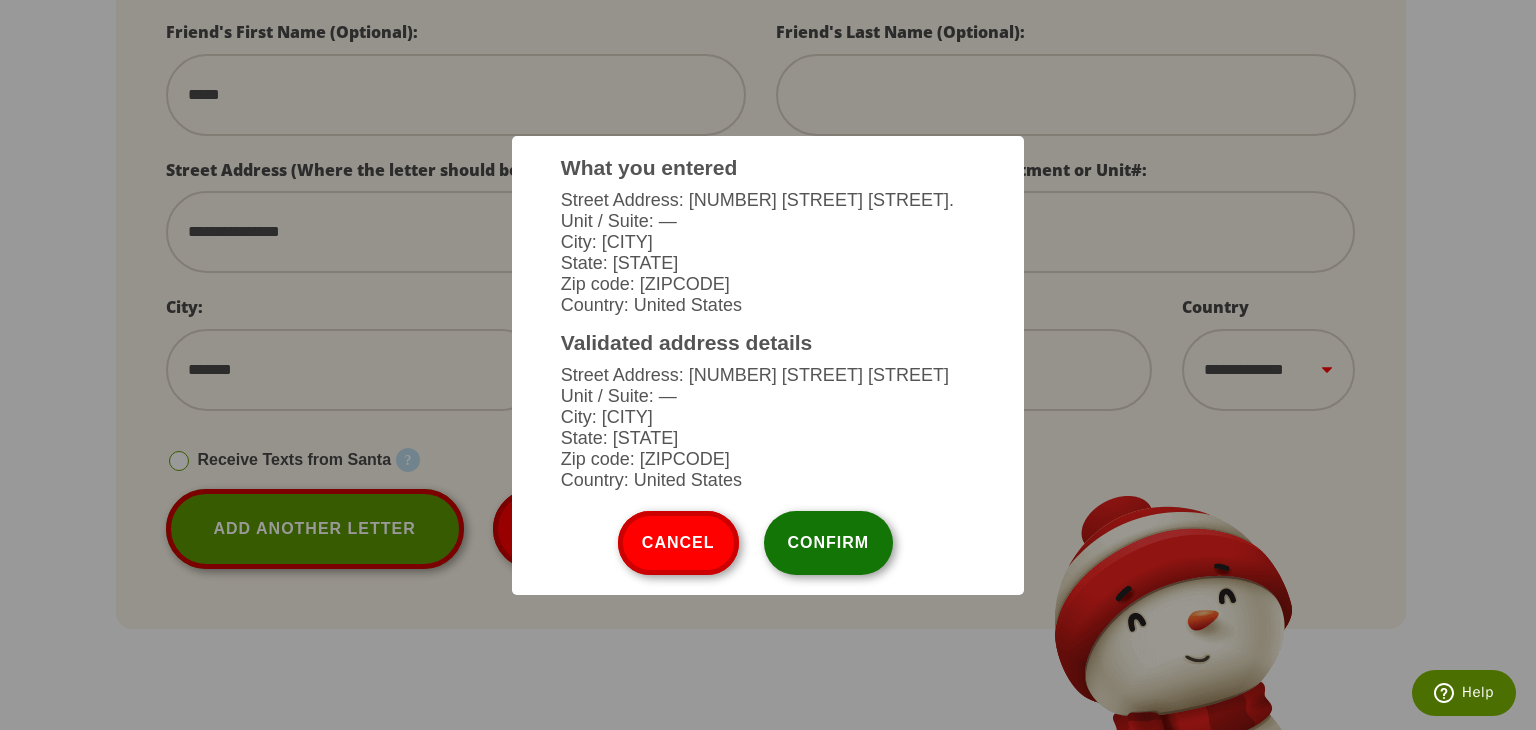 click on "Confirm" at bounding box center [829, 543] 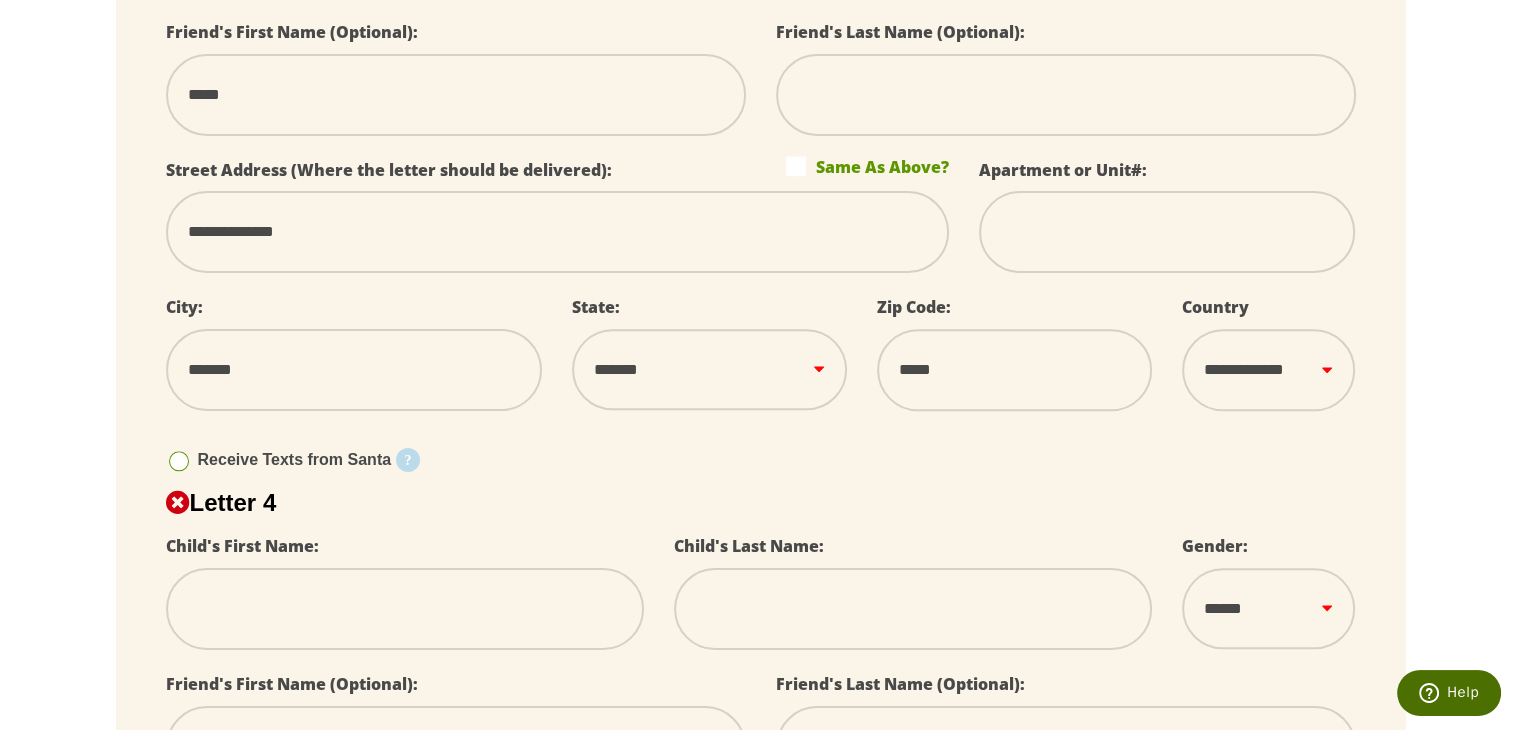 click at bounding box center (405, 609) 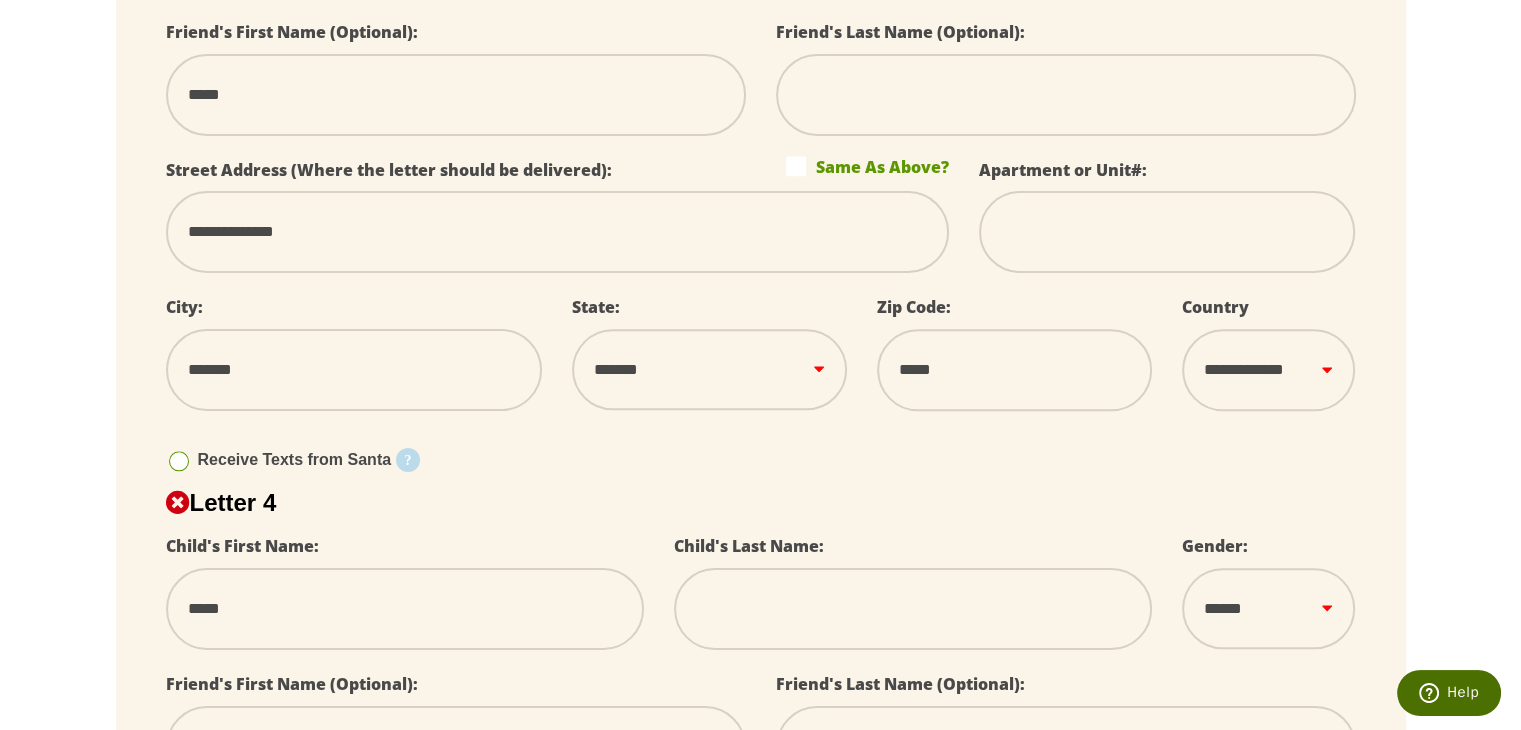 click at bounding box center (913, 609) 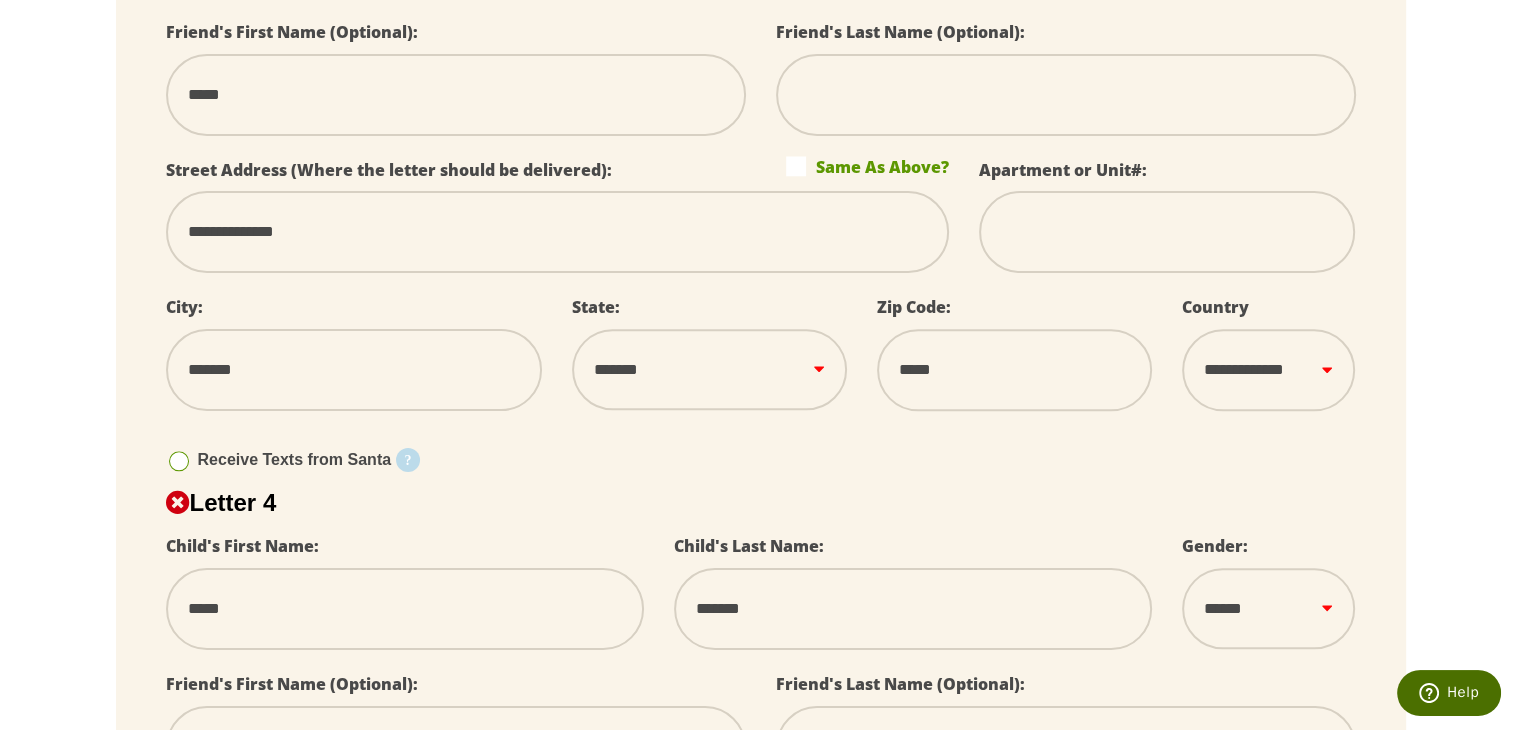 click on "******   ***   ****" at bounding box center [1268, 608] 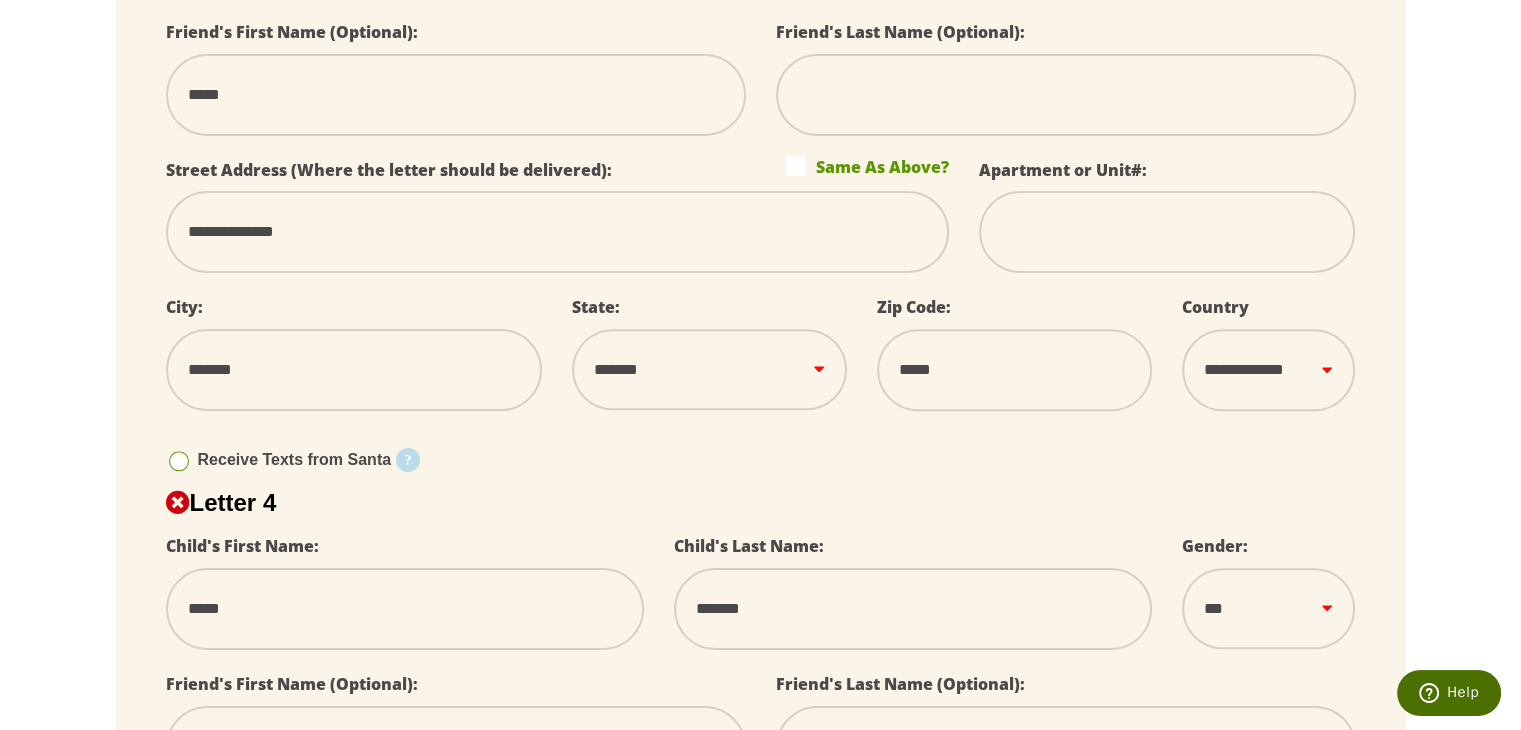 click on "******   ***   ****" at bounding box center (1268, 608) 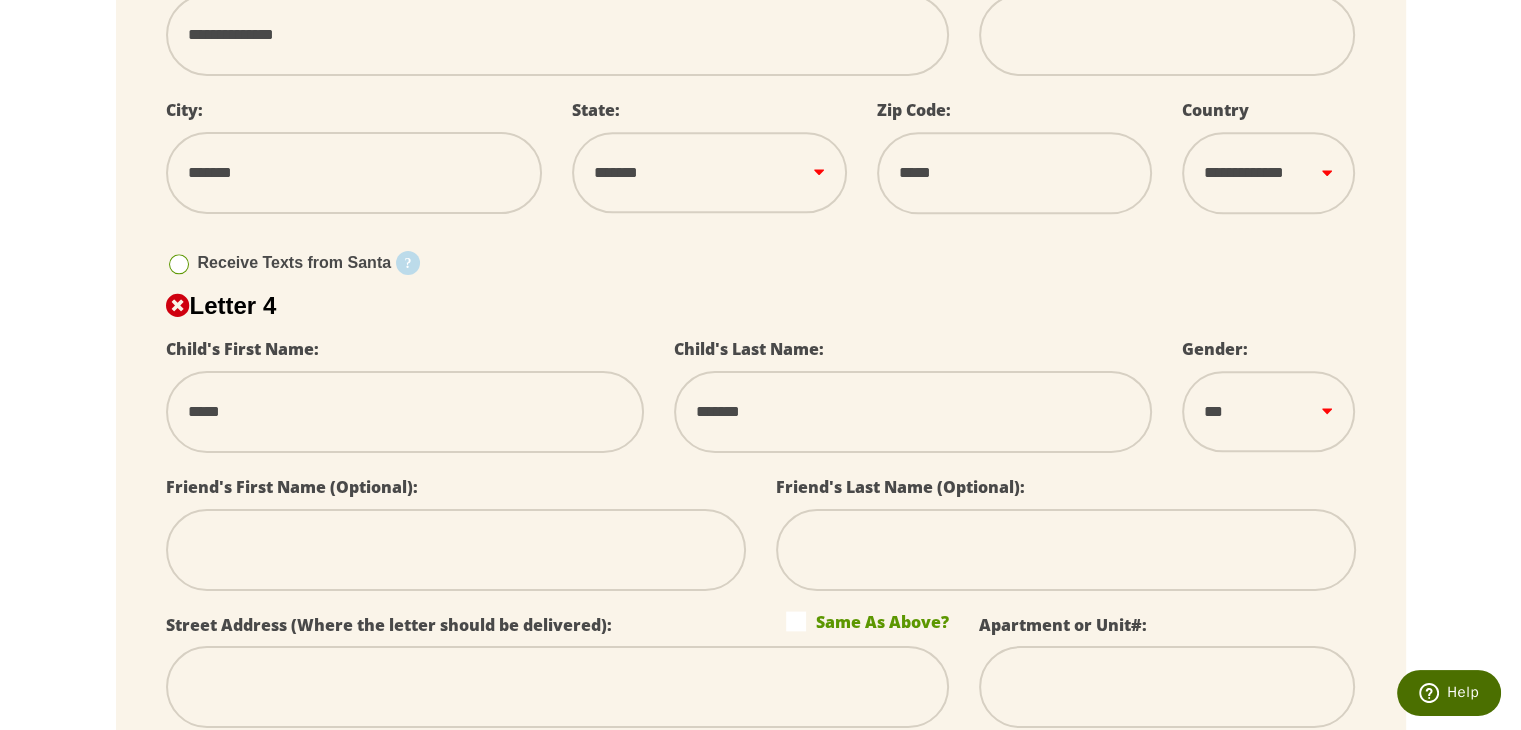 scroll, scrollTop: 2181, scrollLeft: 0, axis: vertical 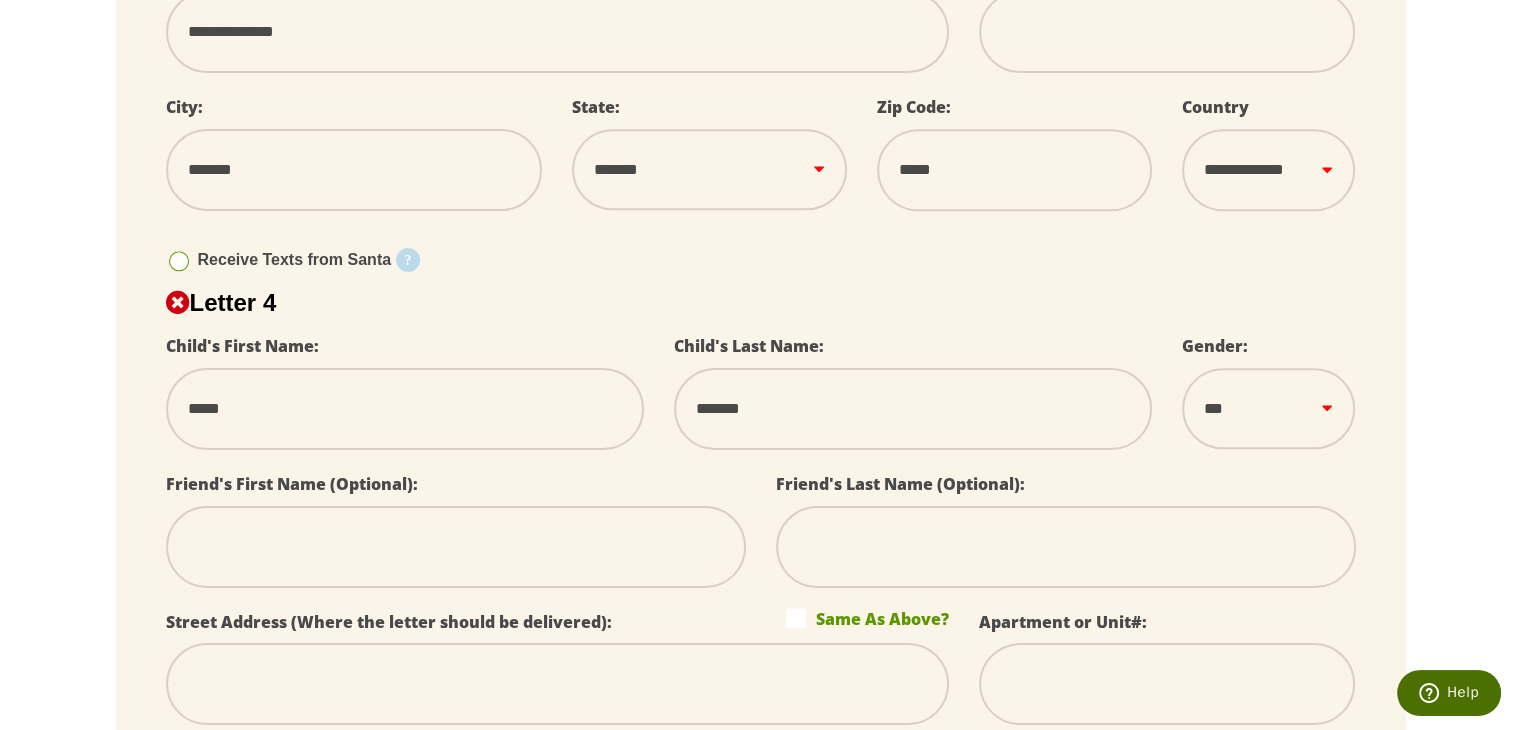 click at bounding box center [456, 547] 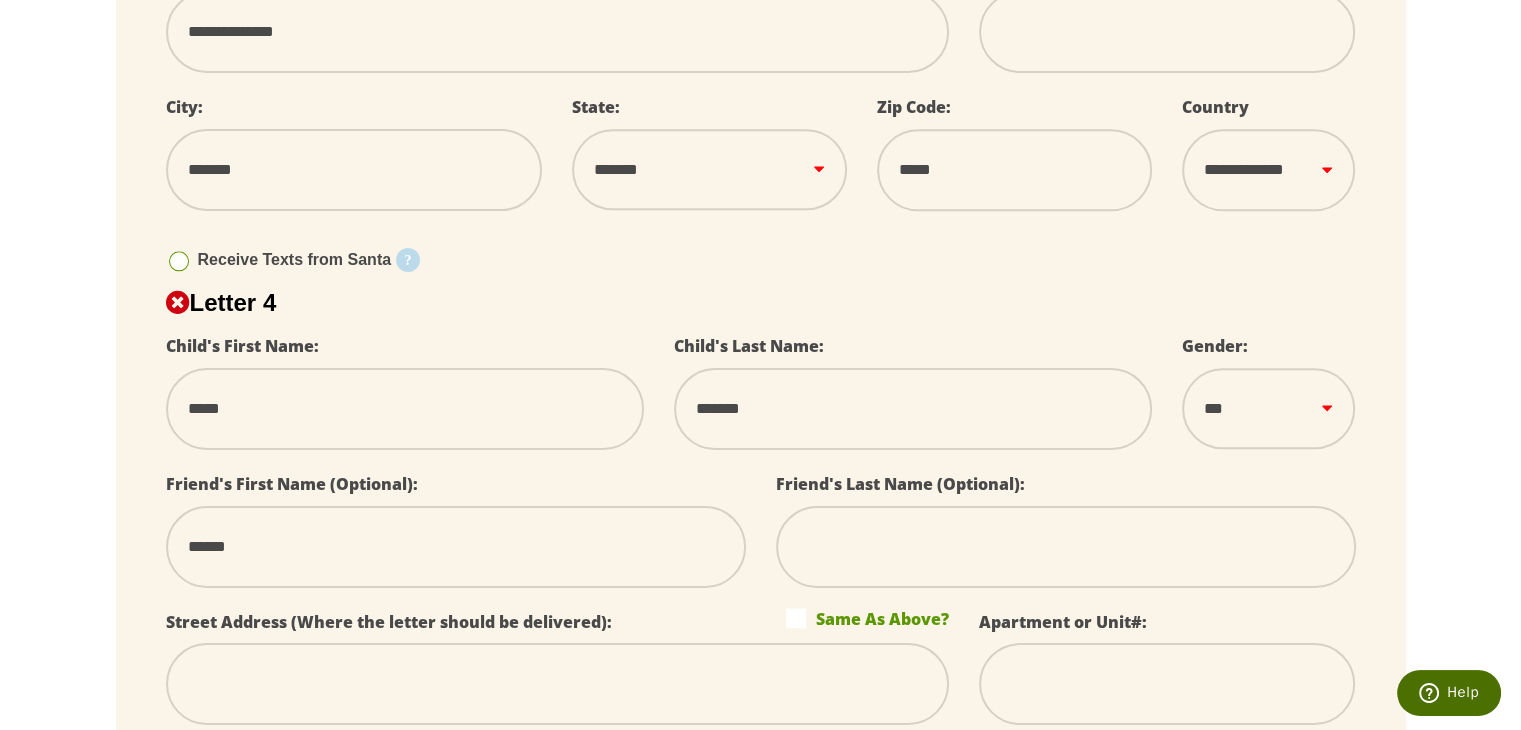 click at bounding box center (557, 684) 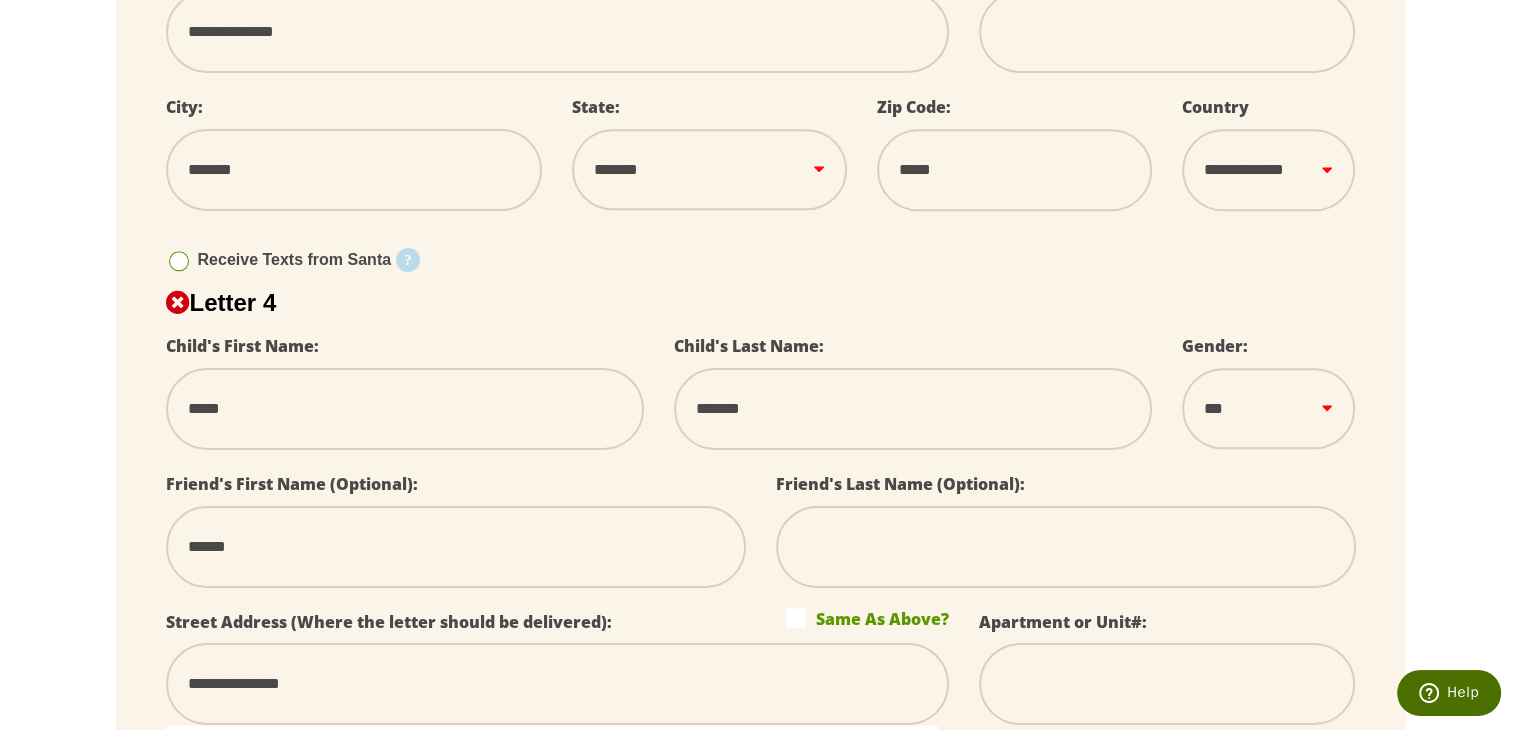 click on "Same As Above?" at bounding box center (867, 618) 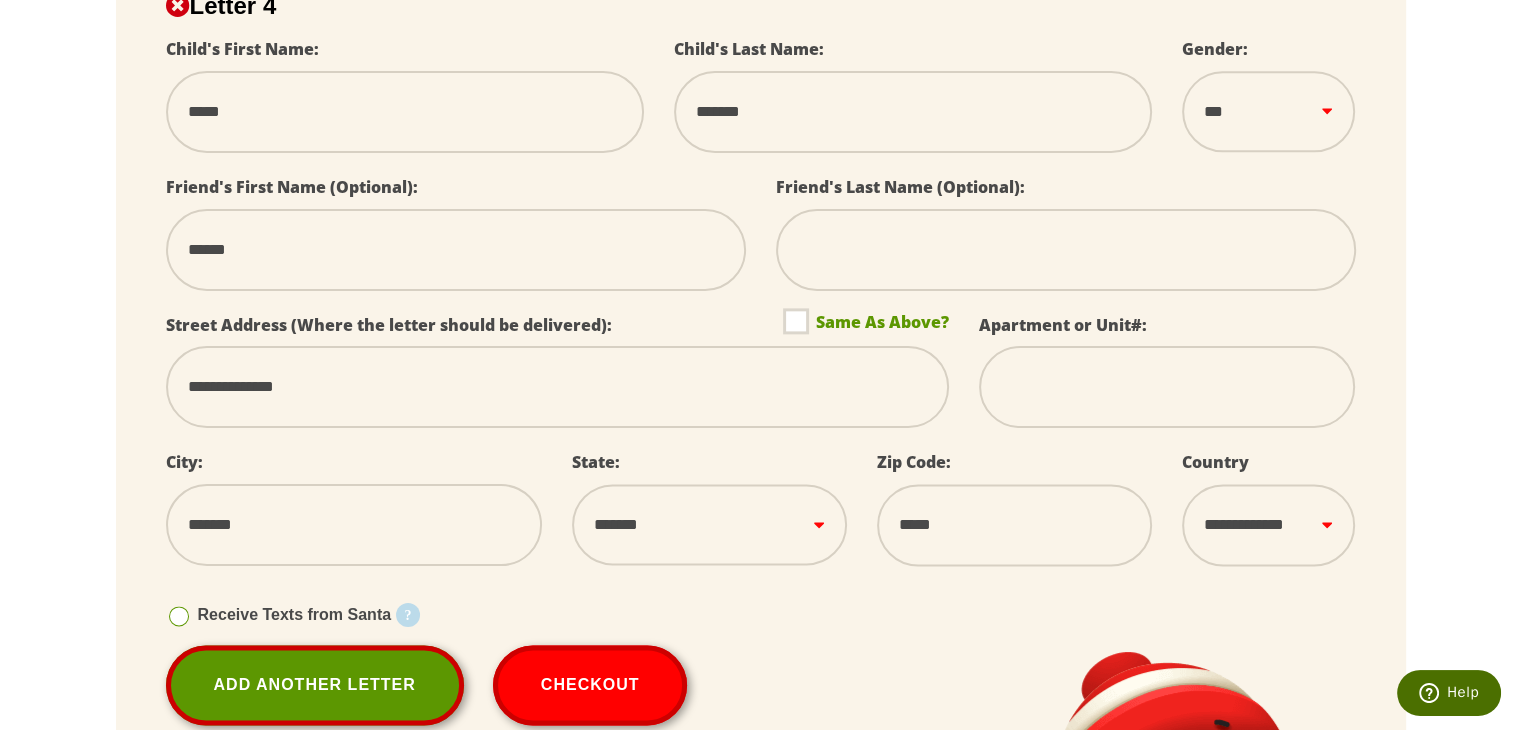 scroll, scrollTop: 2481, scrollLeft: 0, axis: vertical 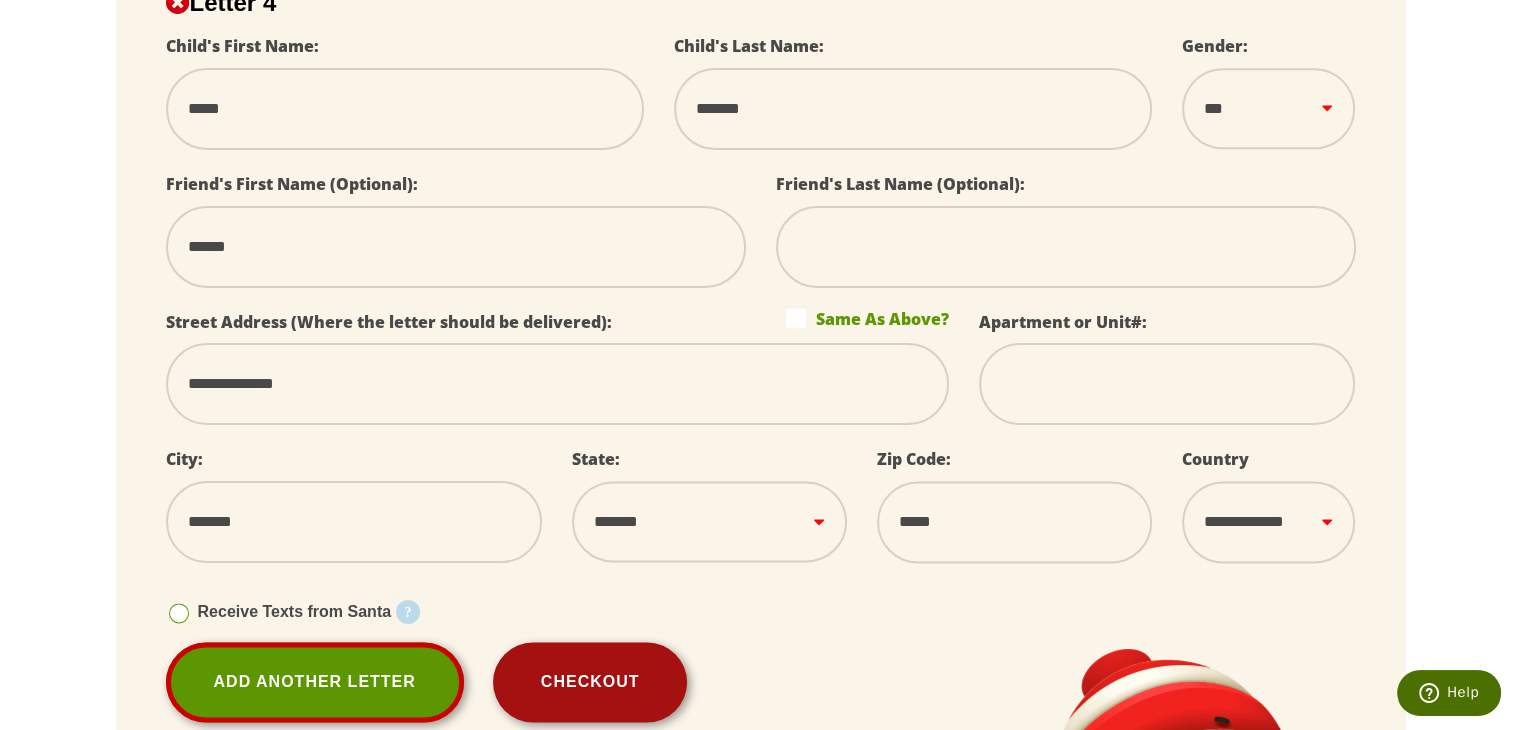 click on "Checkout" at bounding box center (590, 682) 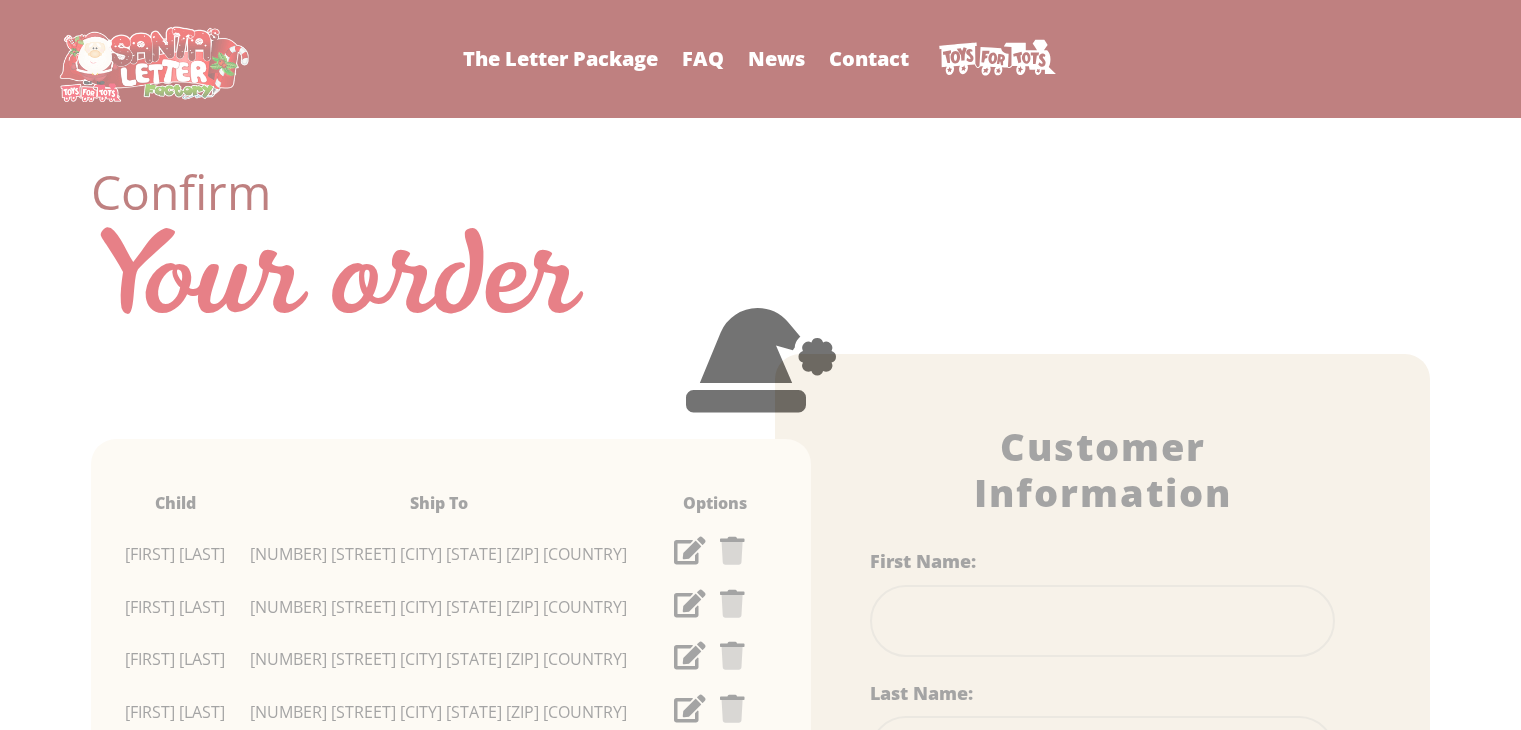 scroll, scrollTop: 0, scrollLeft: 0, axis: both 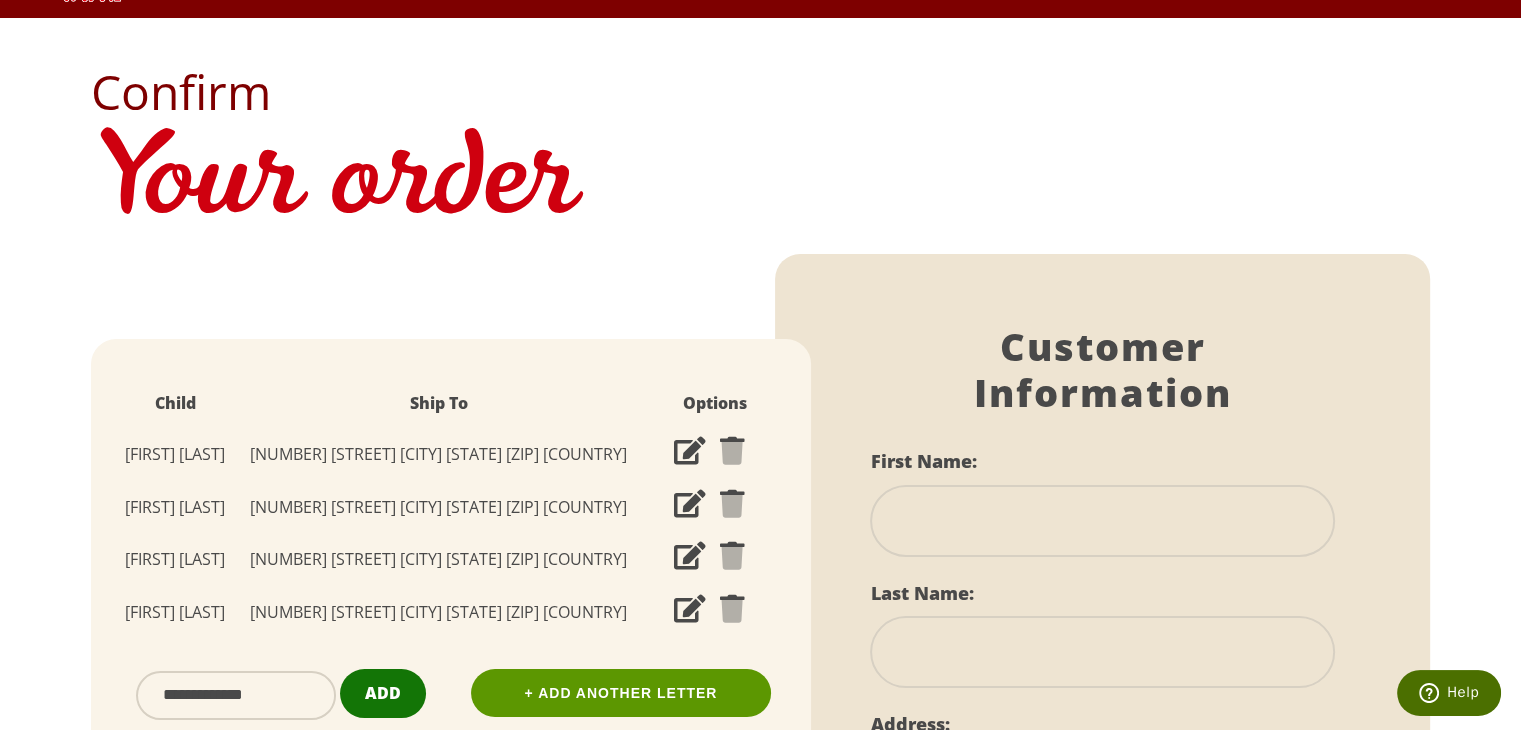 click on "Add" at bounding box center (383, 693) 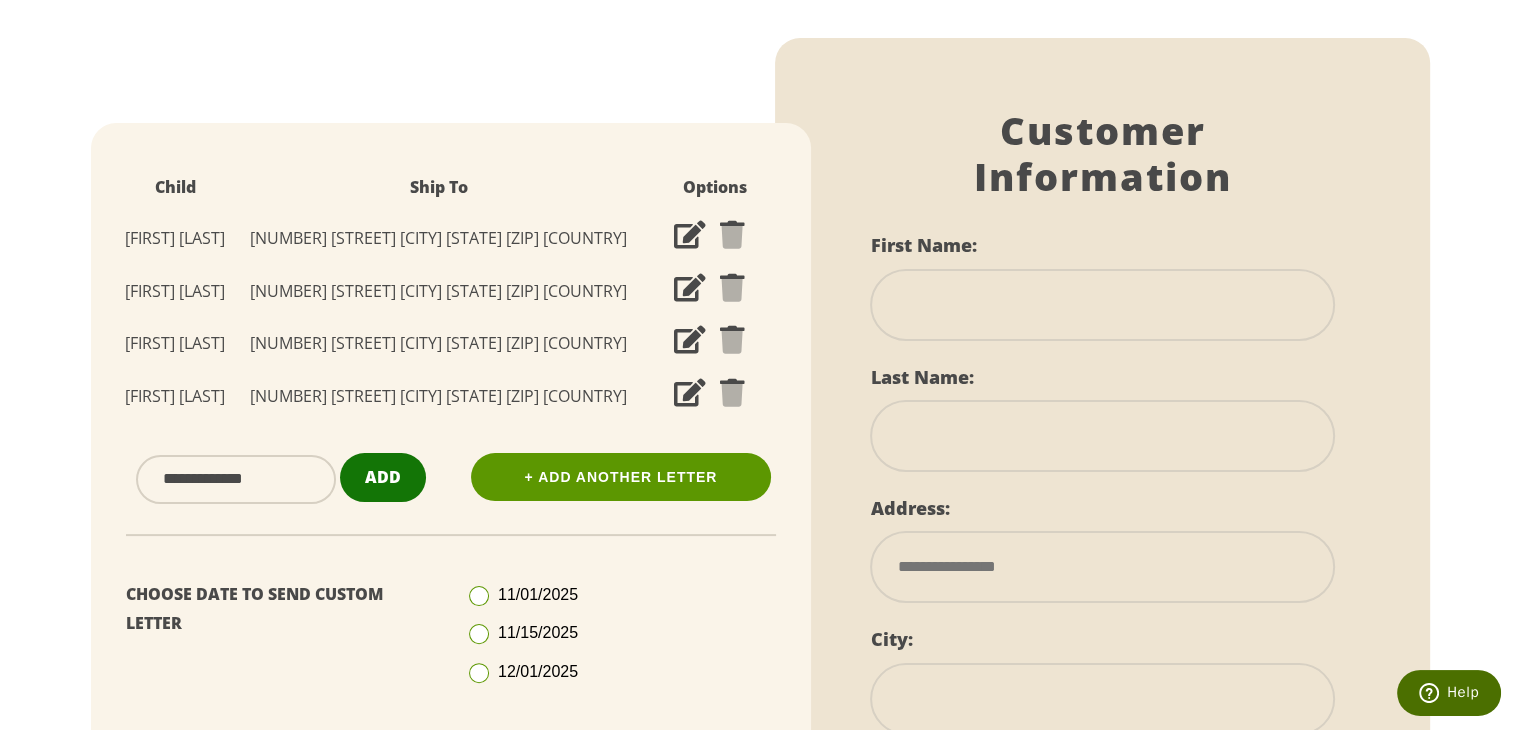 scroll, scrollTop: 400, scrollLeft: 0, axis: vertical 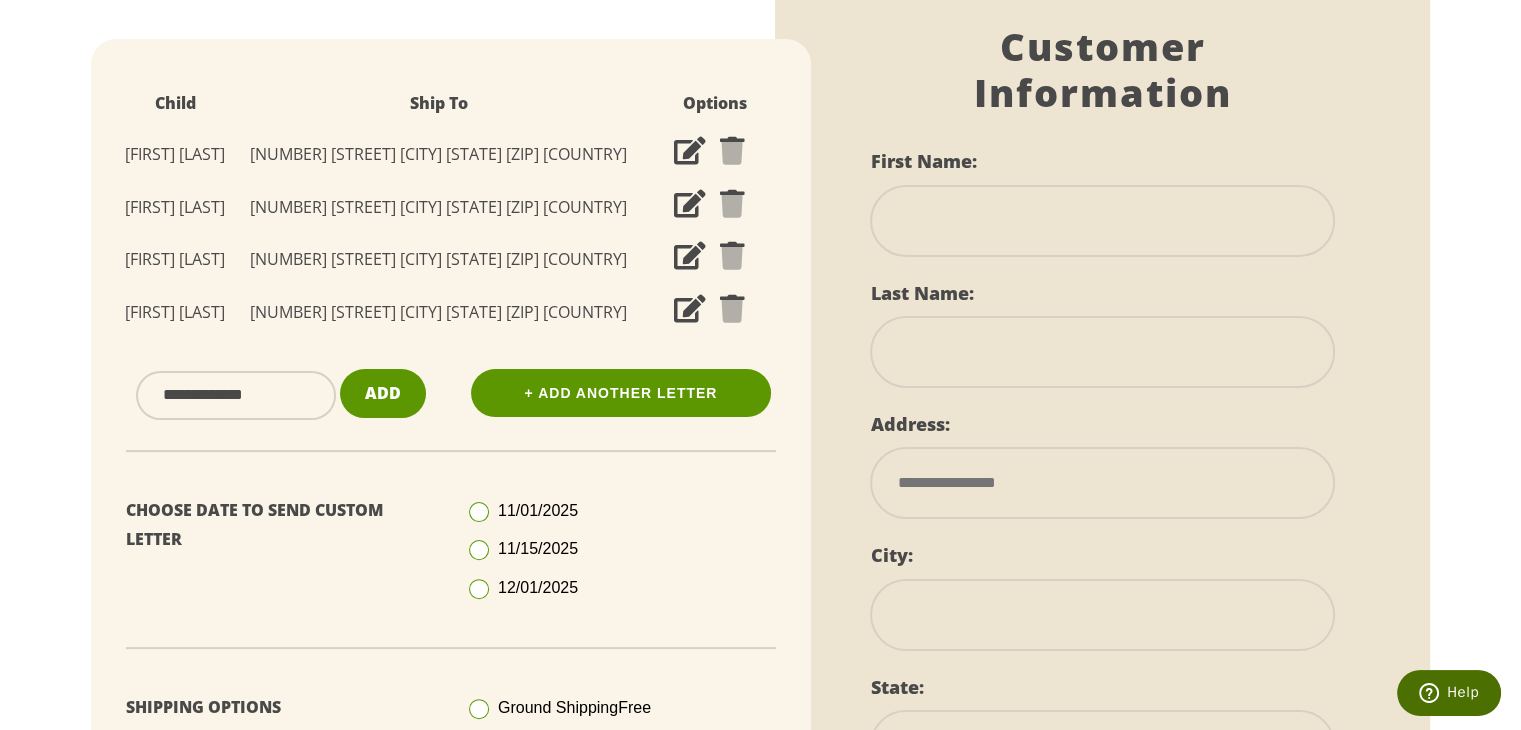 click at bounding box center [479, 589] 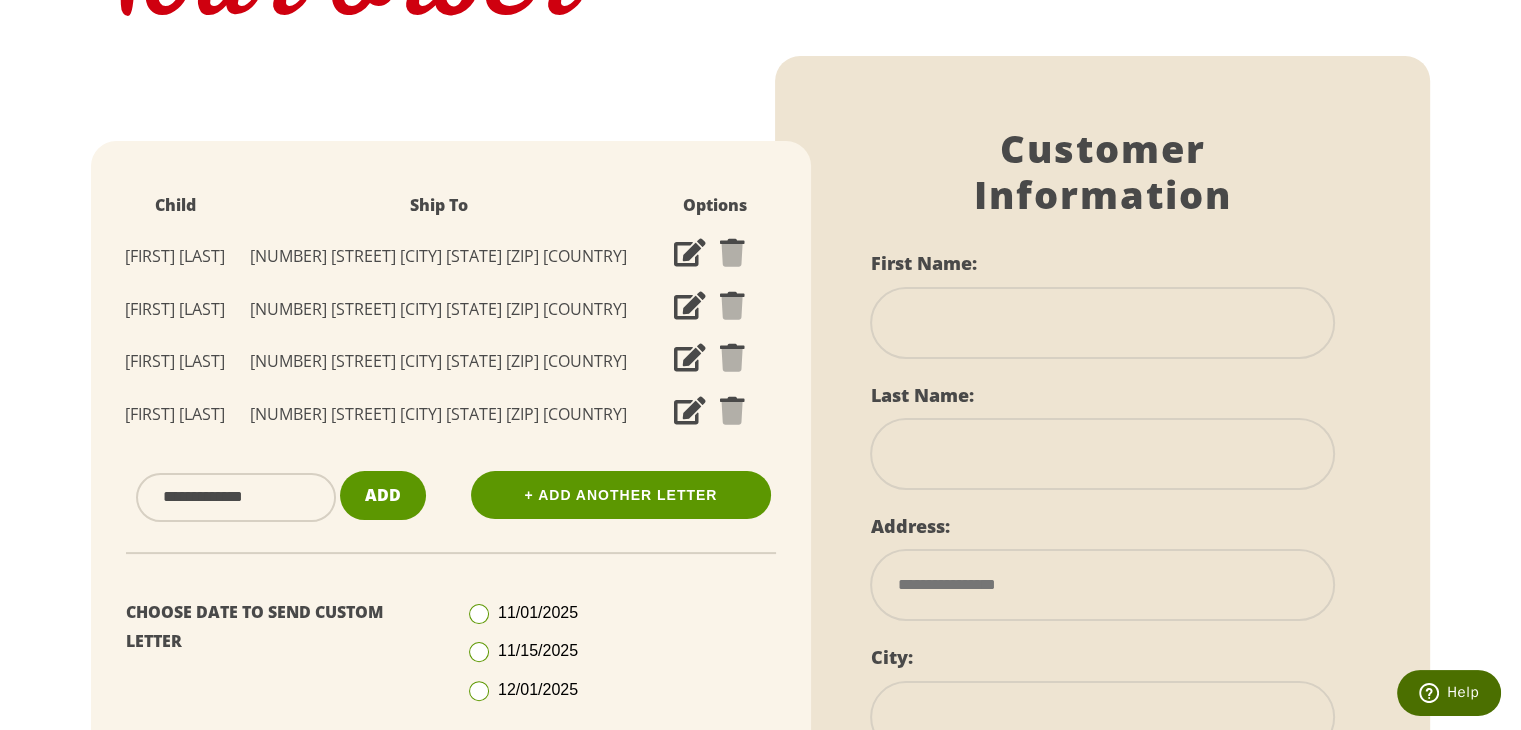 scroll, scrollTop: 200, scrollLeft: 0, axis: vertical 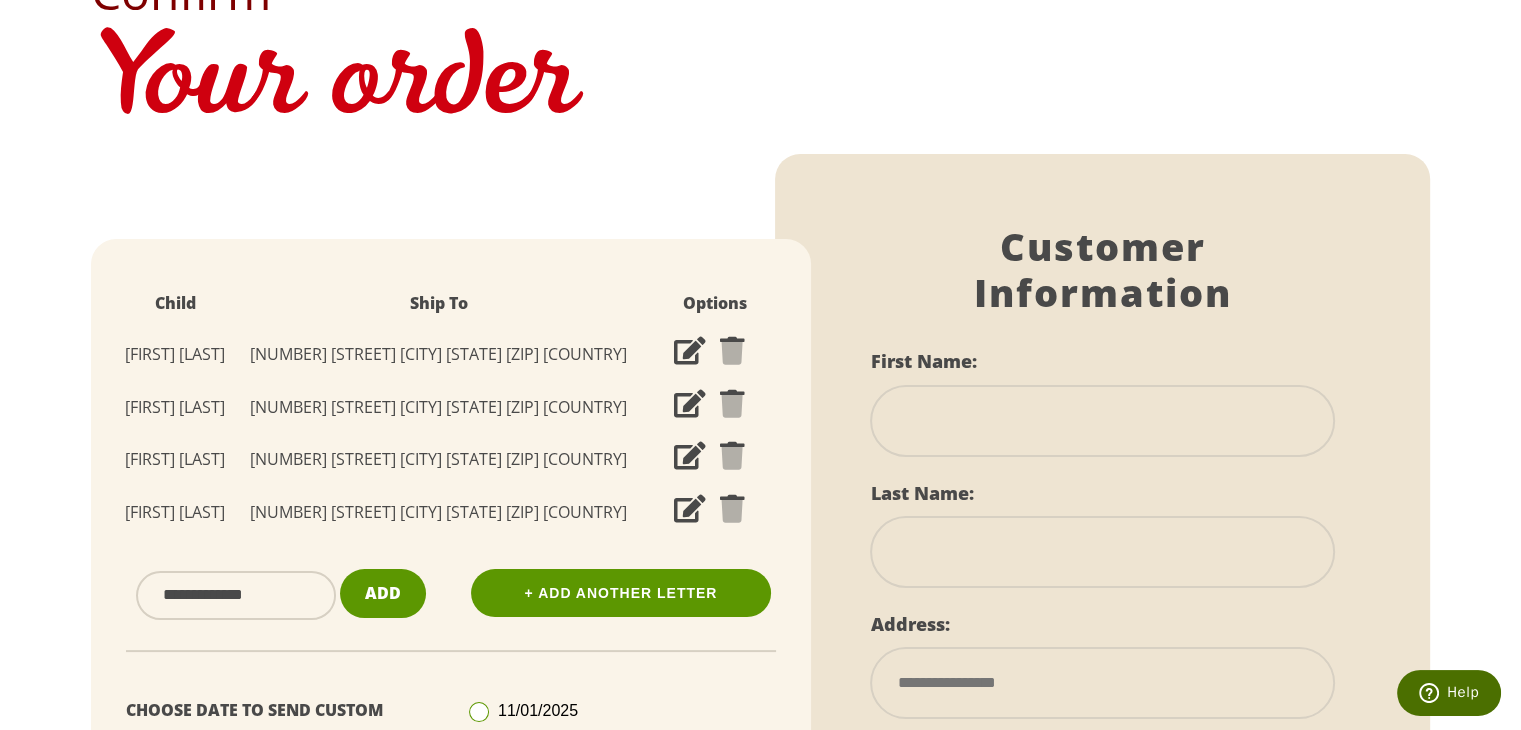 click at bounding box center [1102, 421] 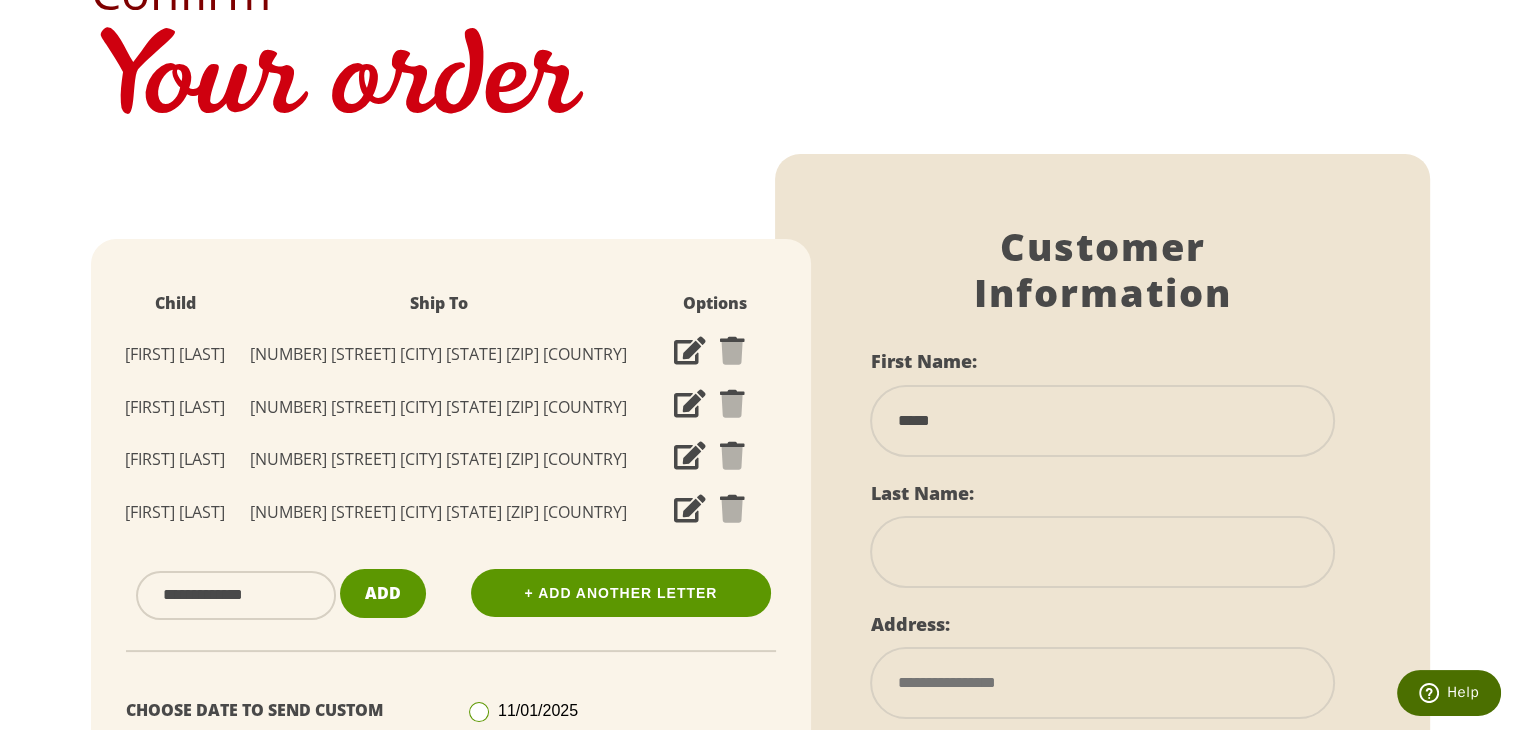 type on "*****" 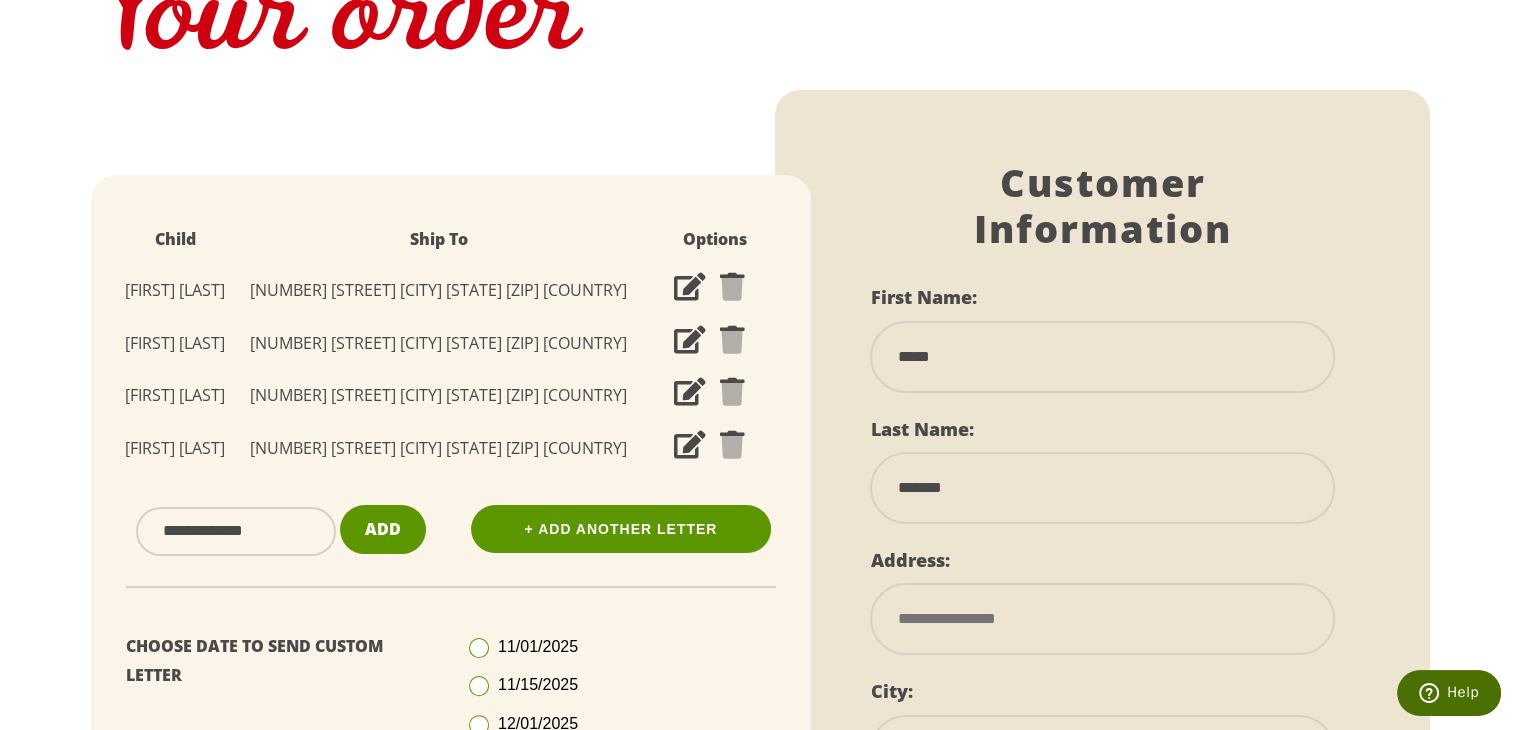 type on "*******" 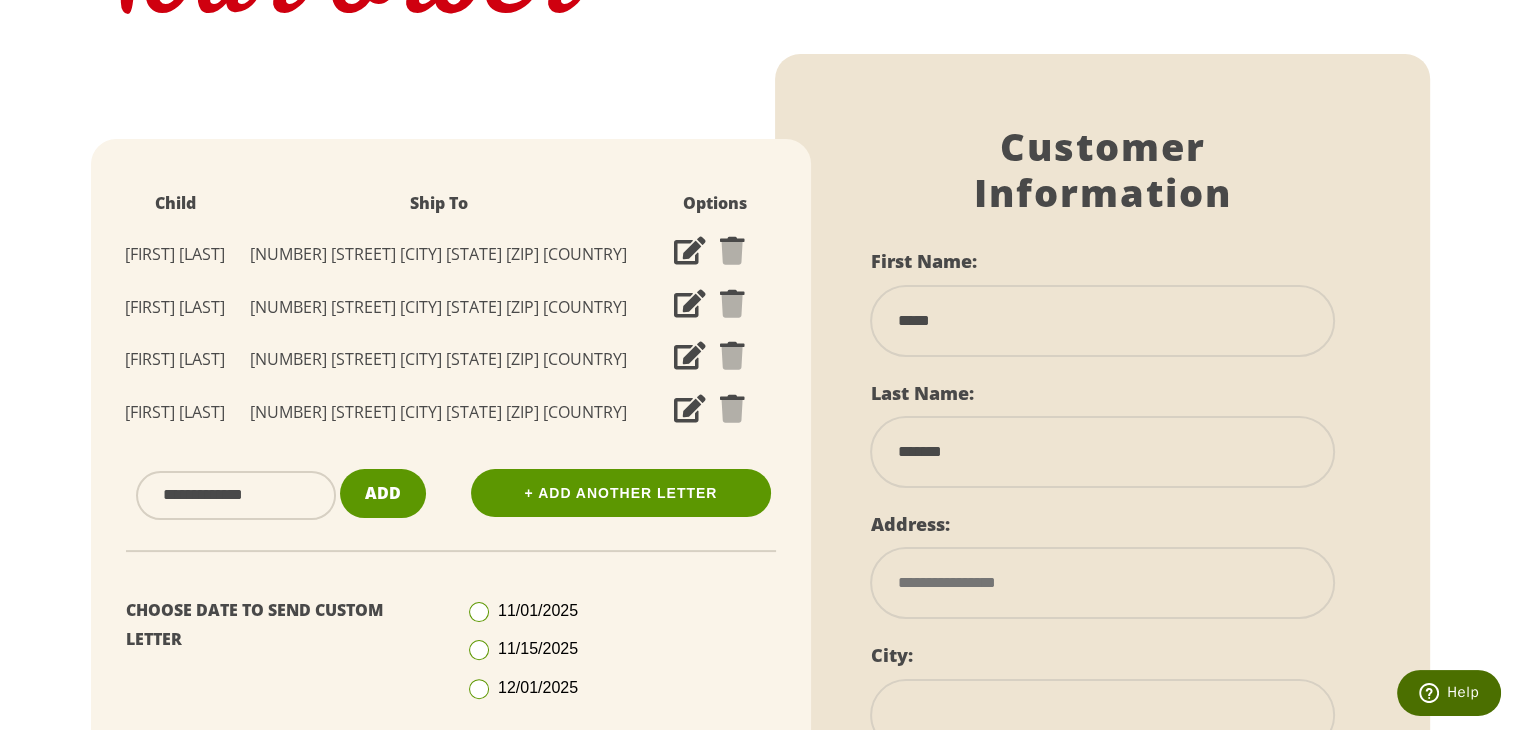 drag, startPoint x: 1012, startPoint y: 593, endPoint x: 988, endPoint y: 606, distance: 27.294687 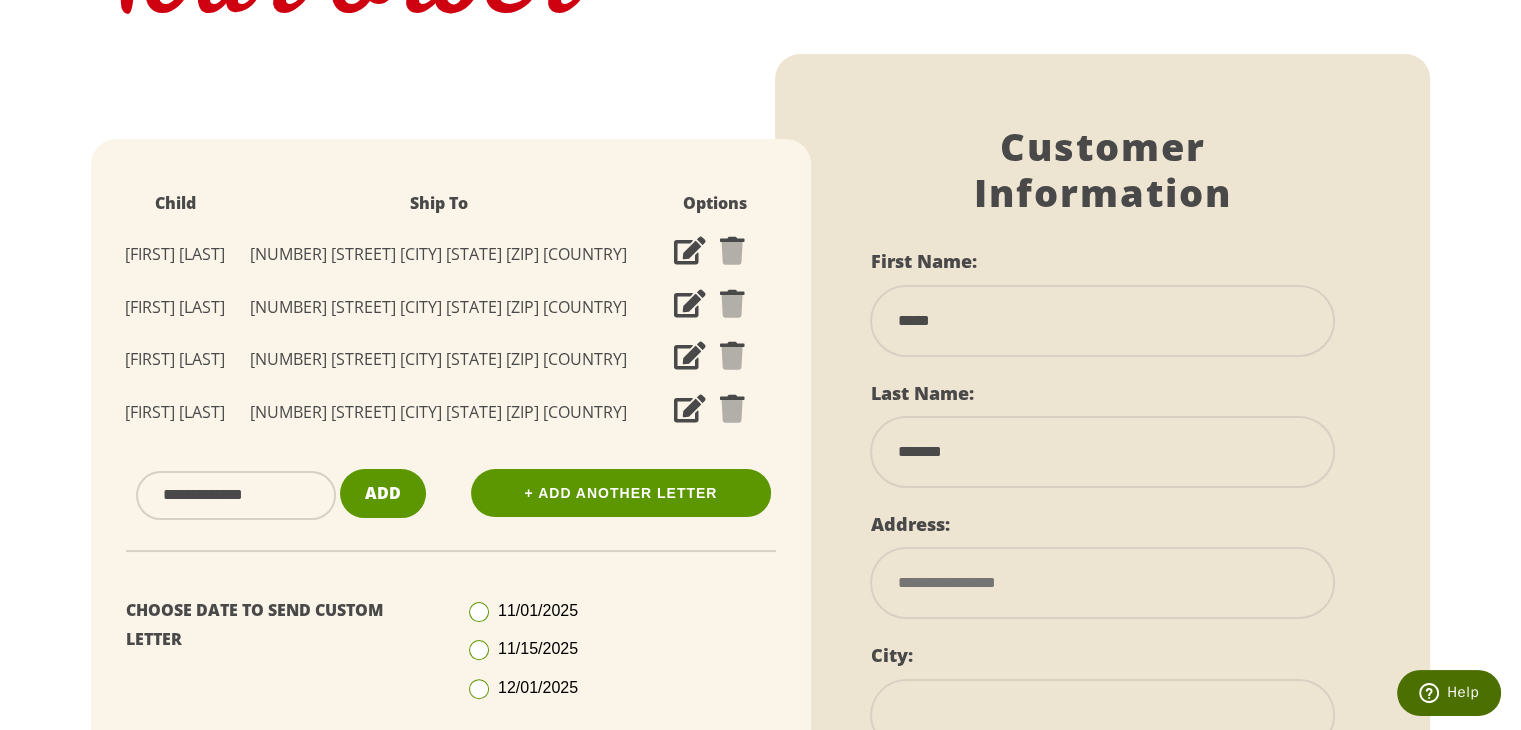 click at bounding box center [1102, 583] 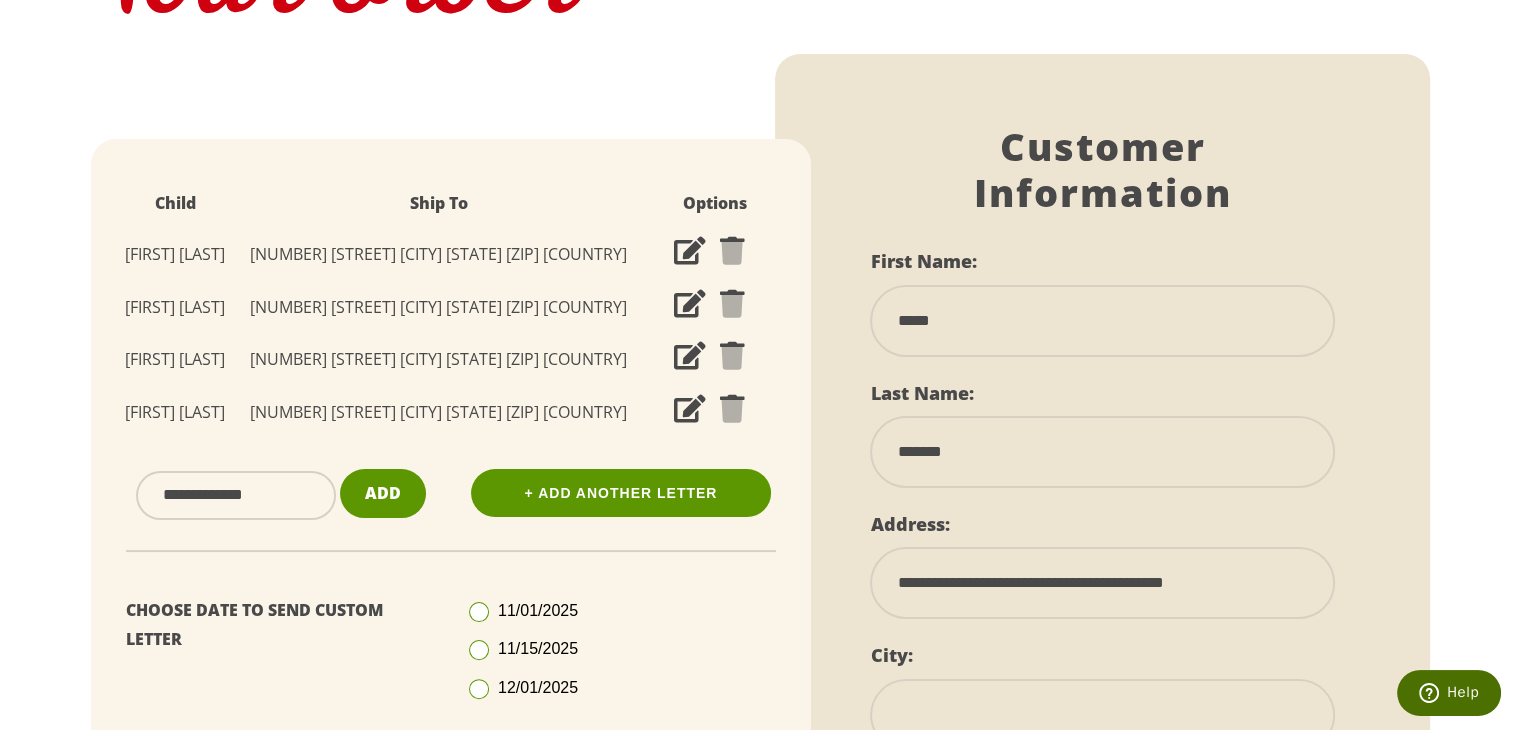 type on "**********" 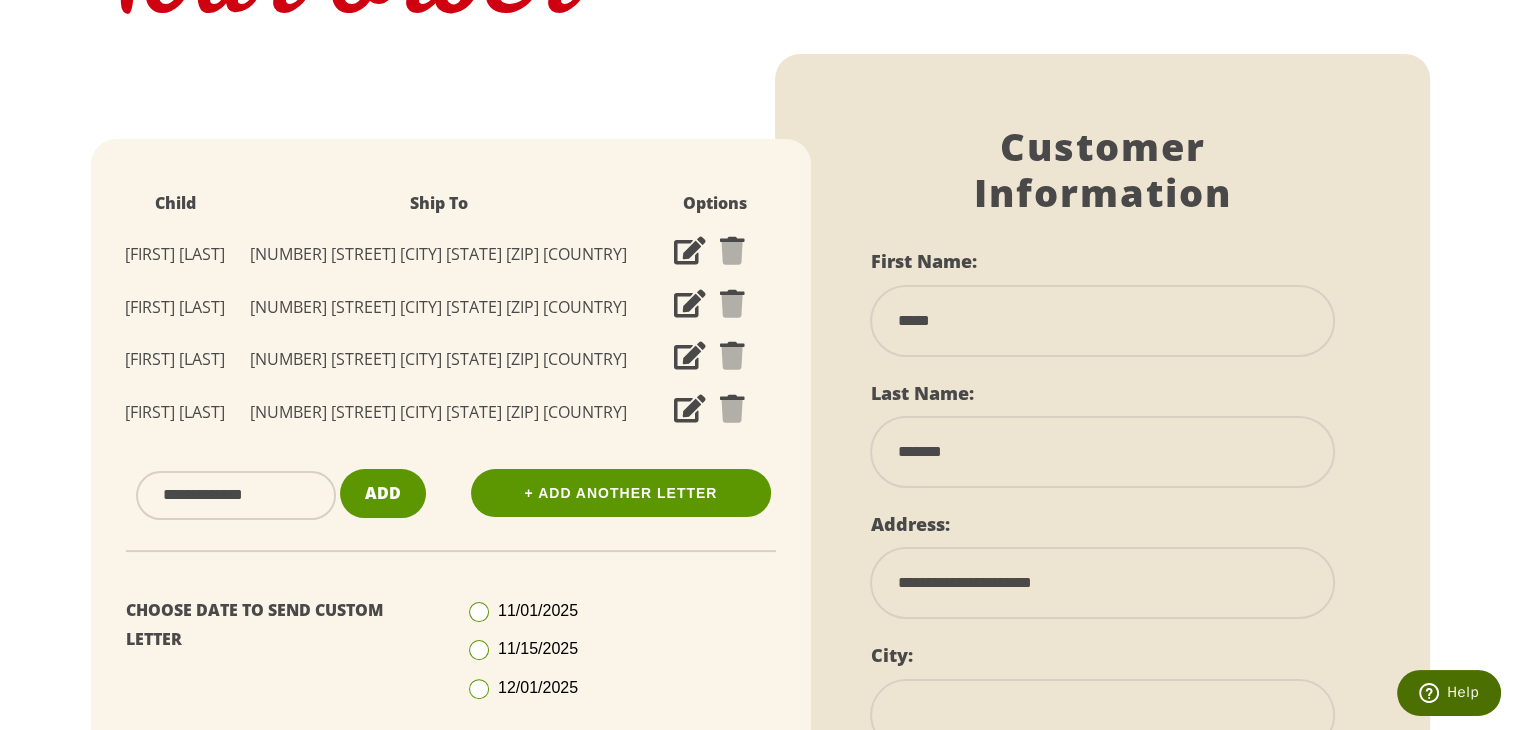scroll, scrollTop: 1169, scrollLeft: 0, axis: vertical 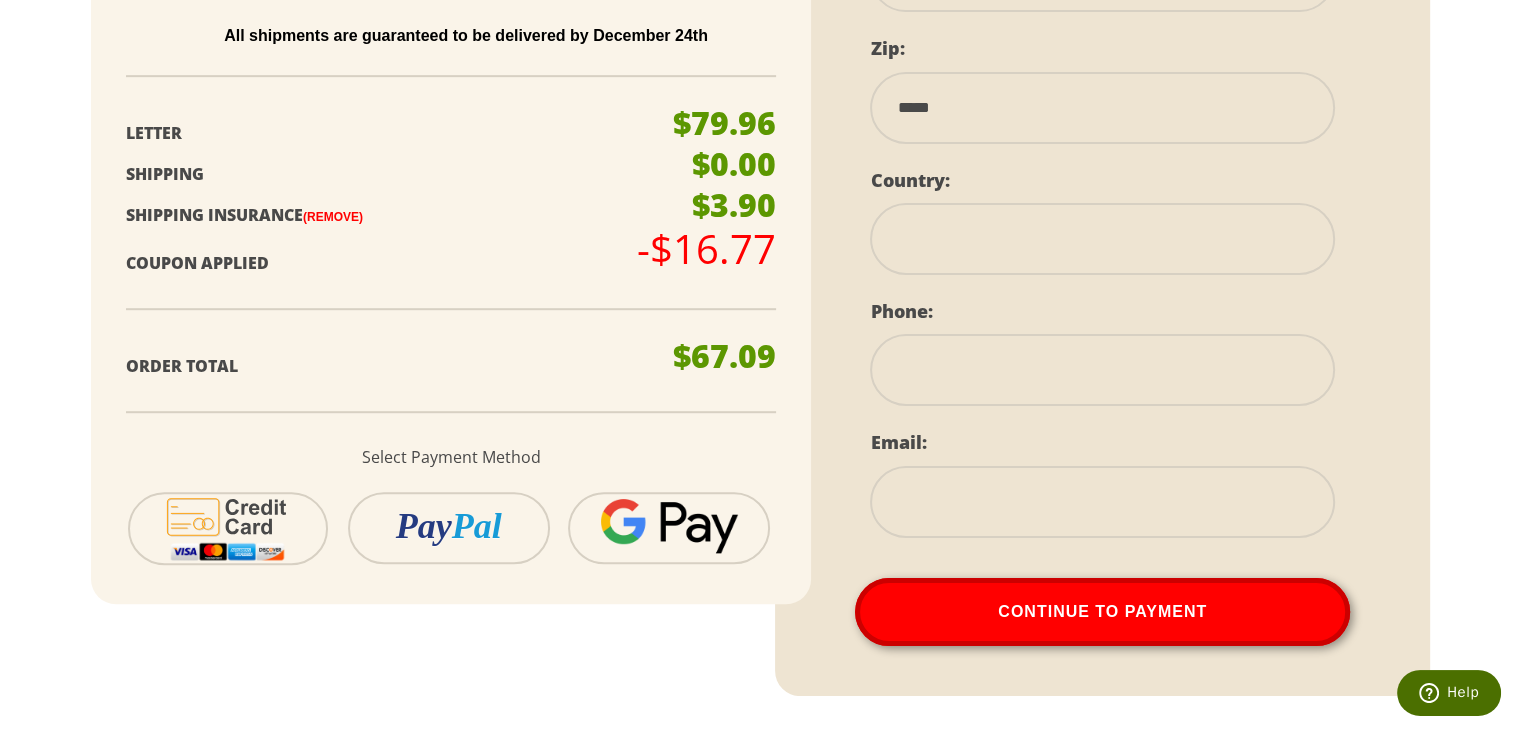 click on "**********" at bounding box center [1102, 239] 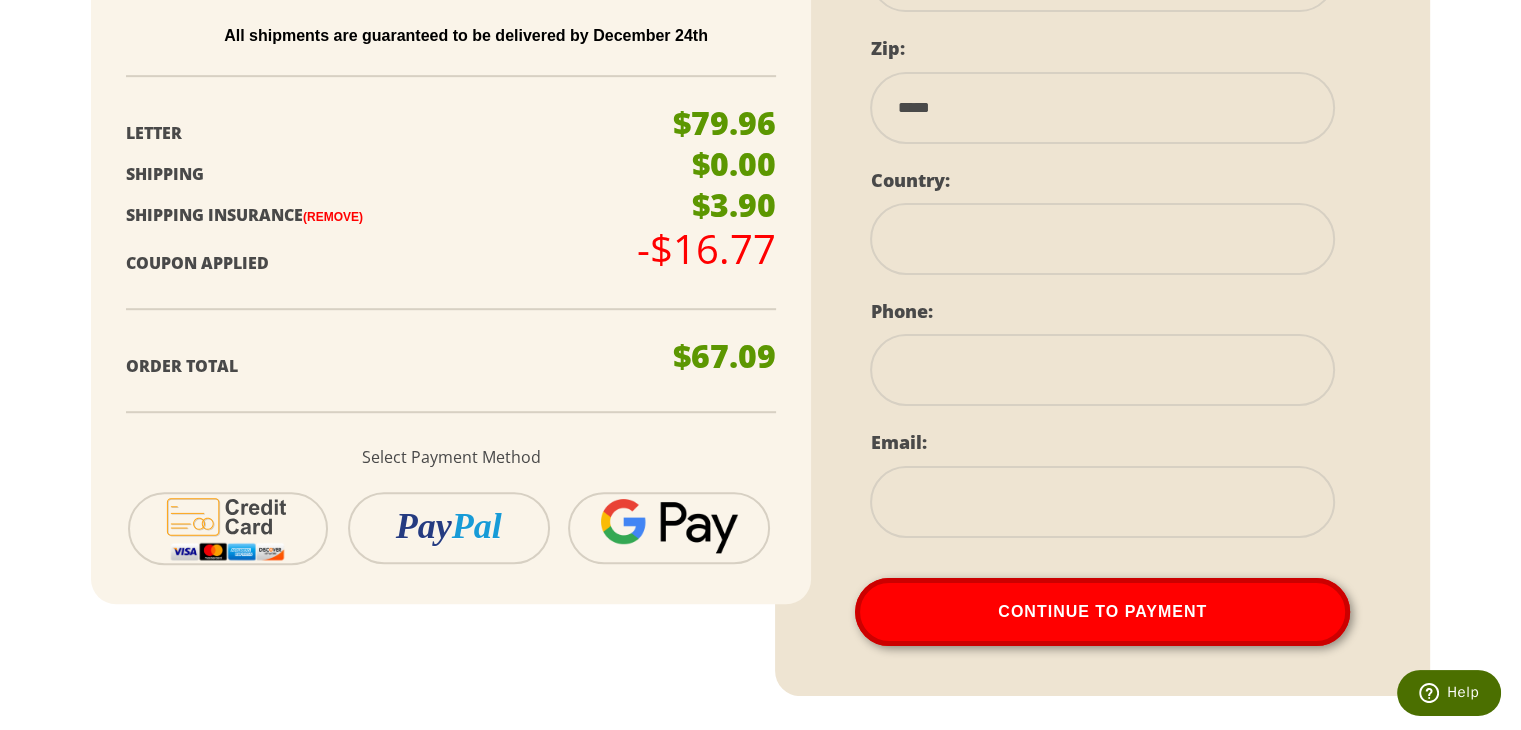 select on "**" 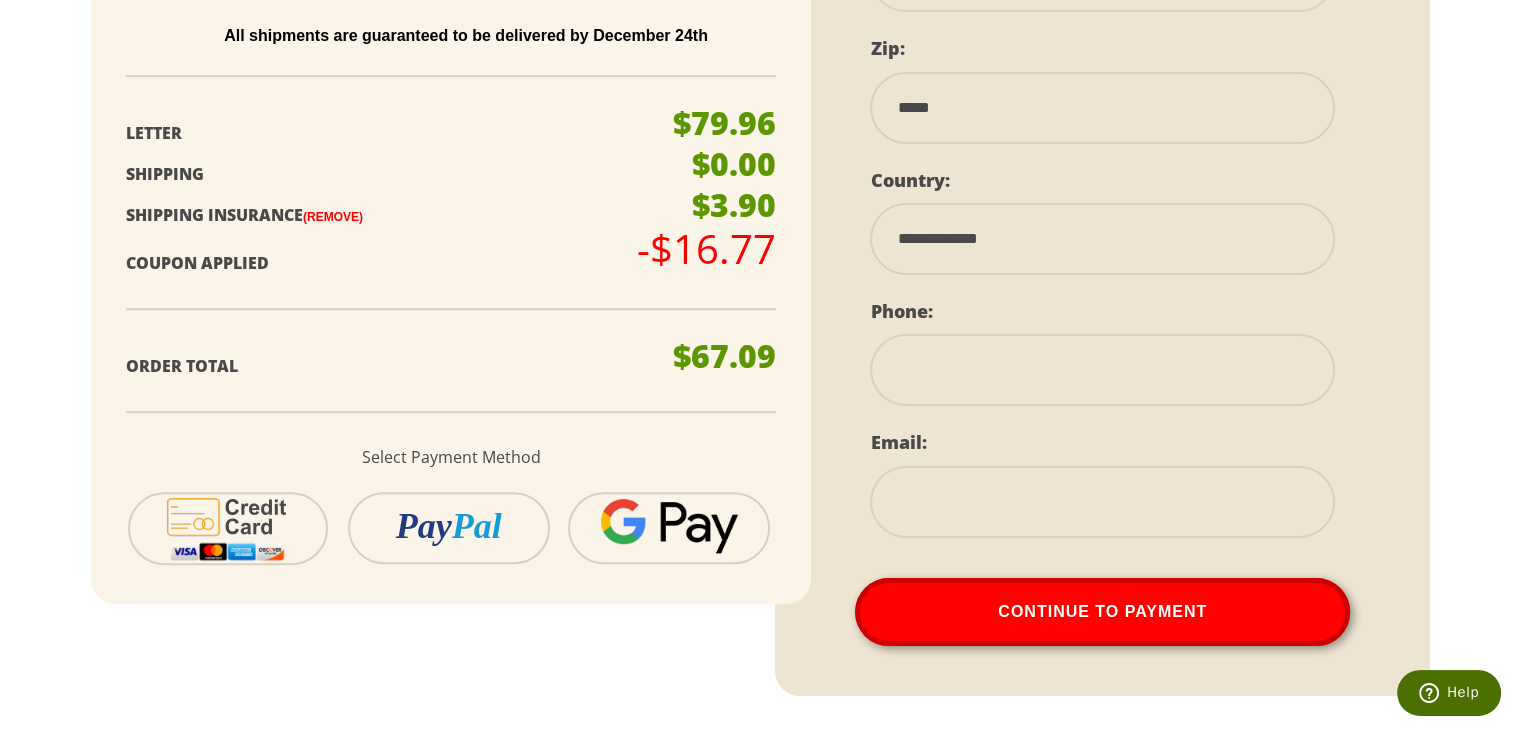 click on "**********" at bounding box center [1102, 239] 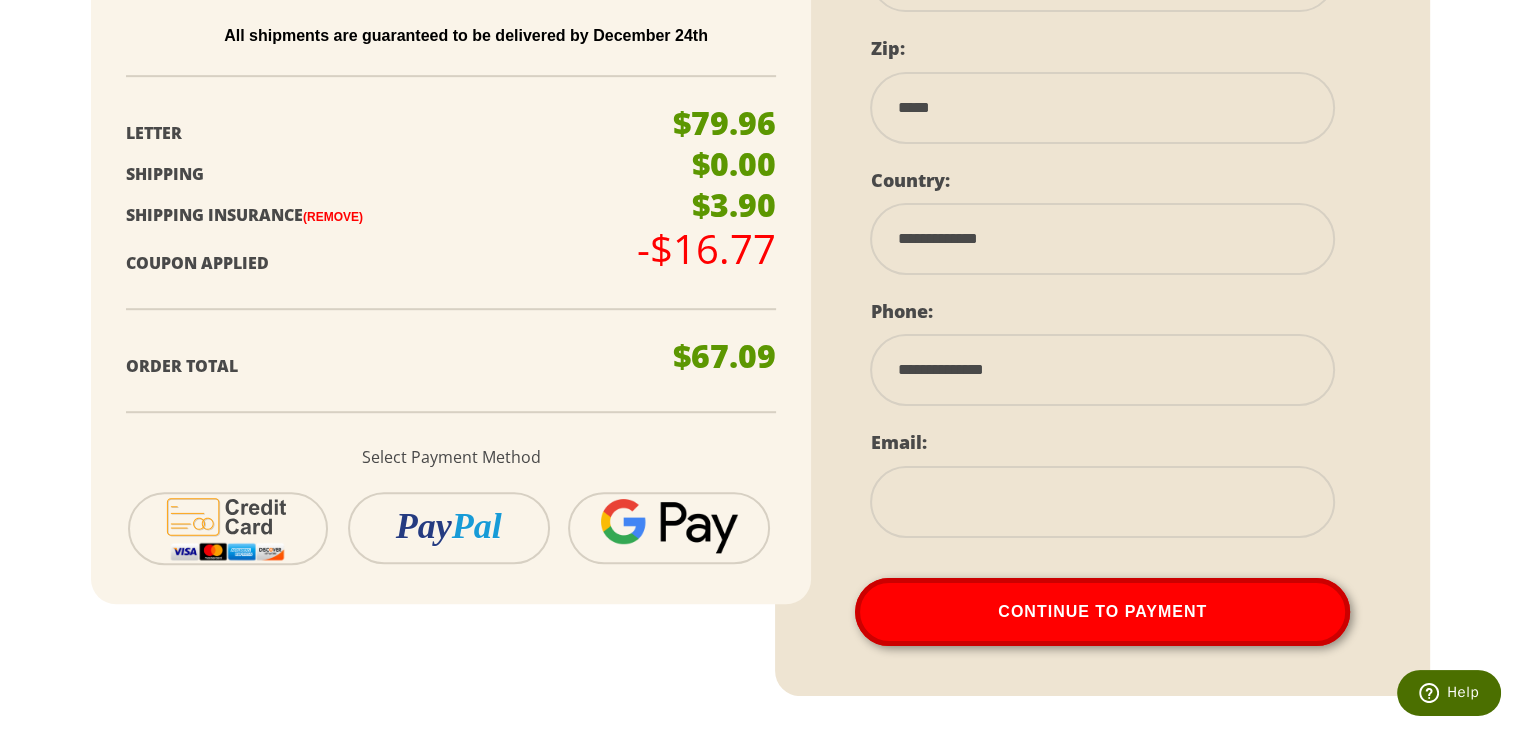 type on "**********" 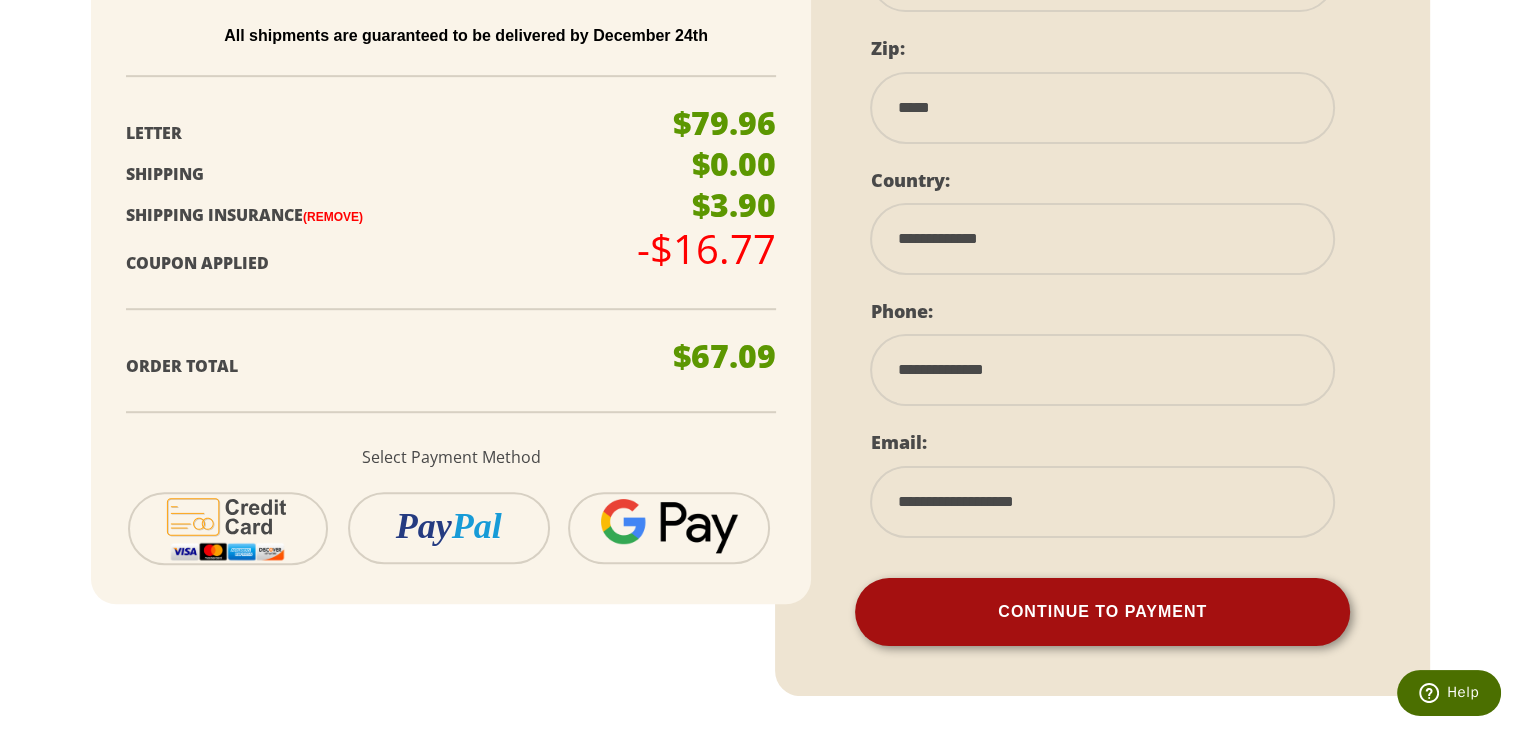 click on "Continue To Payment" at bounding box center (1102, 612) 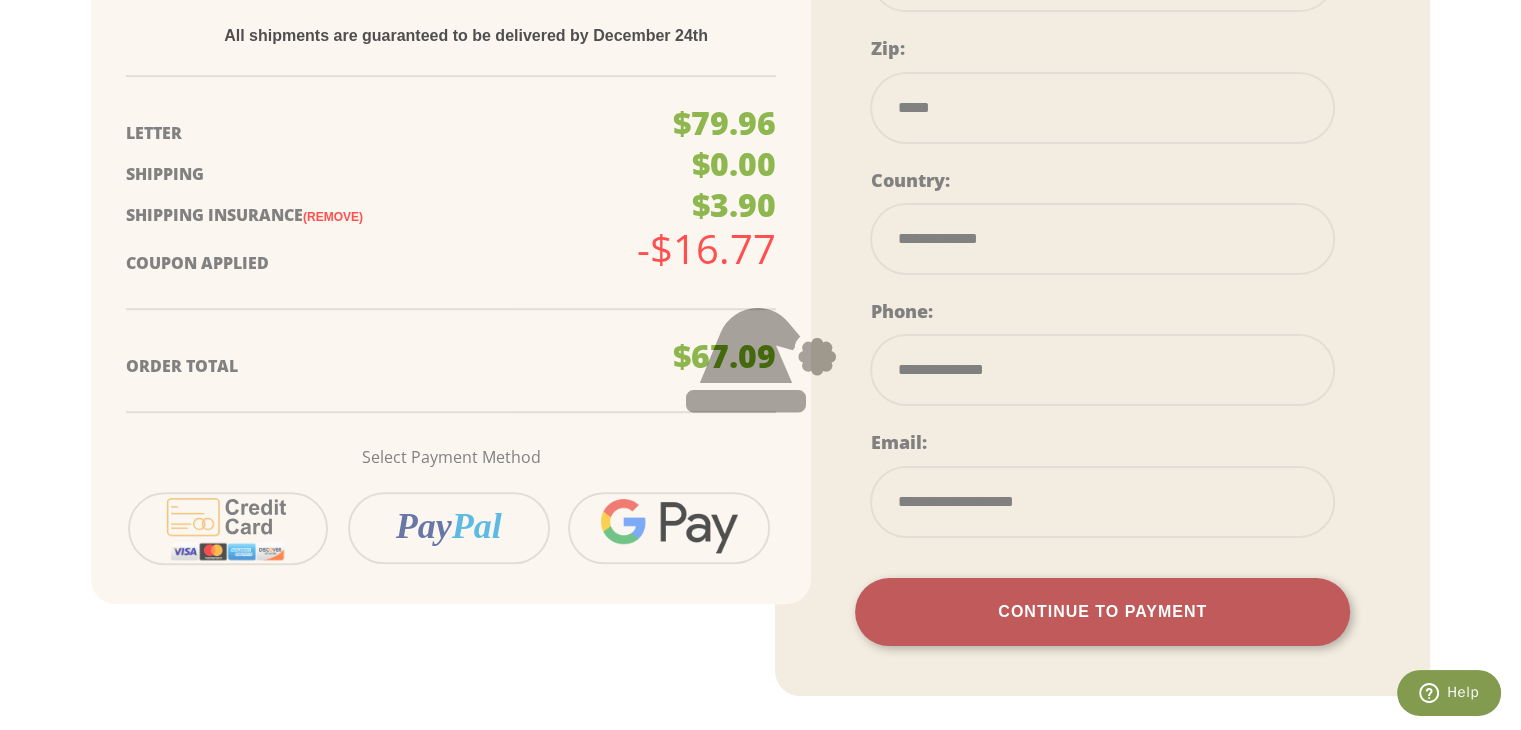 scroll, scrollTop: 544, scrollLeft: 0, axis: vertical 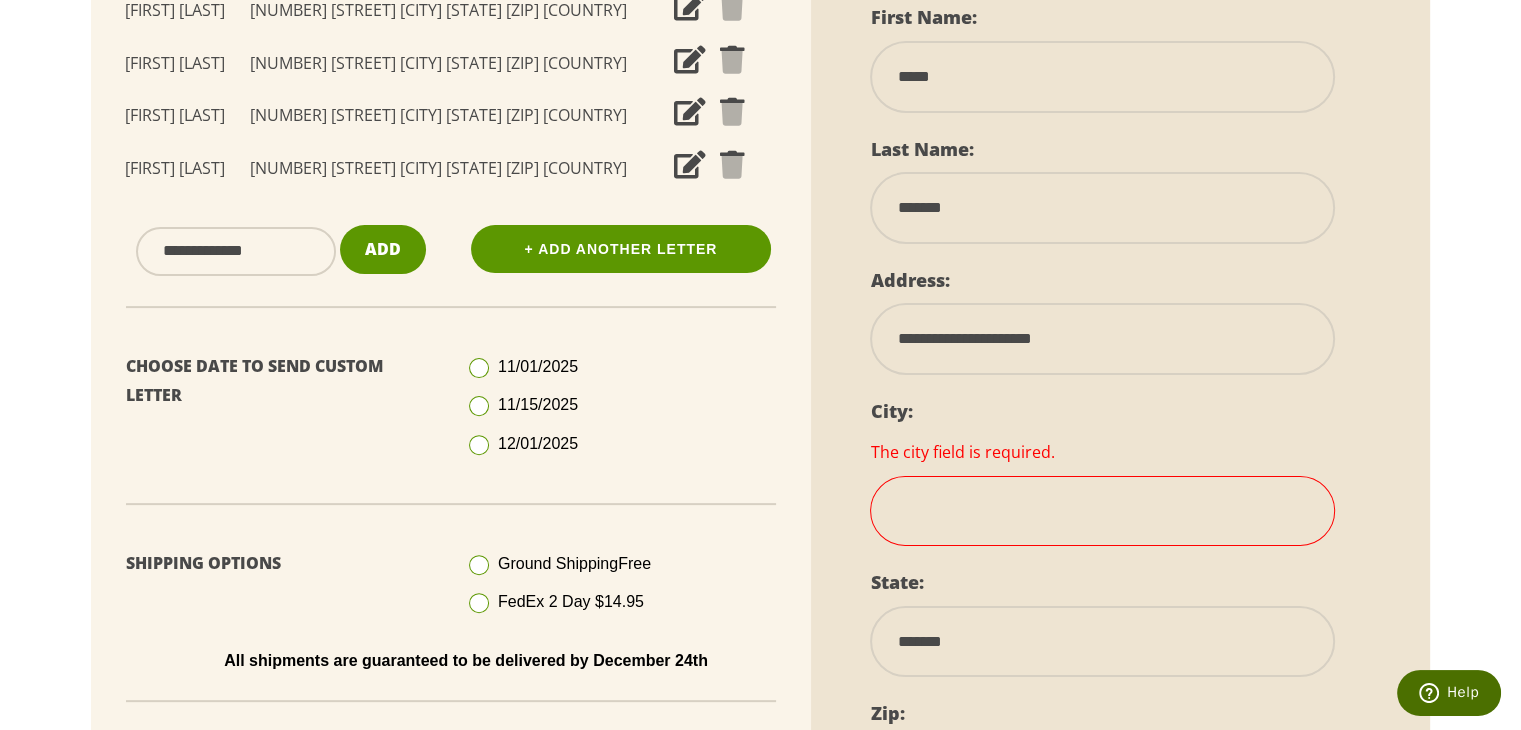 click at bounding box center [1102, 511] 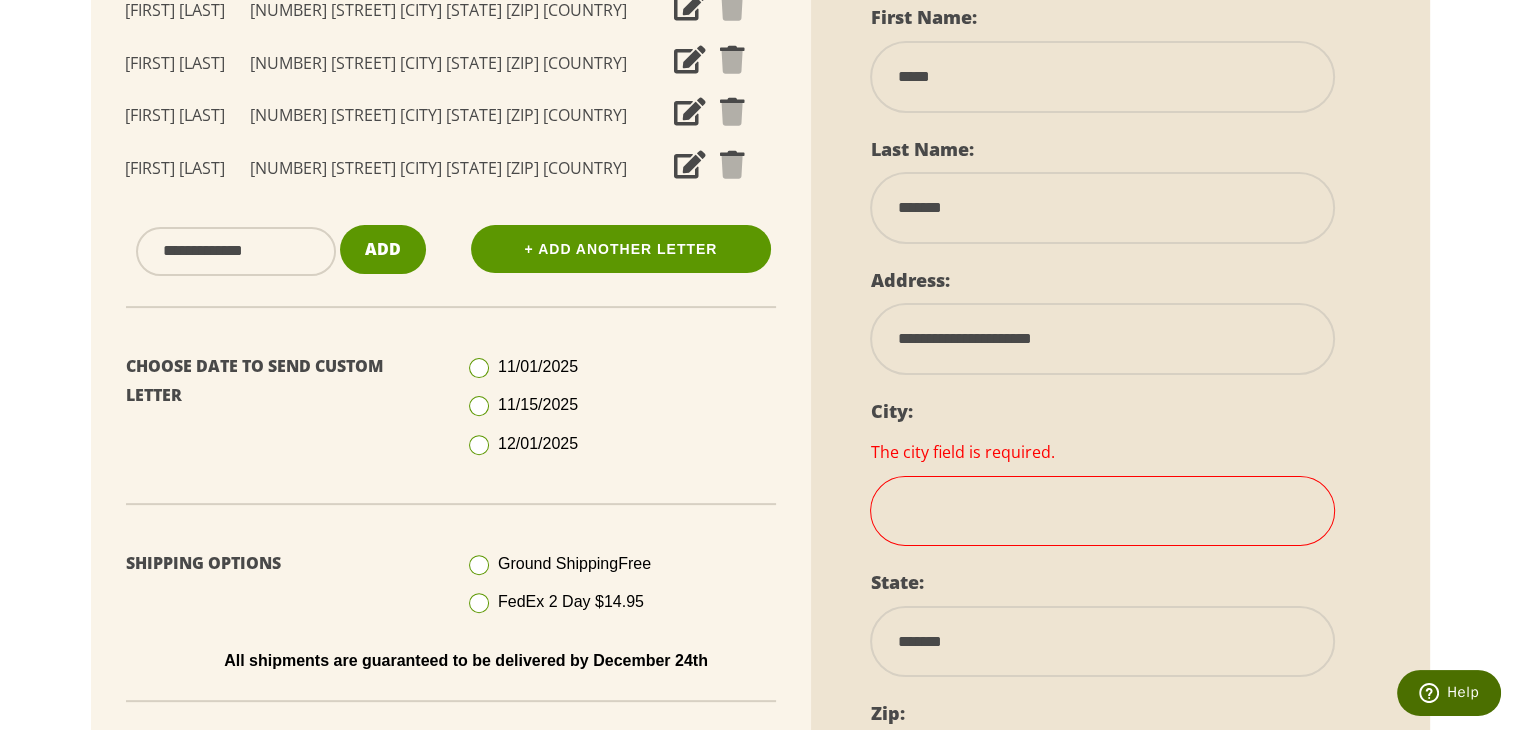 type on "********" 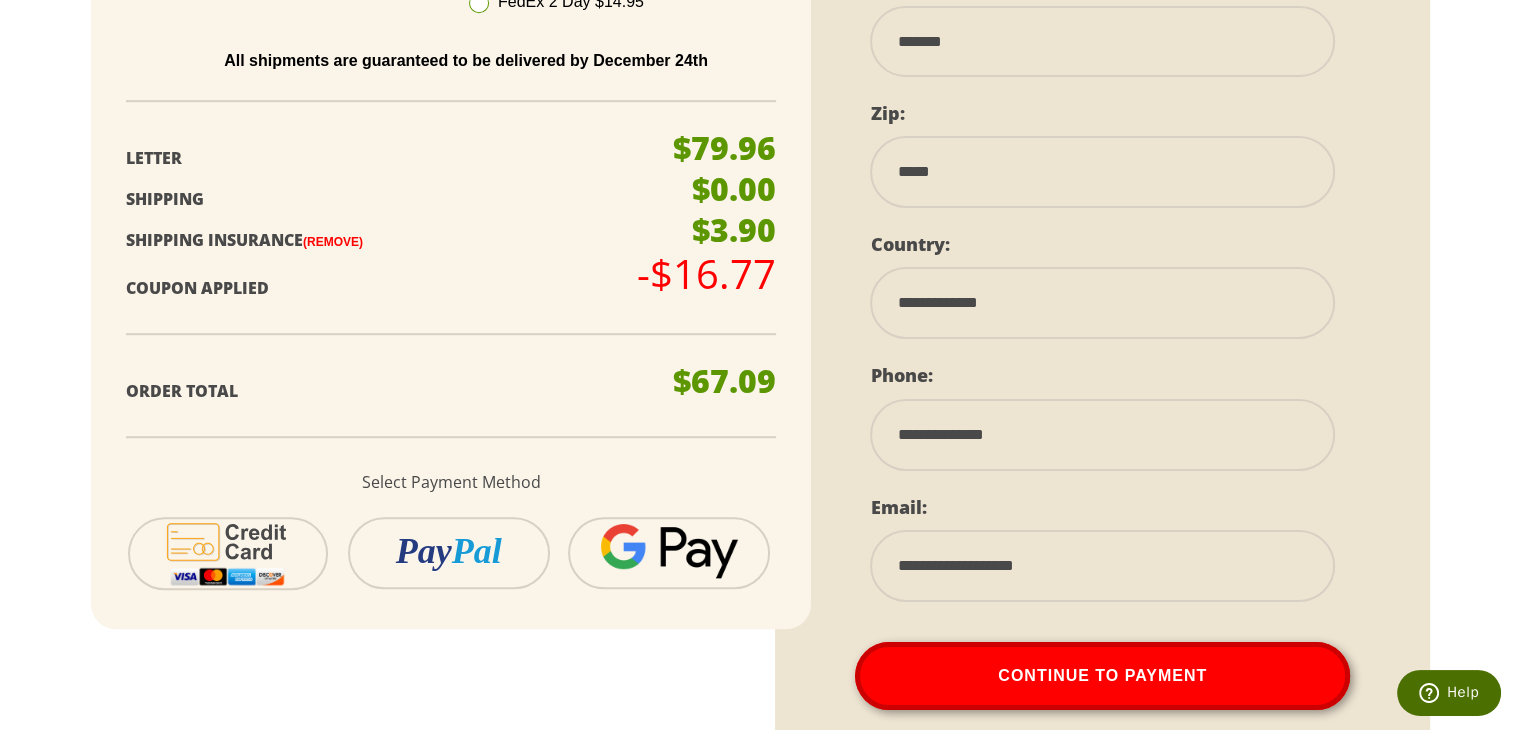 scroll, scrollTop: 1144, scrollLeft: 0, axis: vertical 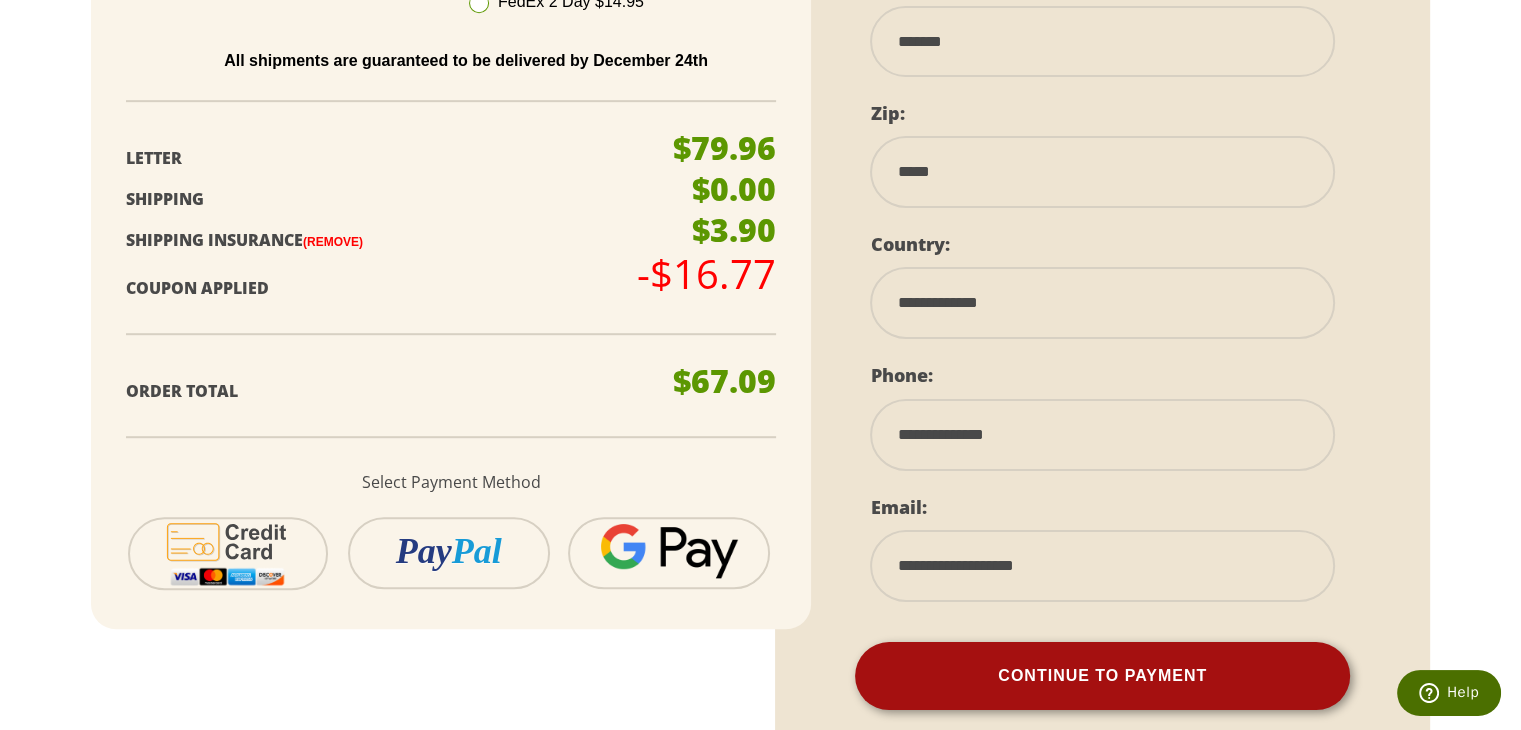 click on "Continue To Payment" at bounding box center (1102, 676) 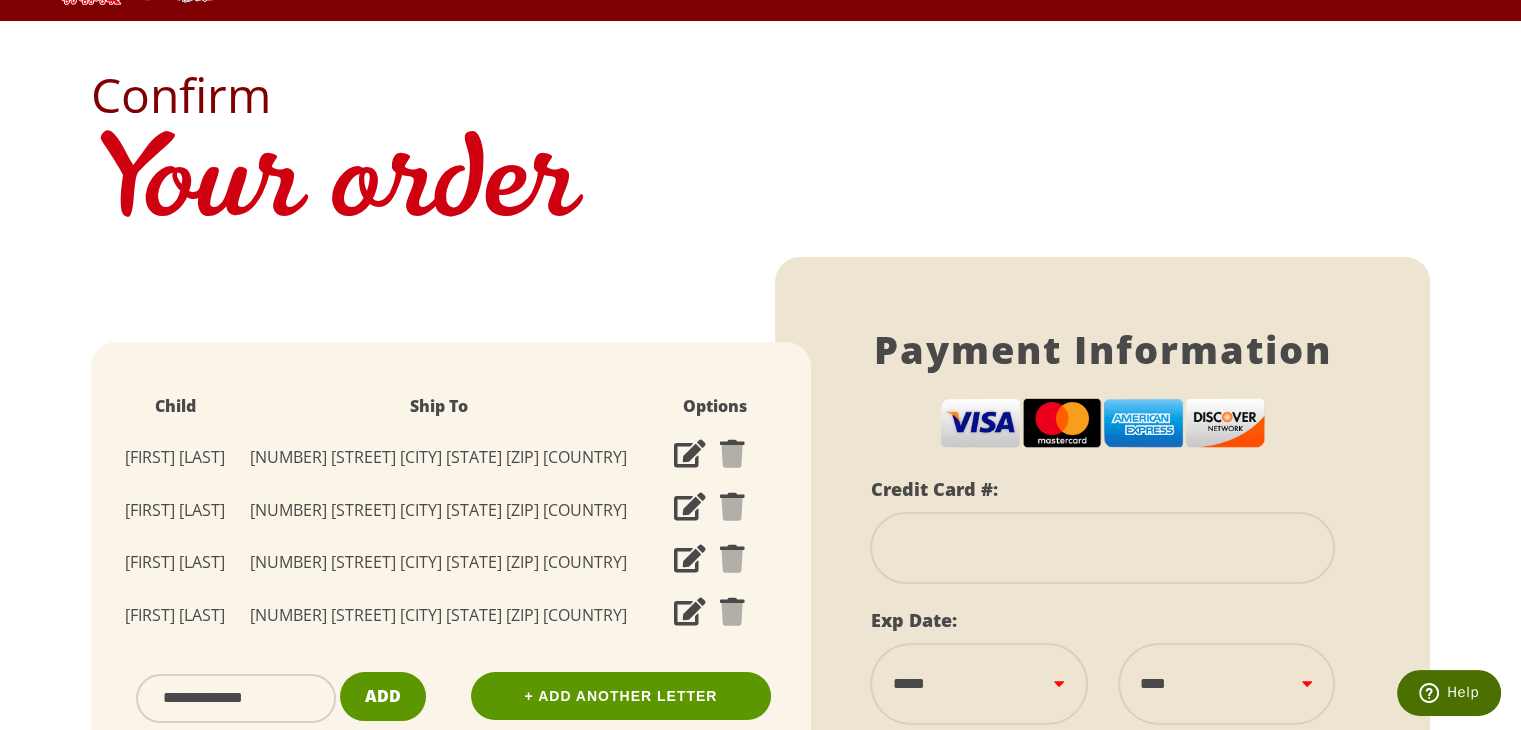 scroll, scrollTop: 44, scrollLeft: 0, axis: vertical 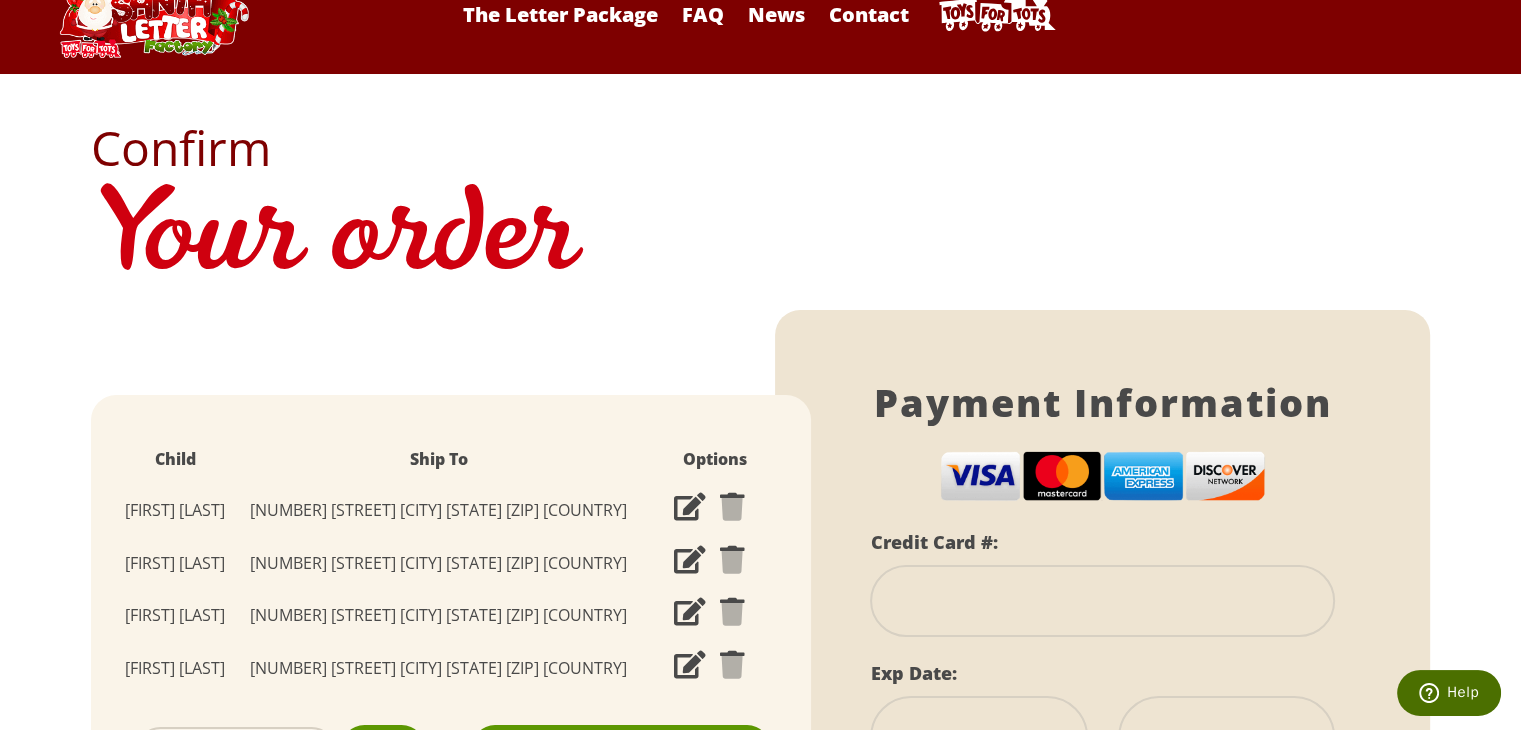 click at bounding box center [1102, 601] 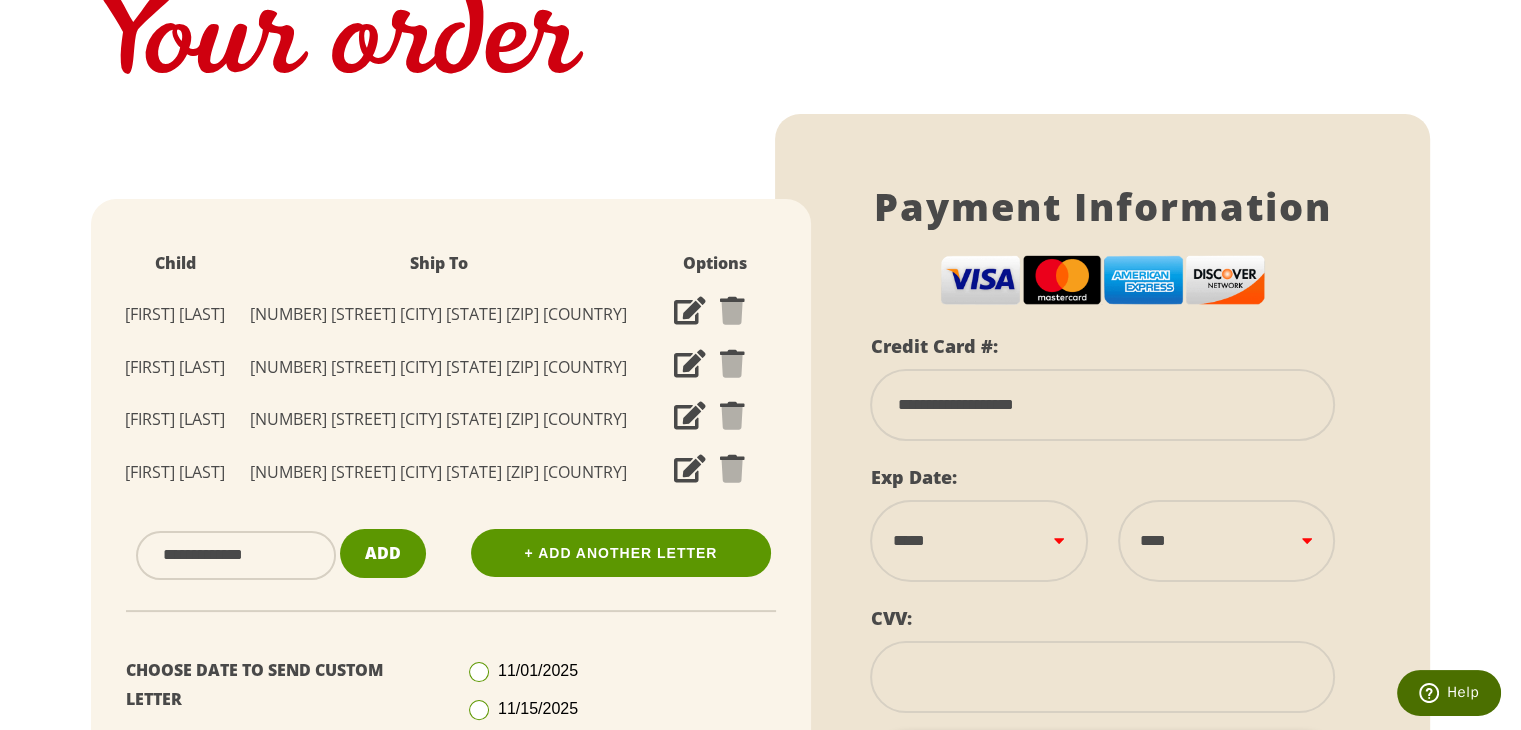 scroll, scrollTop: 244, scrollLeft: 0, axis: vertical 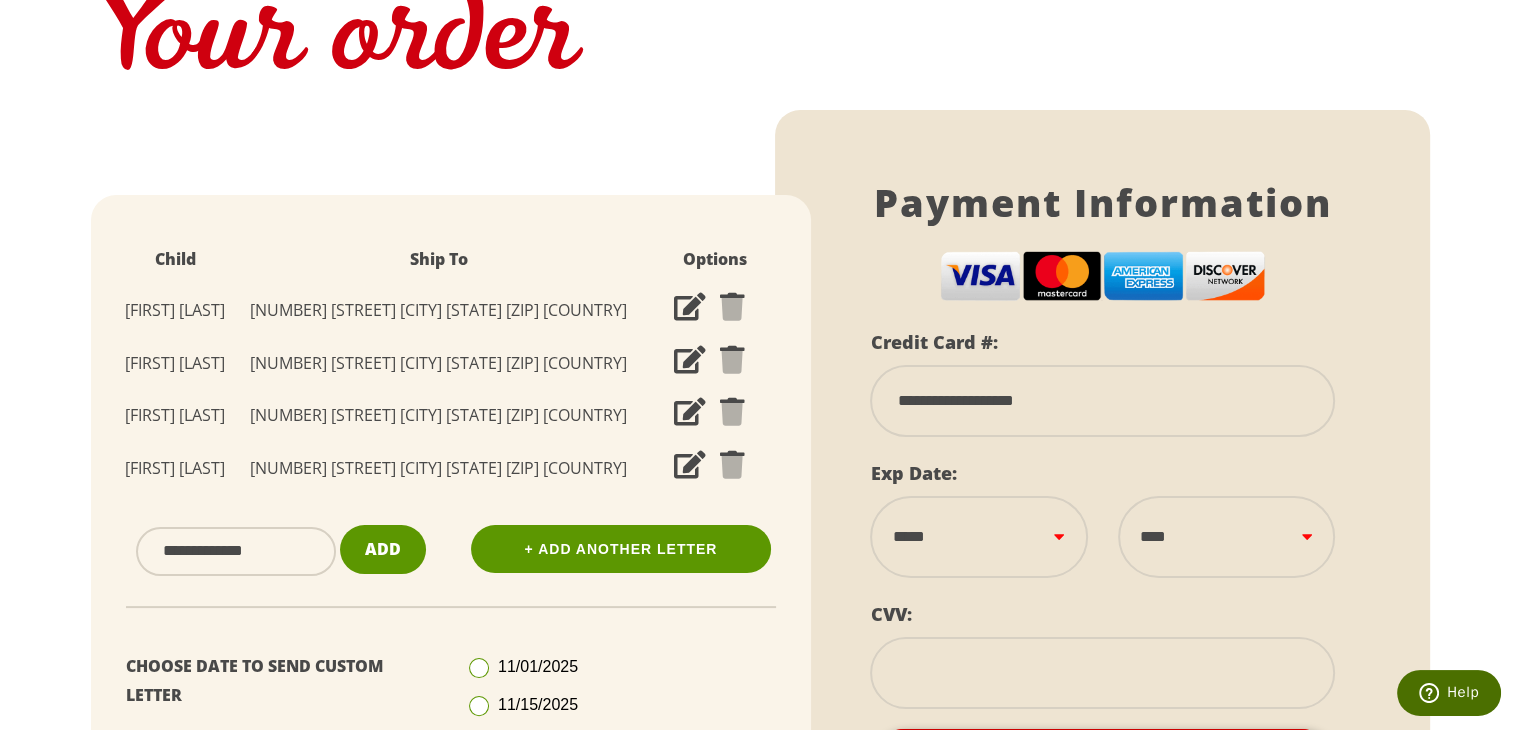 type on "**********" 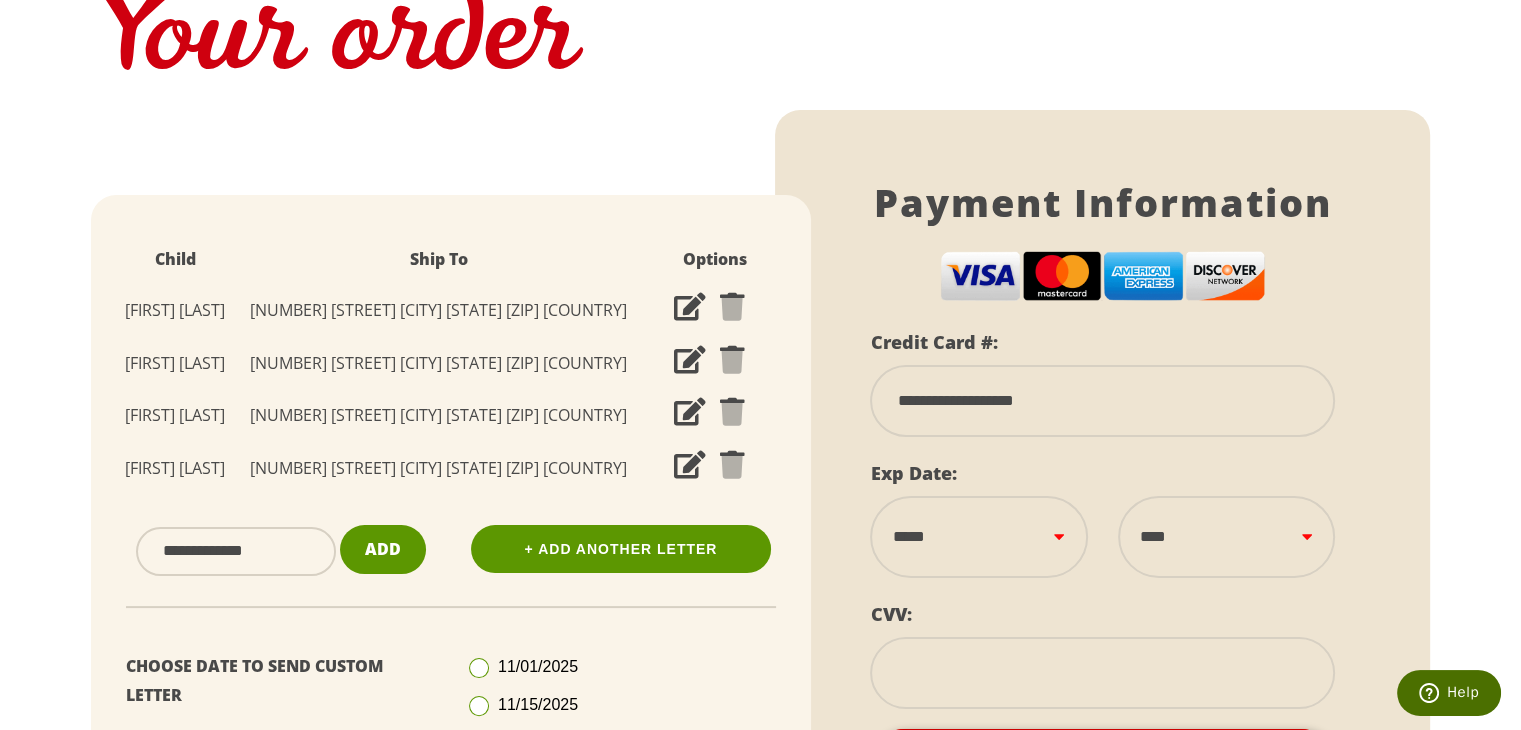 click on "**********" at bounding box center [978, 536] 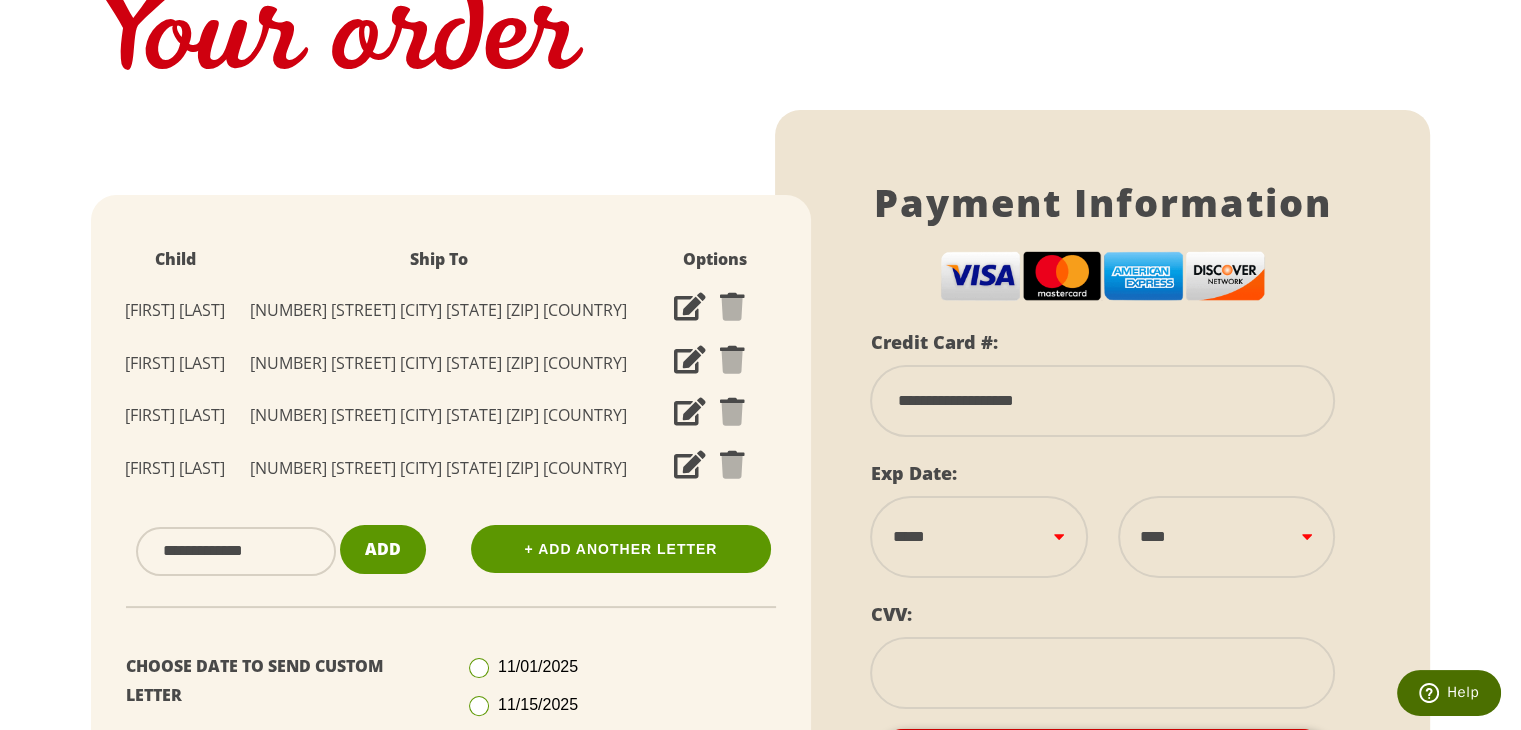 select on "**" 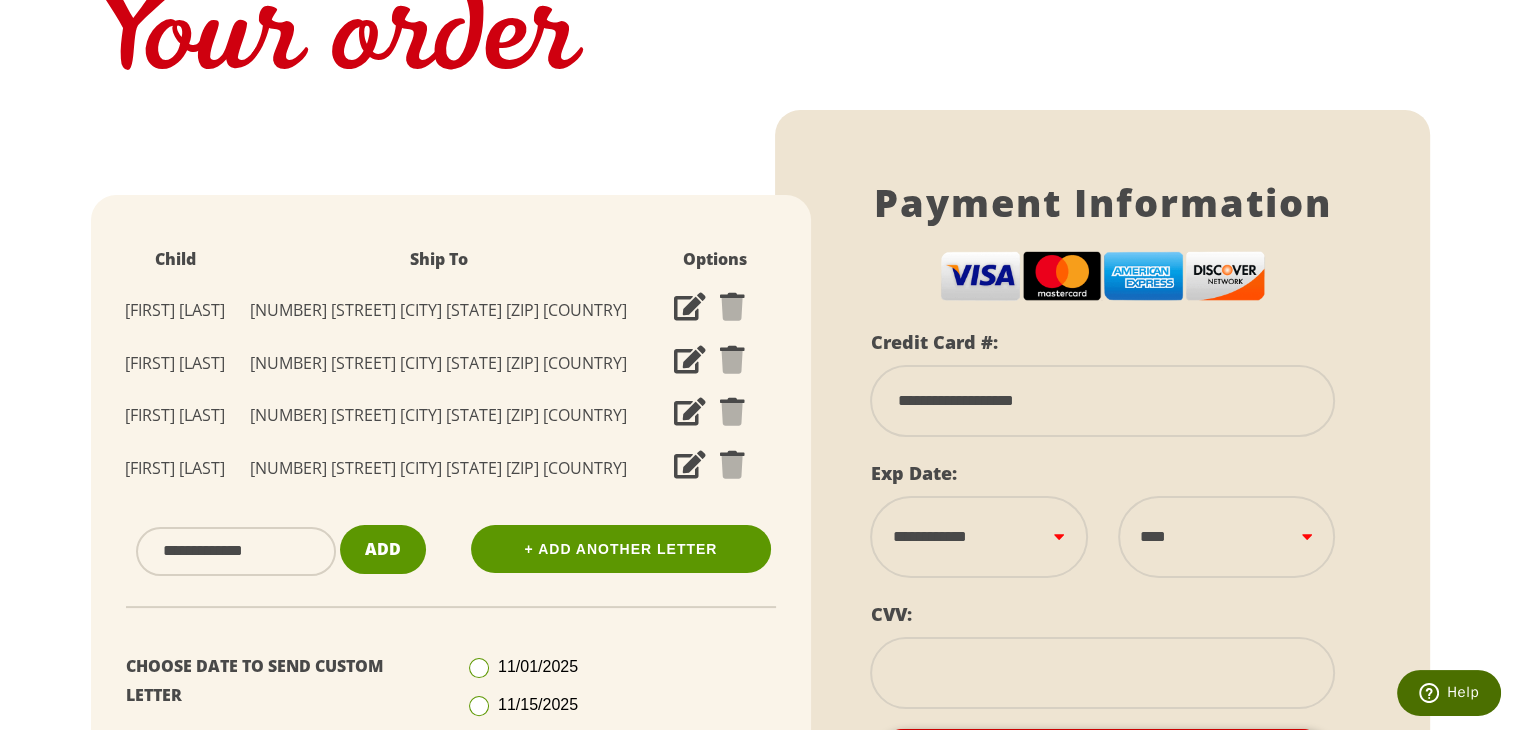click on "**********" at bounding box center (978, 536) 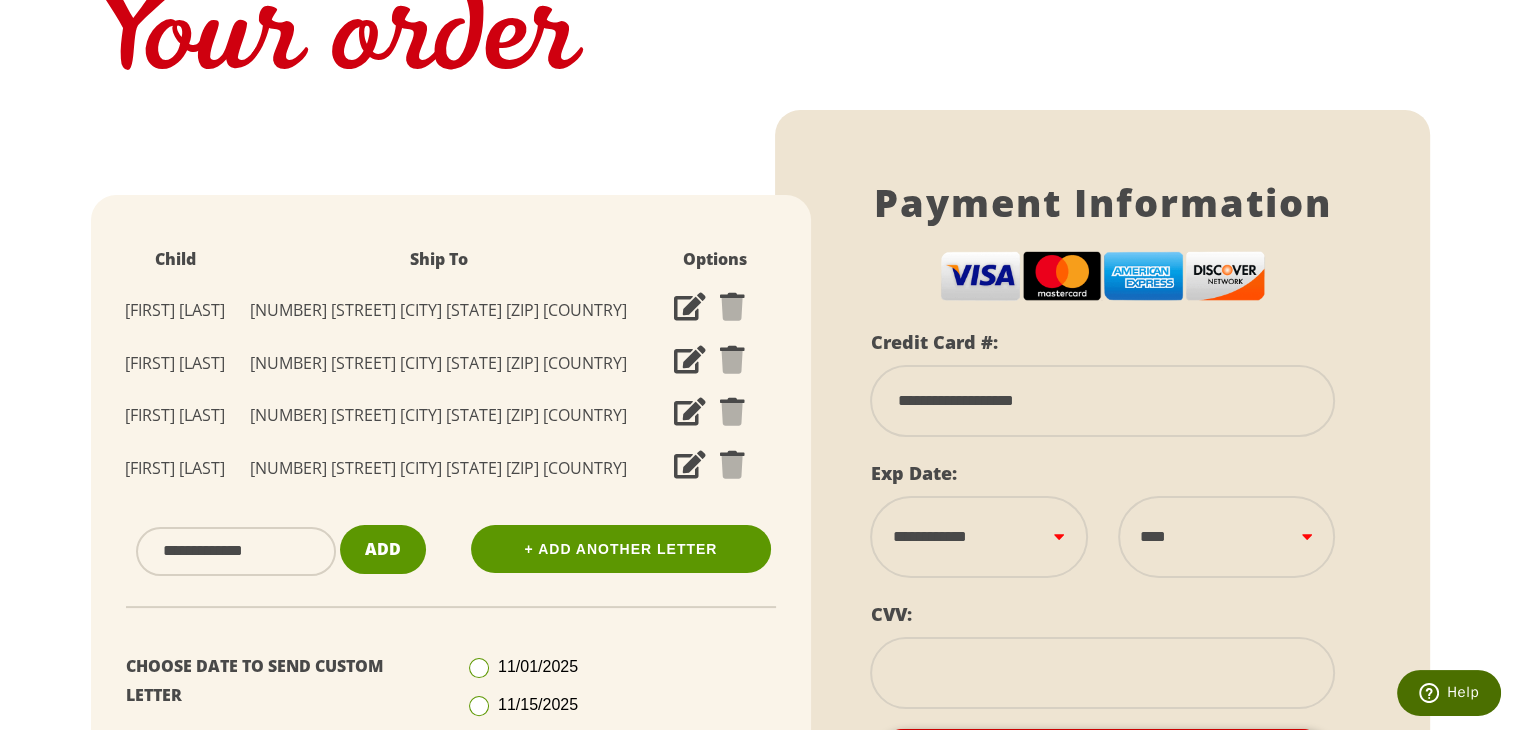 click on "****   ****   ****   ****   ****   ****   ****   ****   ****   ****   ****   ****   ****" at bounding box center [1226, 536] 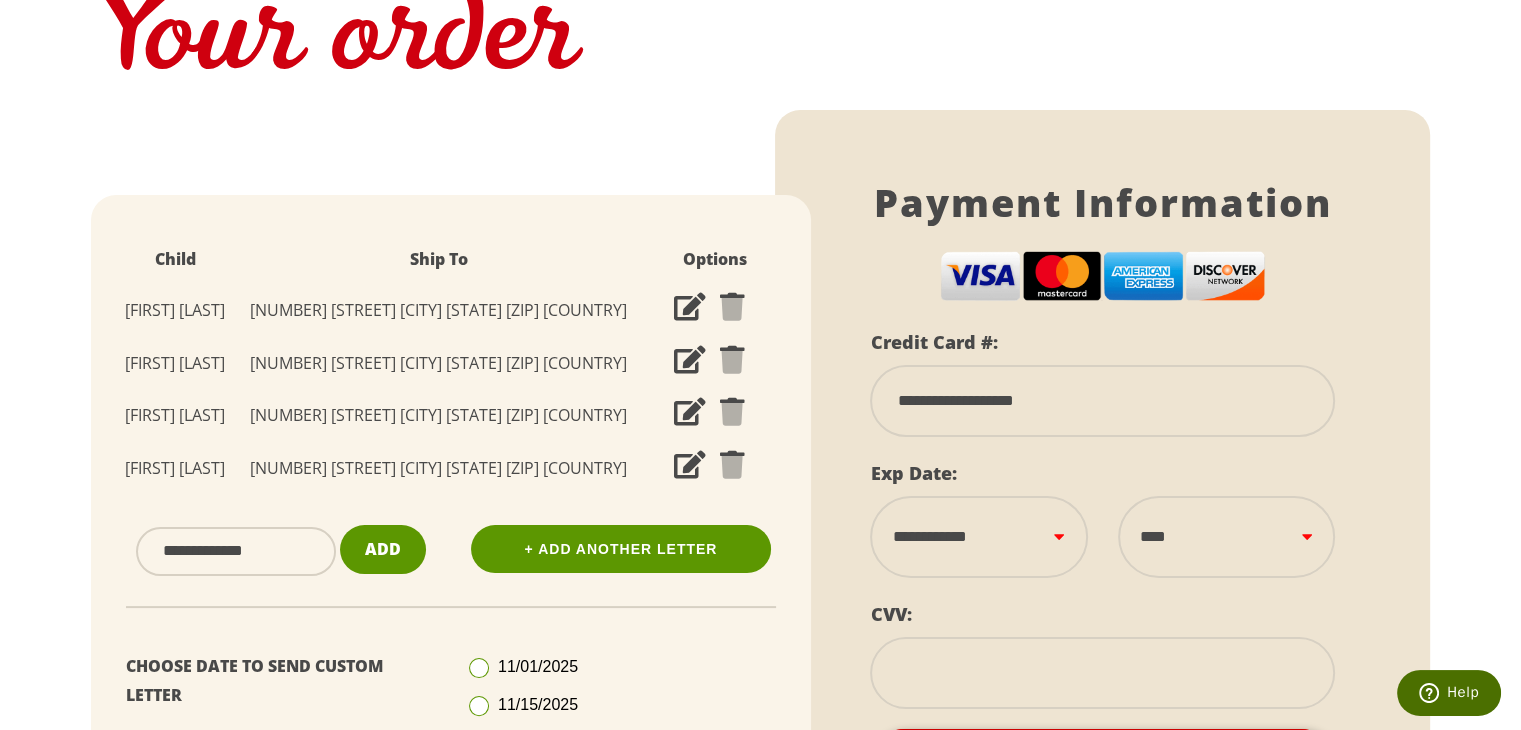 select on "****" 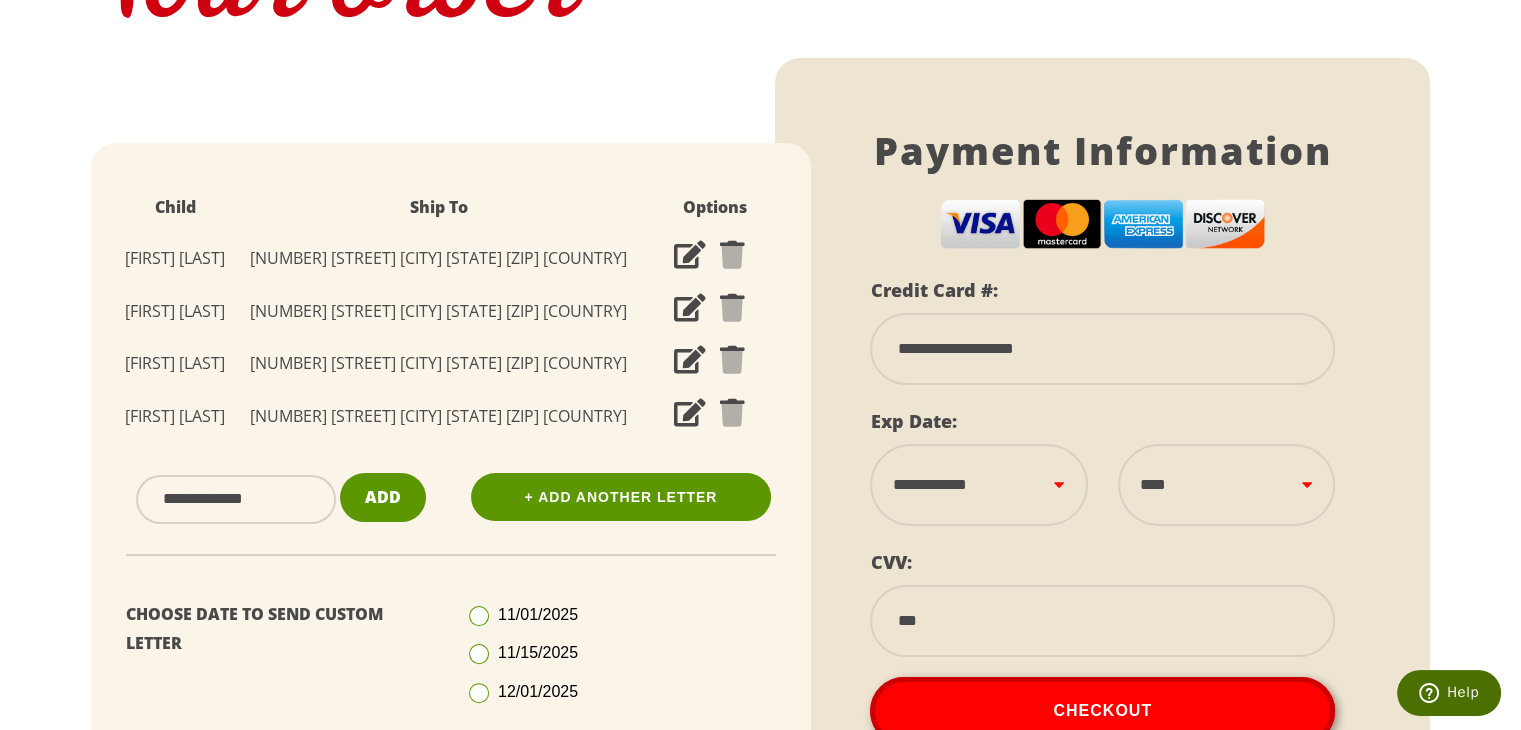 scroll, scrollTop: 444, scrollLeft: 0, axis: vertical 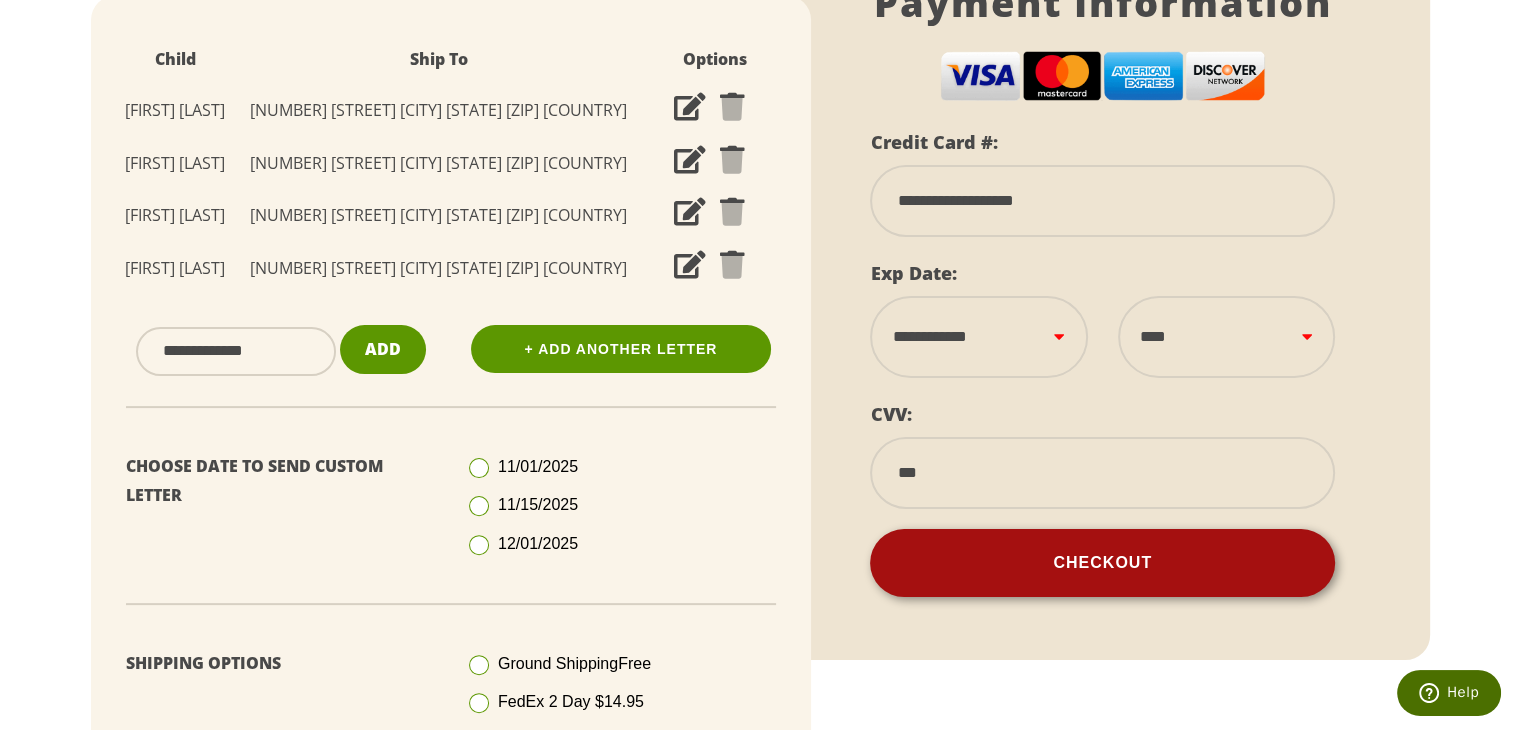 type on "***" 